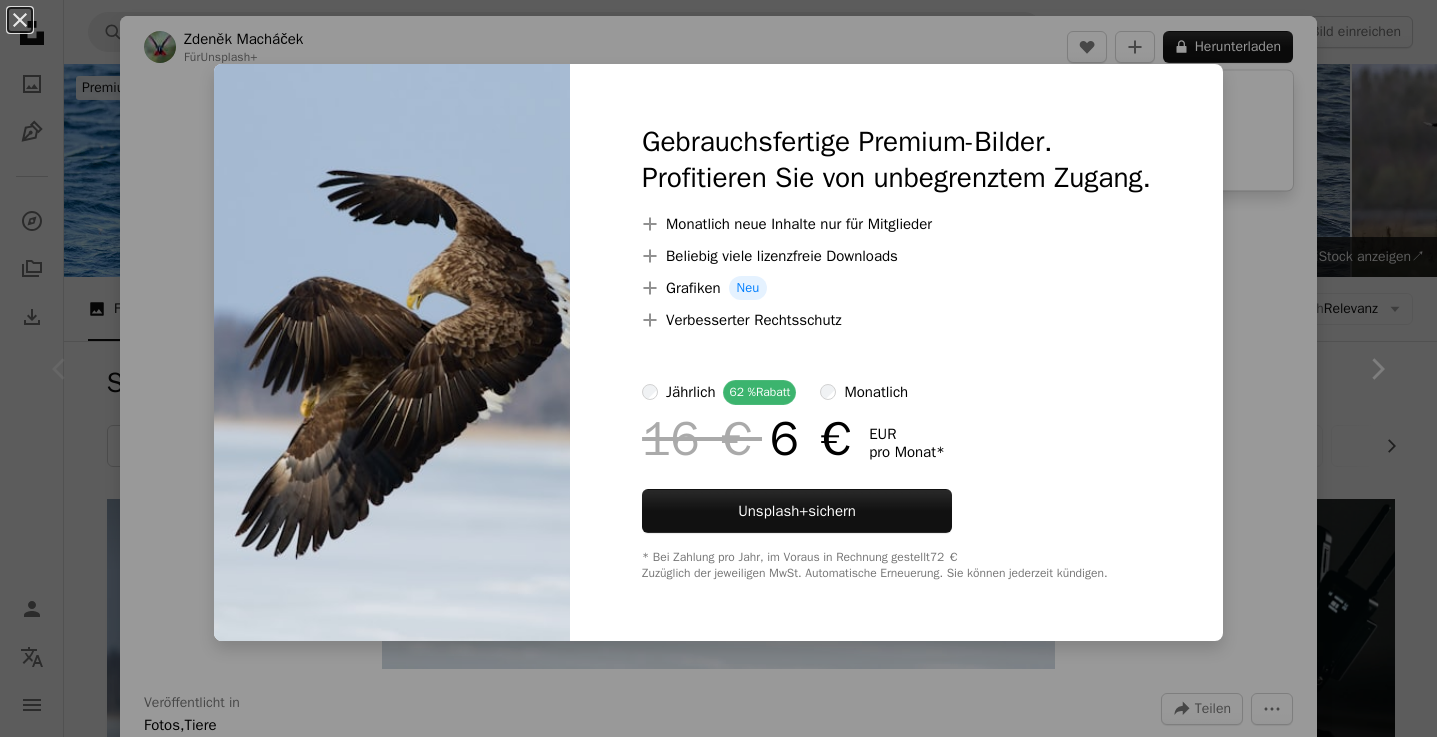 scroll, scrollTop: 479, scrollLeft: 0, axis: vertical 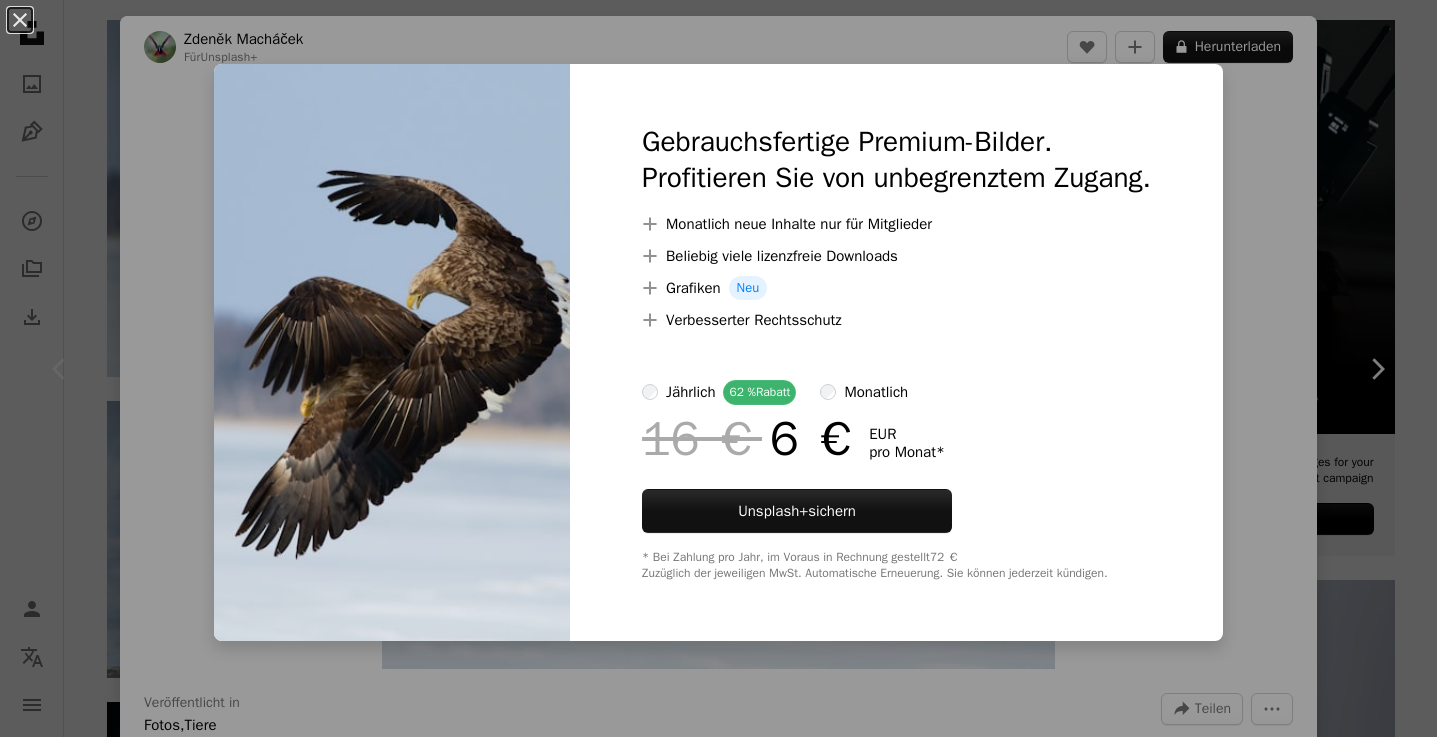 click on "An X shape Gebrauchsfertige Premium-Bilder. Profitieren Sie von unbegrenztem Zugang. A plus sign Monatlich neue Inhalte nur für Mitglieder A plus sign Beliebig viele lizenzfreie Downloads A plus sign Grafiken  Neu A plus sign Verbesserter Rechtsschutz jährlich 62 %  Rabatt monatlich 16 €   6 € EUR pro Monat * Unsplash+  sichern * Bei Zahlung pro Jahr, im Voraus in Rechnung gestellt  72 € Zuzüglich der jeweiligen MwSt. Automatische Erneuerung. Sie können jederzeit kündigen." at bounding box center [718, 368] 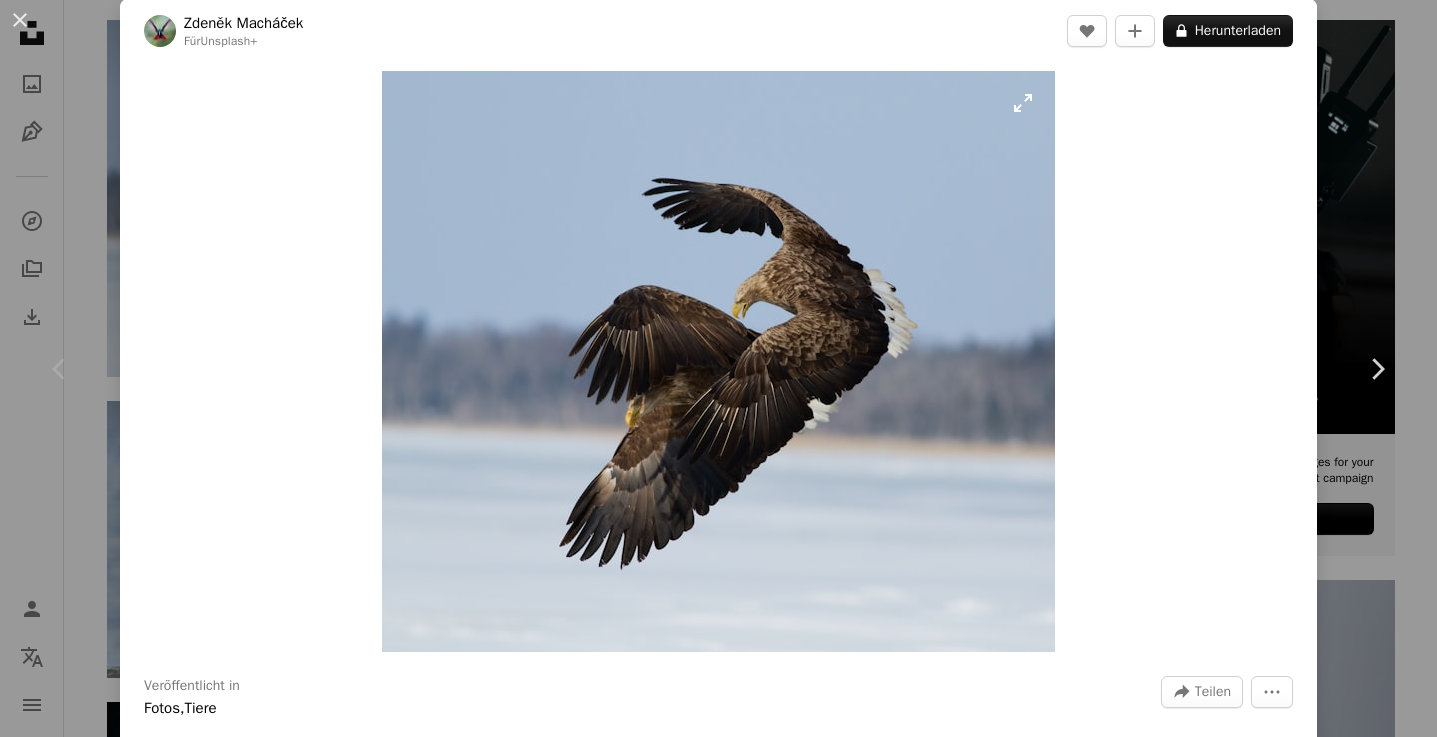 scroll, scrollTop: 0, scrollLeft: 0, axis: both 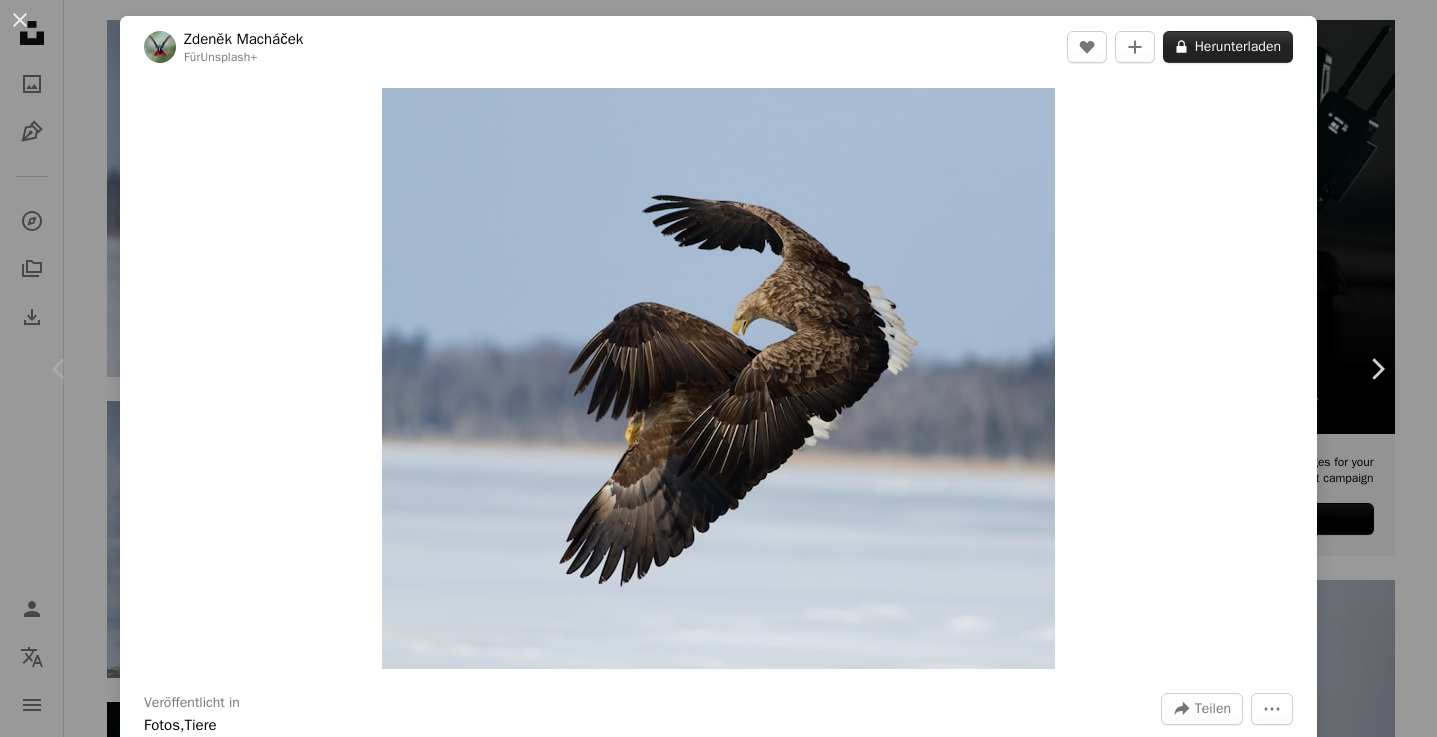 click on "A lock Herunterladen" at bounding box center [1228, 47] 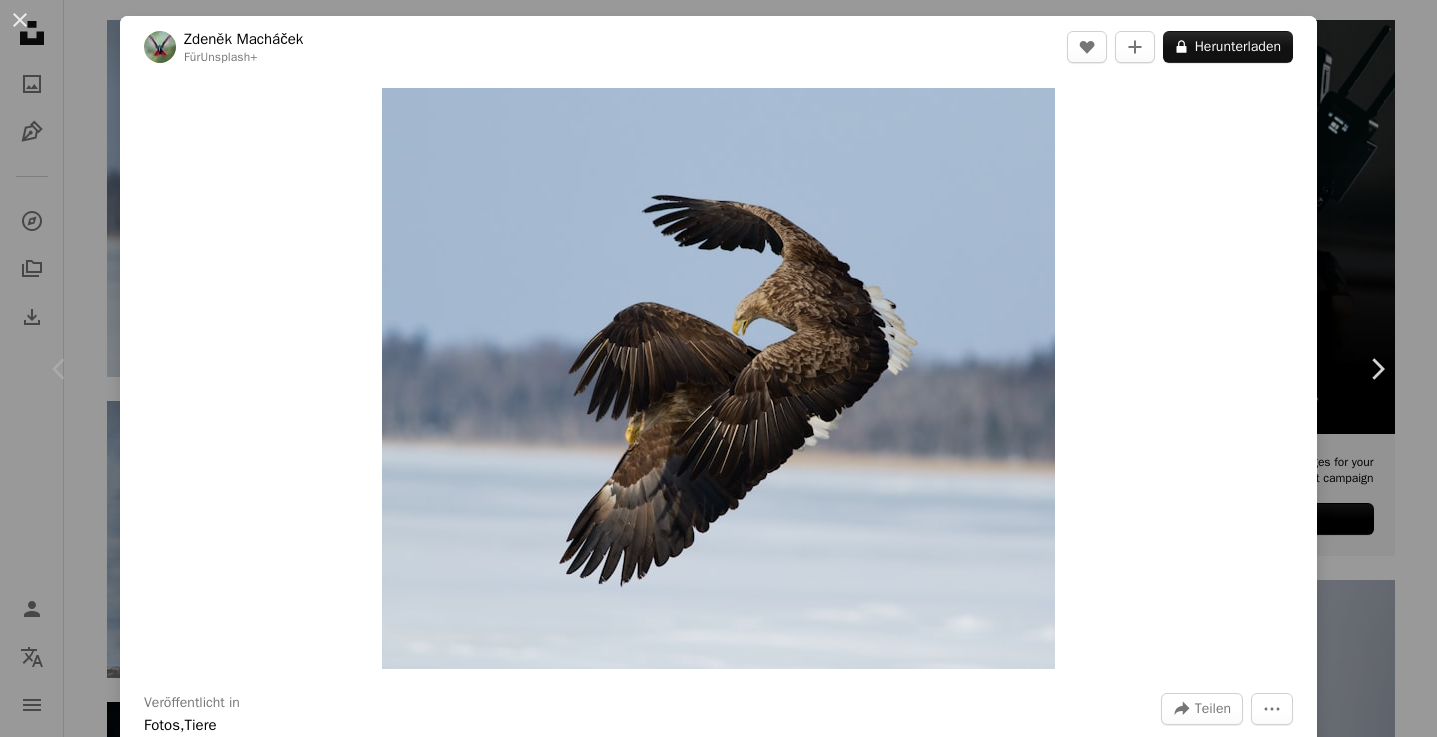 click on "An X shape Gebrauchsfertige Premium-Bilder. Profitieren Sie von unbegrenztem Zugang. A plus sign Monatlich neue Inhalte nur für Mitglieder A plus sign Beliebig viele lizenzfreie Downloads A plus sign Grafiken  Neu A plus sign Verbesserter Rechtsschutz jährlich 62 %  Rabatt monatlich 16 €   6 € EUR pro Monat * Unsplash+  sichern * Bei Zahlung pro Jahr, im Voraus in Rechnung gestellt  72 € Zuzüglich der jeweiligen MwSt. Automatische Erneuerung. Sie können jederzeit kündigen." at bounding box center (718, 7826) 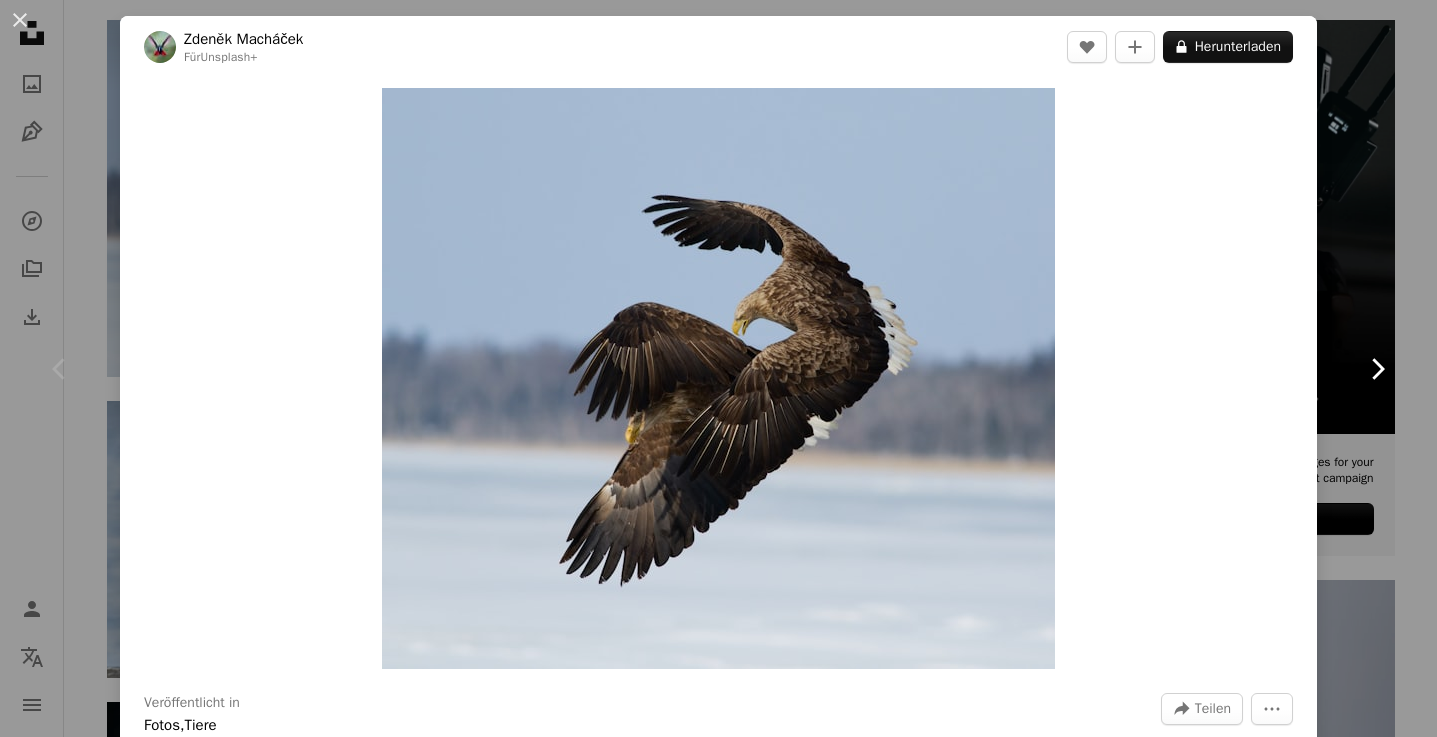 click 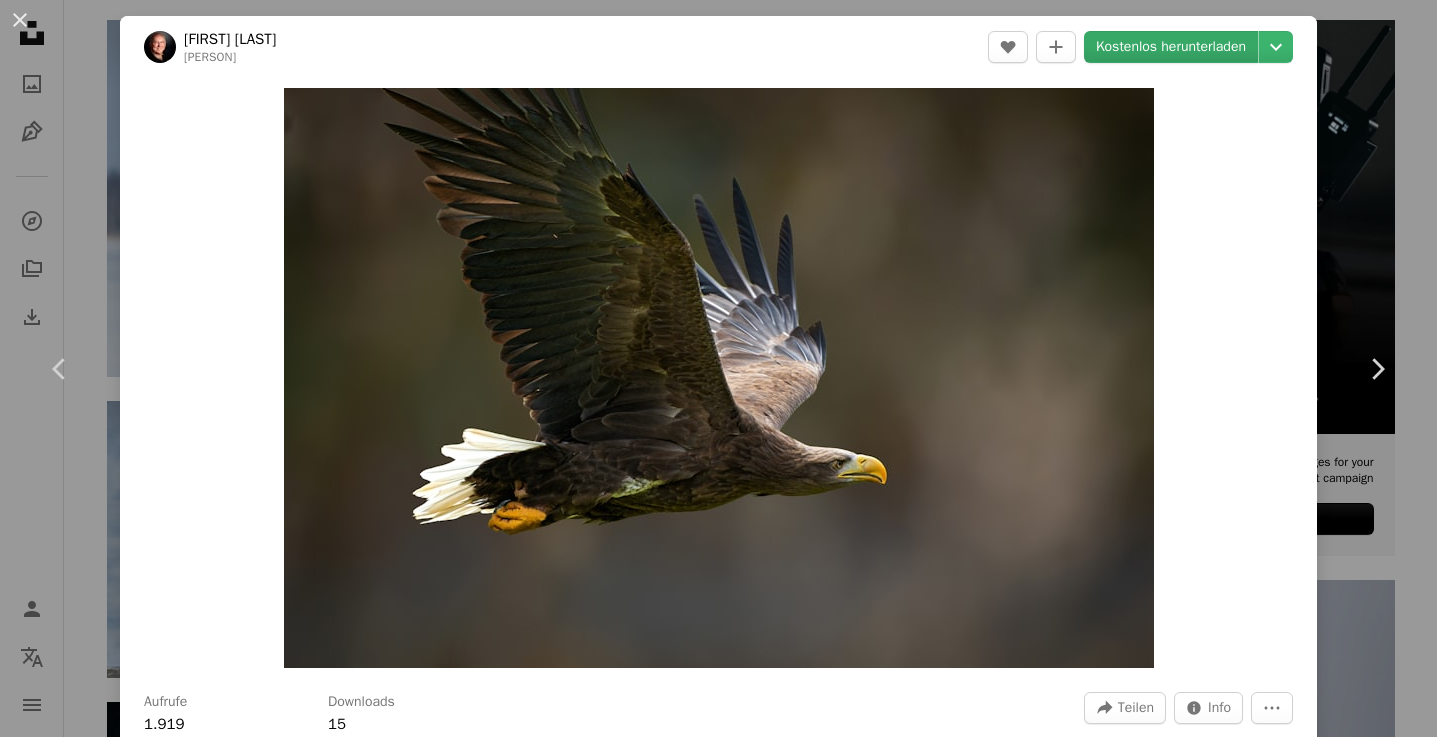 click on "Kostenlos herunterladen" at bounding box center (1171, 47) 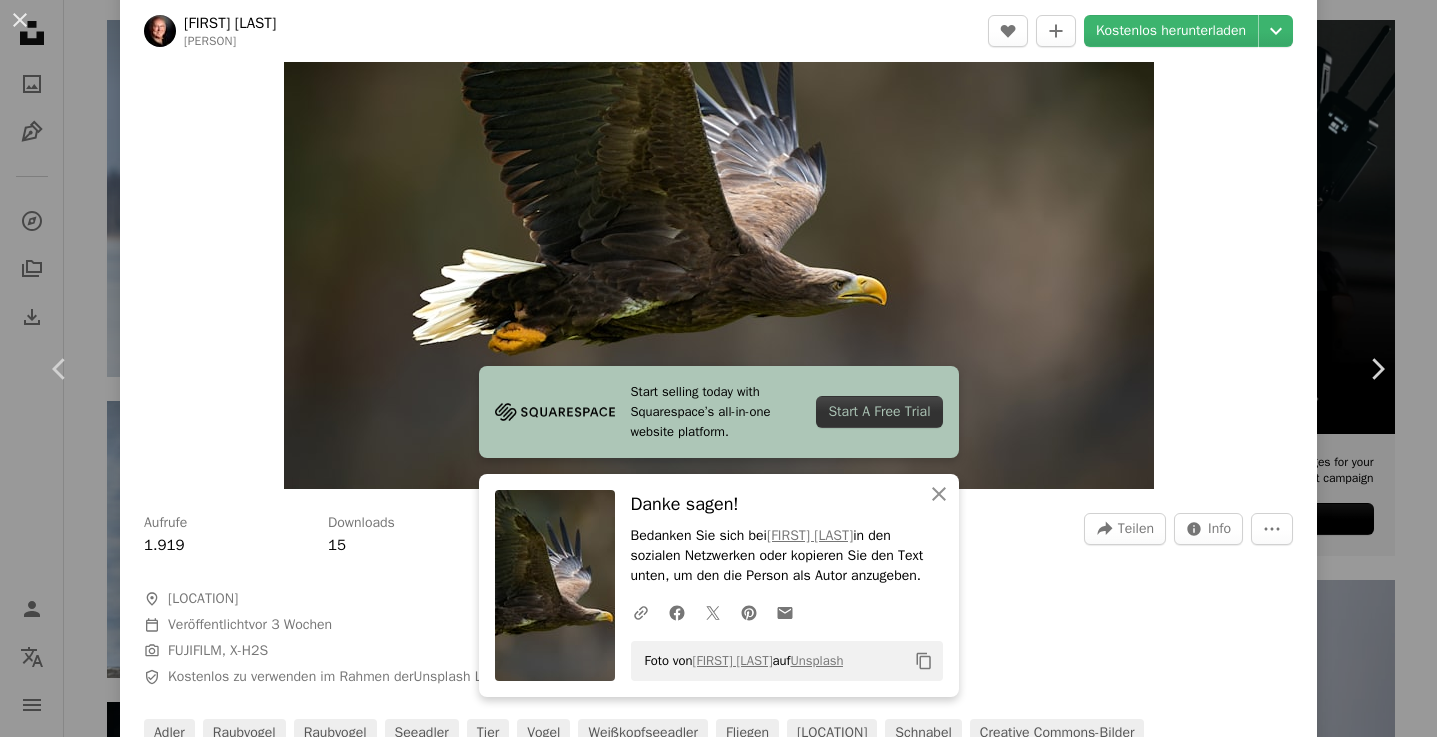 scroll, scrollTop: 181, scrollLeft: 0, axis: vertical 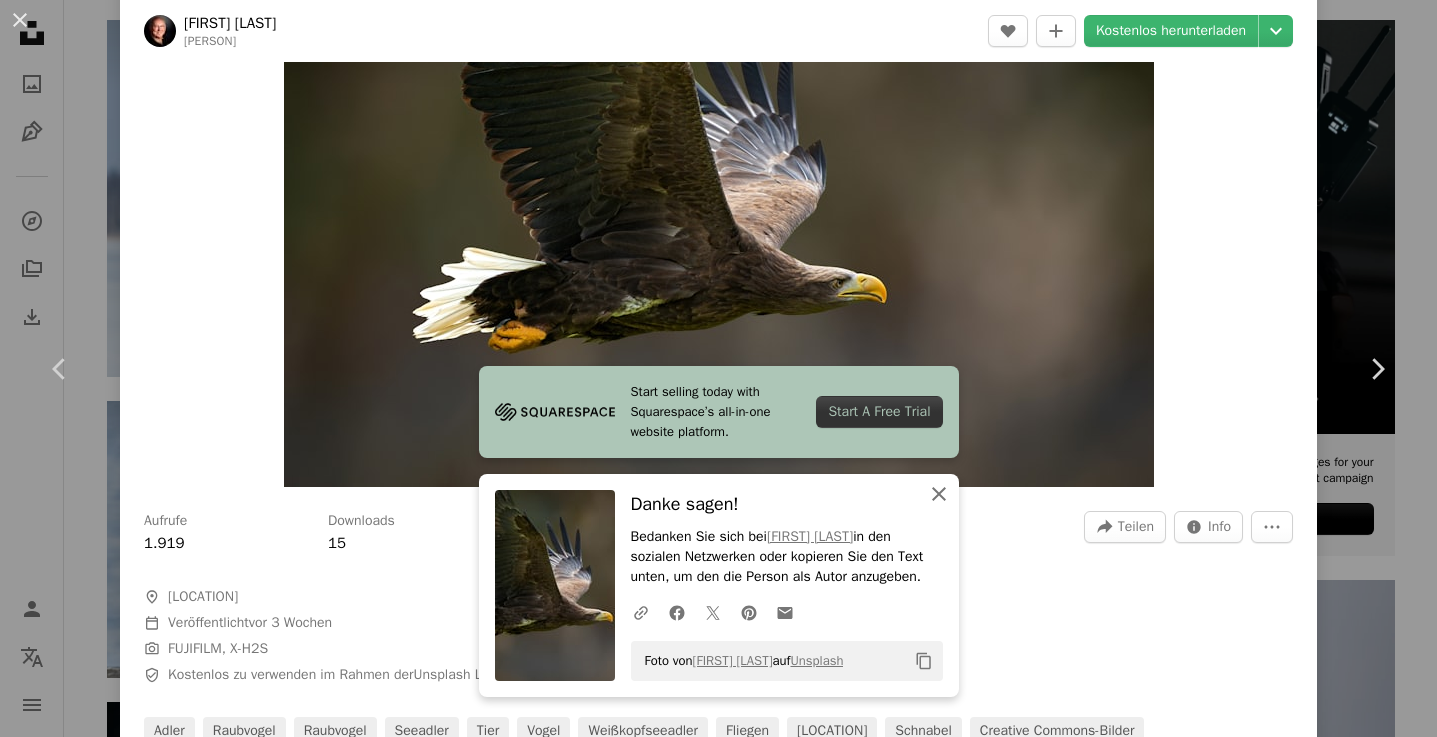 click 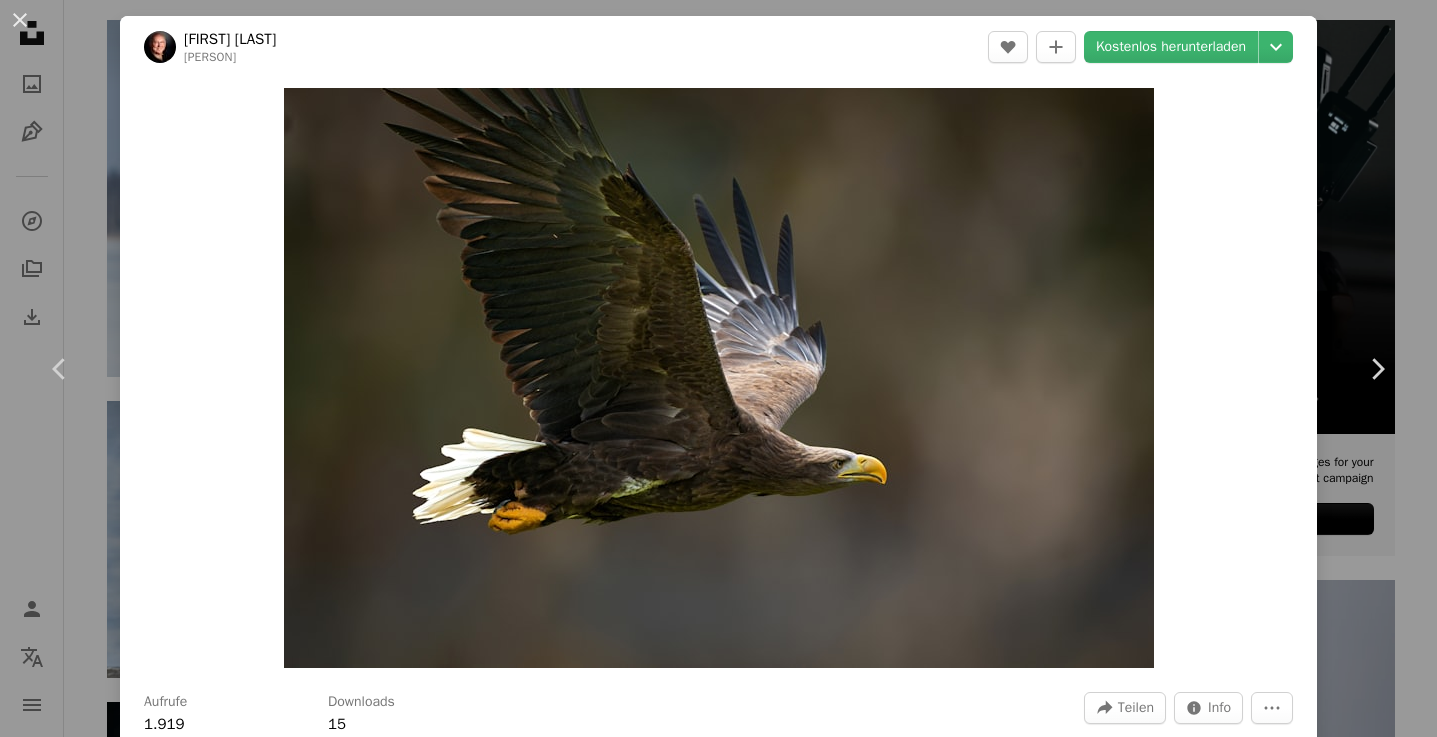 scroll, scrollTop: 0, scrollLeft: 0, axis: both 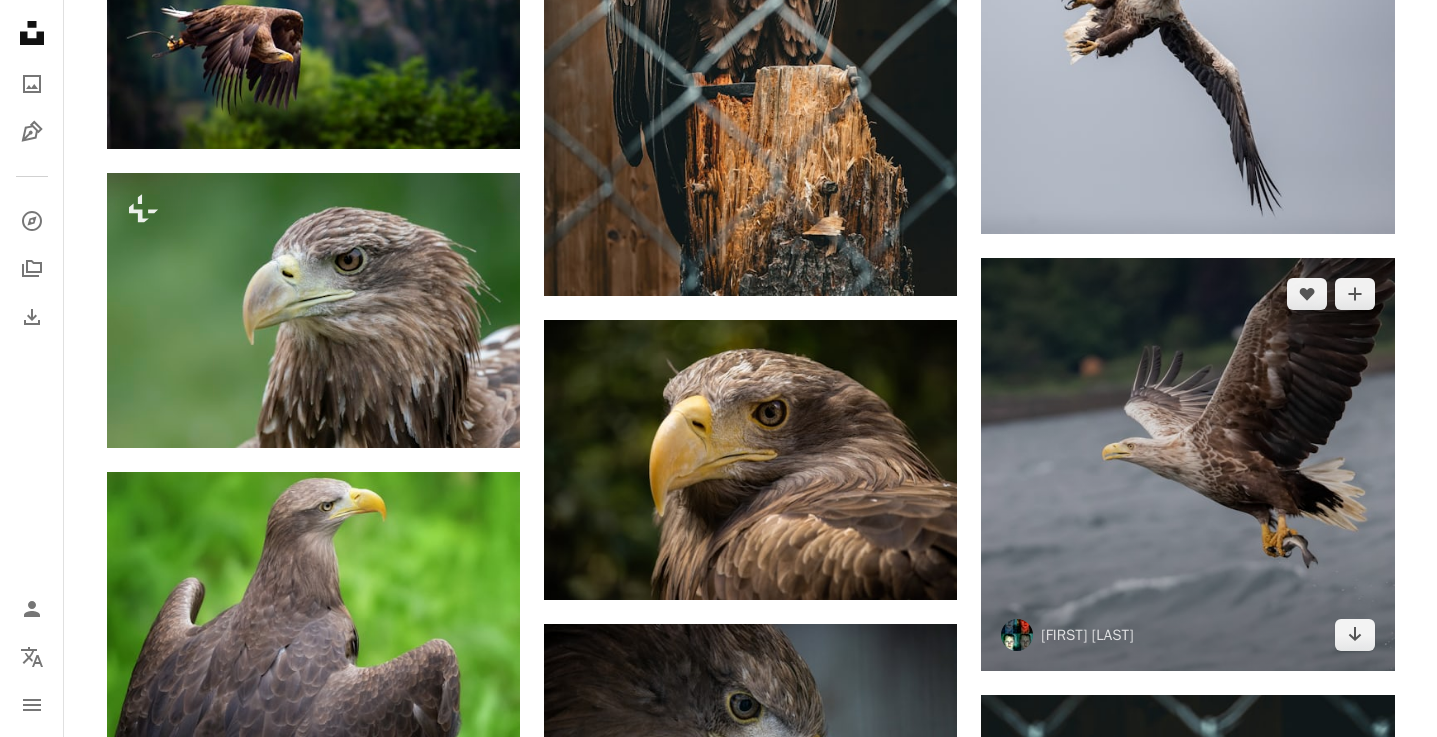 click at bounding box center (1187, 464) 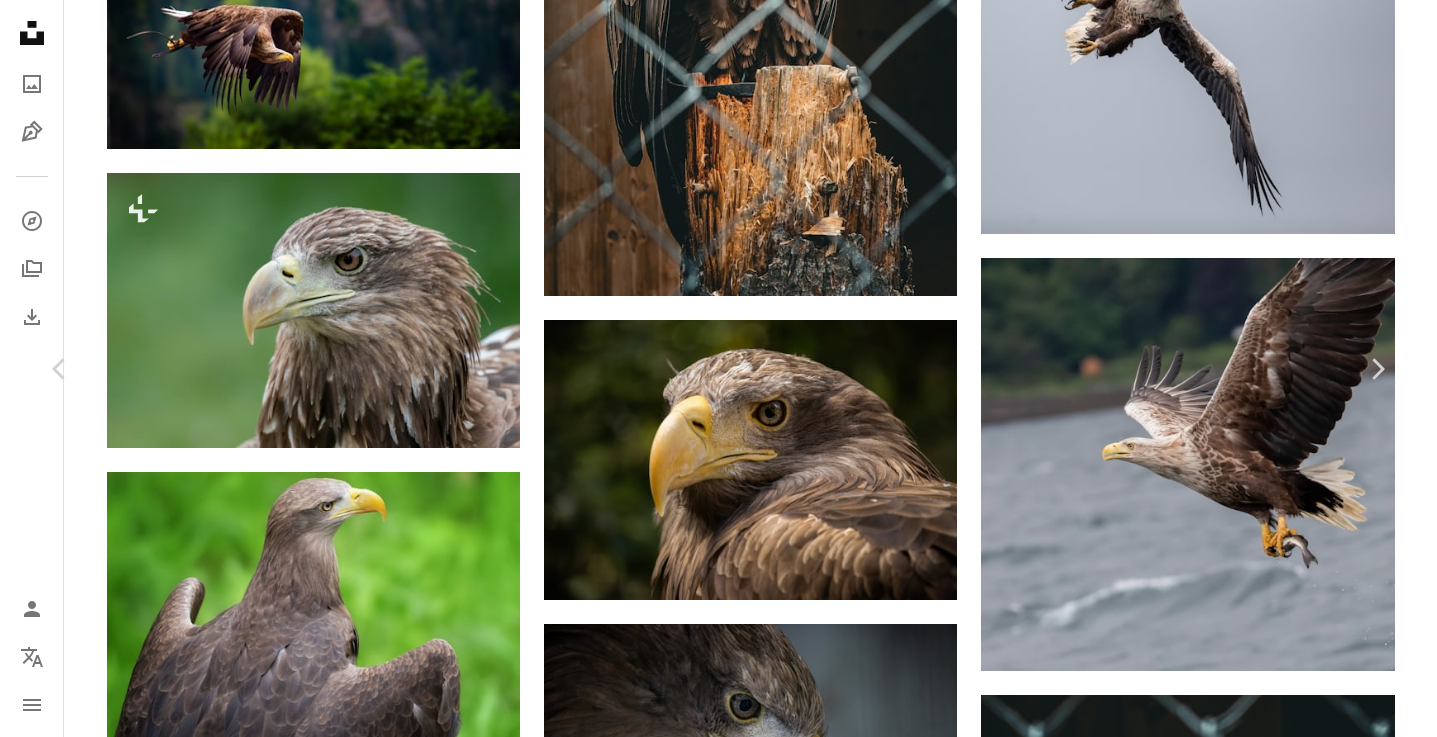 click on "Kostenlos herunterladen" at bounding box center [1171, 6745] 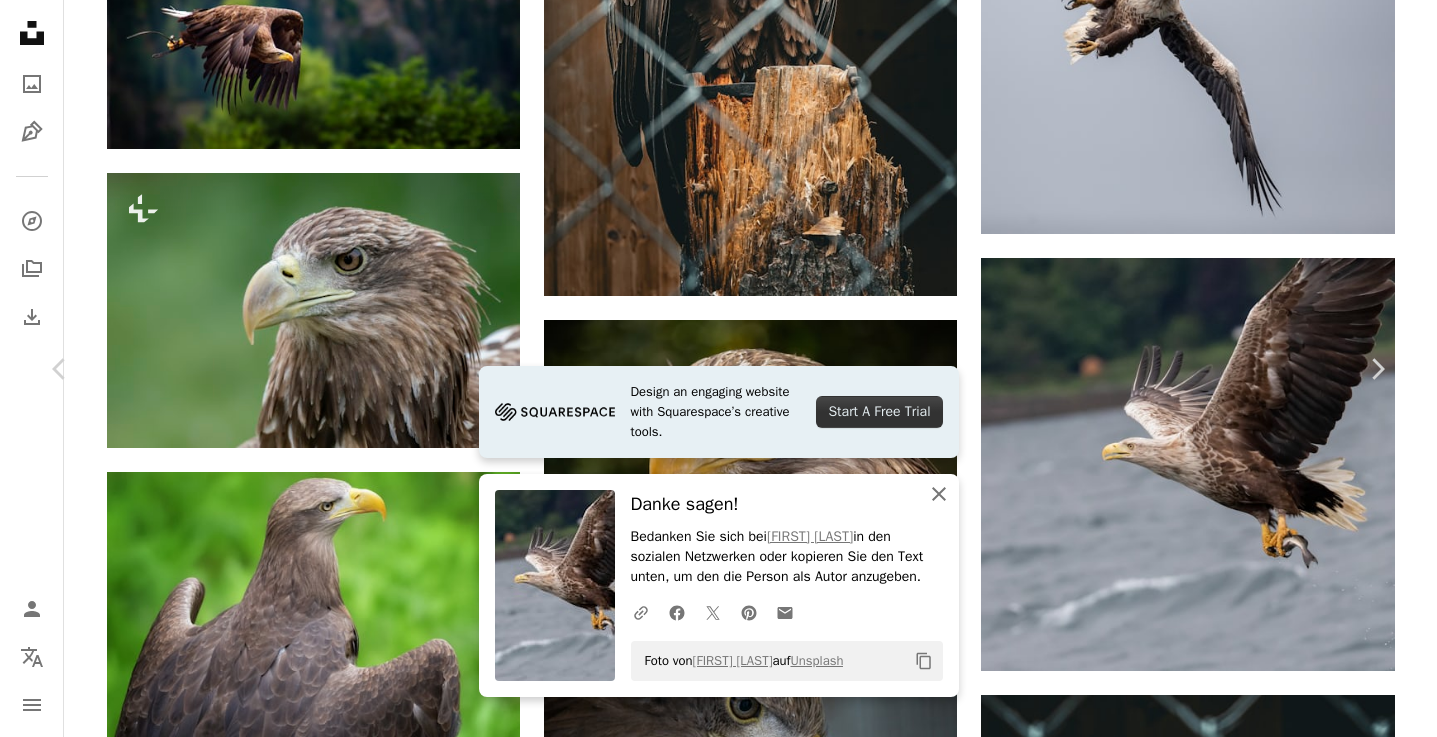 click on "An X shape" 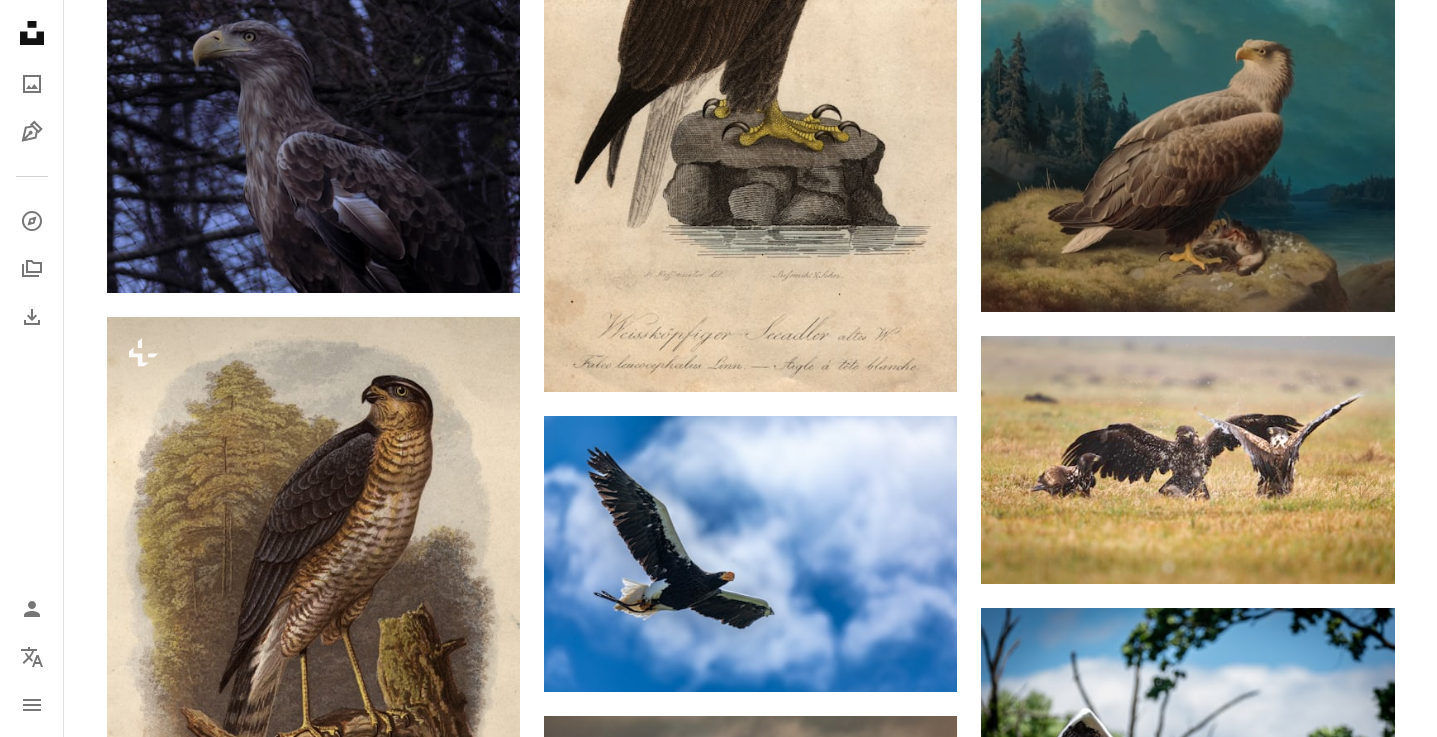 scroll, scrollTop: 2696, scrollLeft: 0, axis: vertical 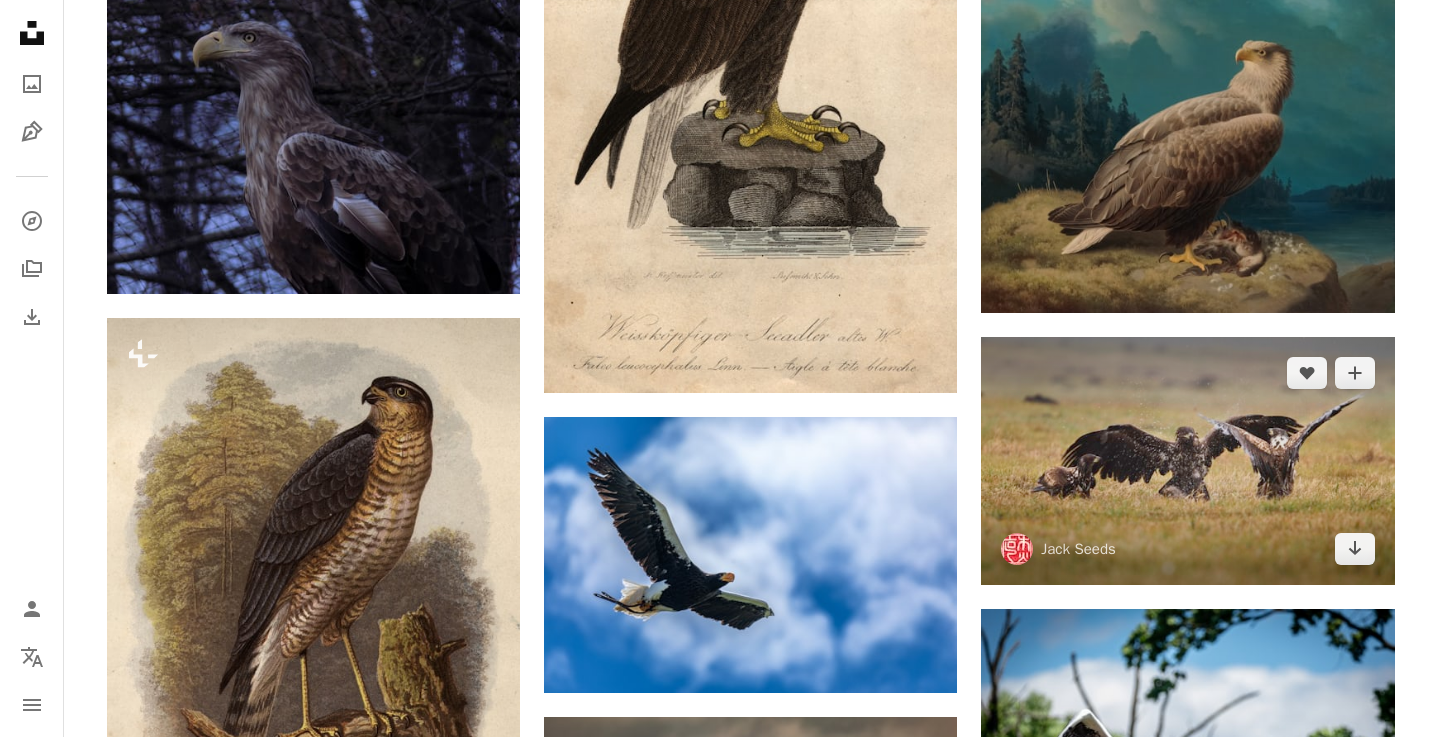 click at bounding box center (1187, 461) 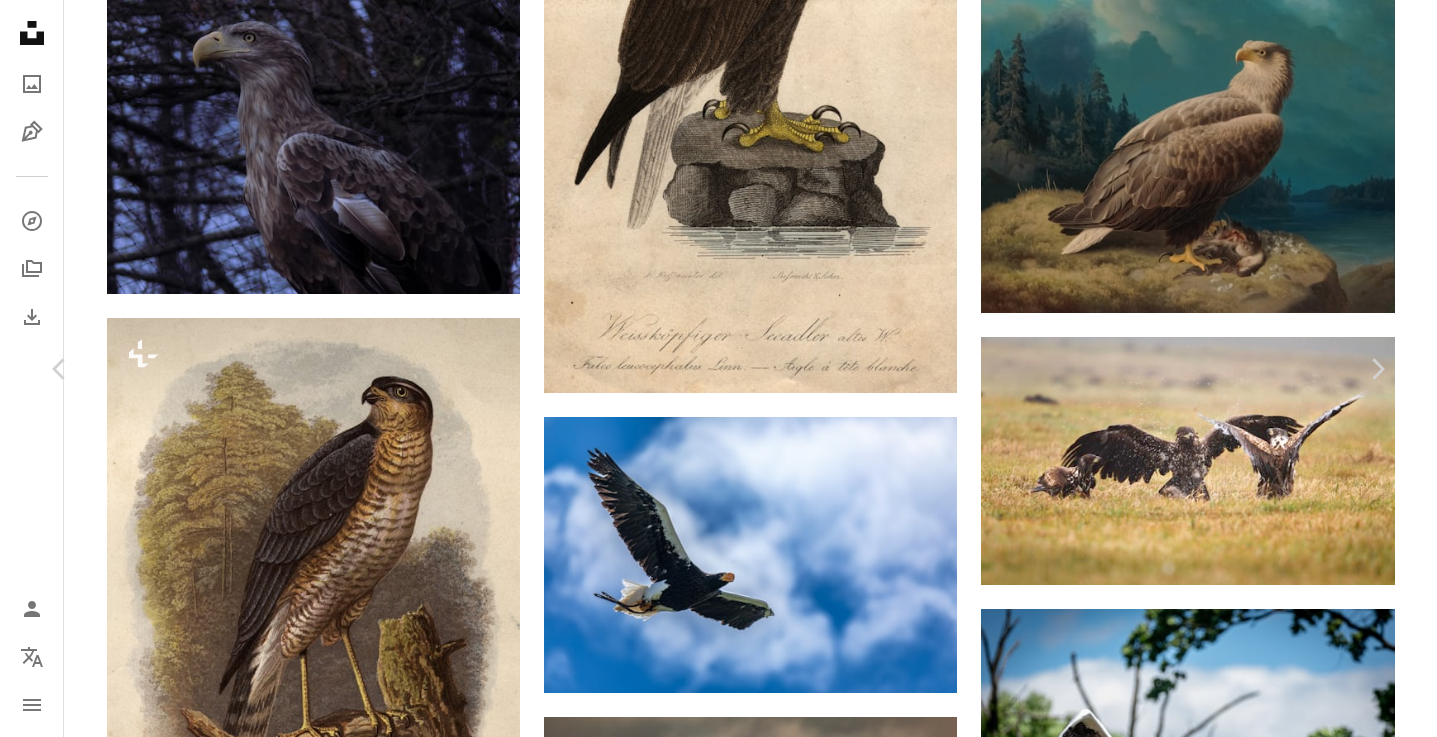click on "Kostenlos herunterladen" at bounding box center [1171, 5288] 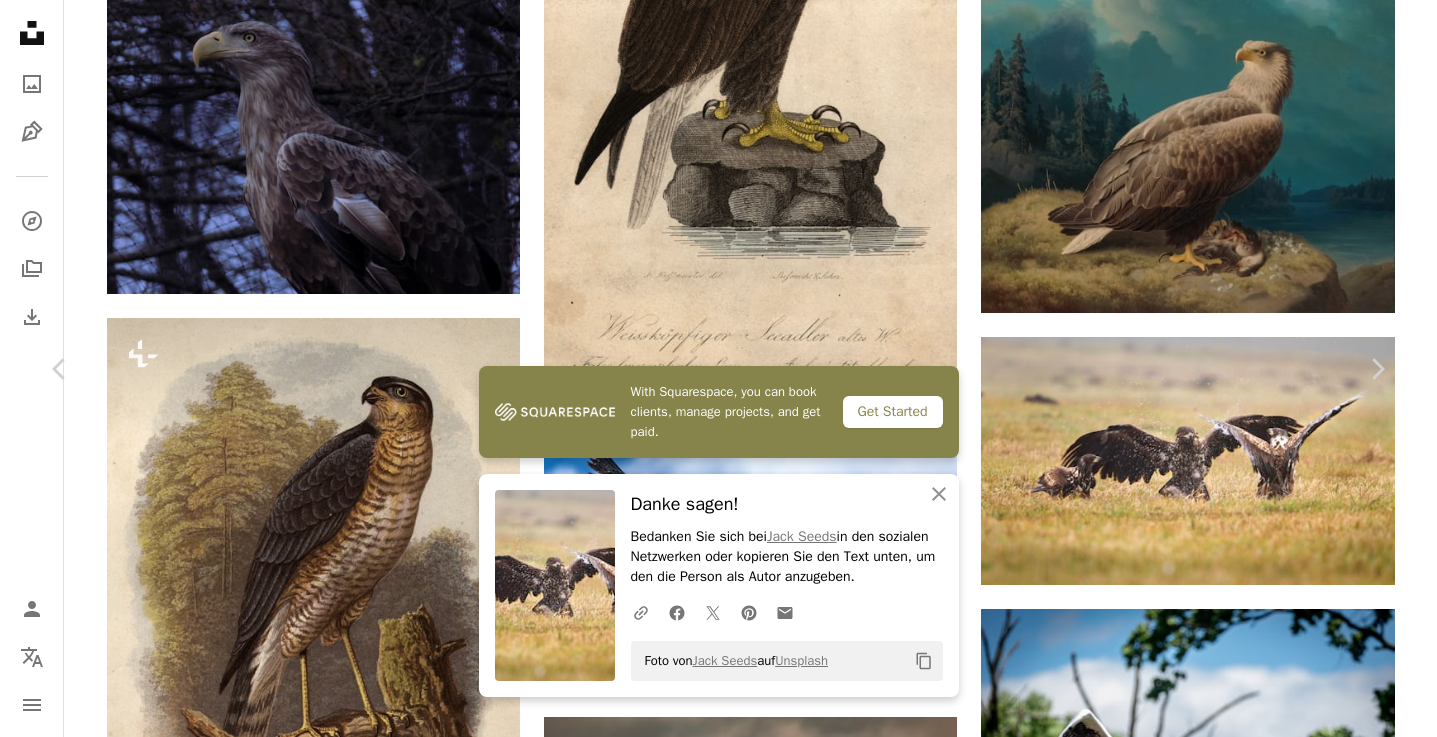 click at bounding box center [719, 5619] 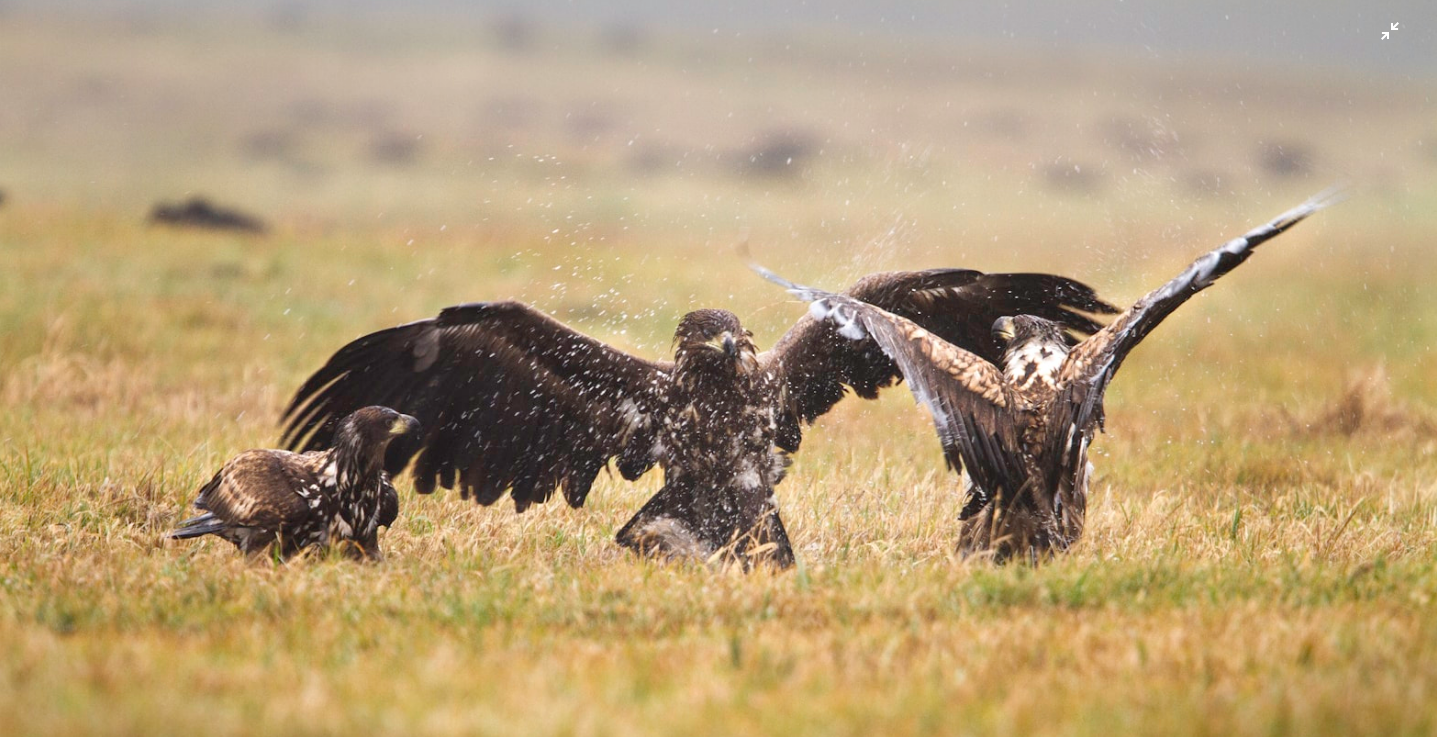 scroll, scrollTop: 63, scrollLeft: 0, axis: vertical 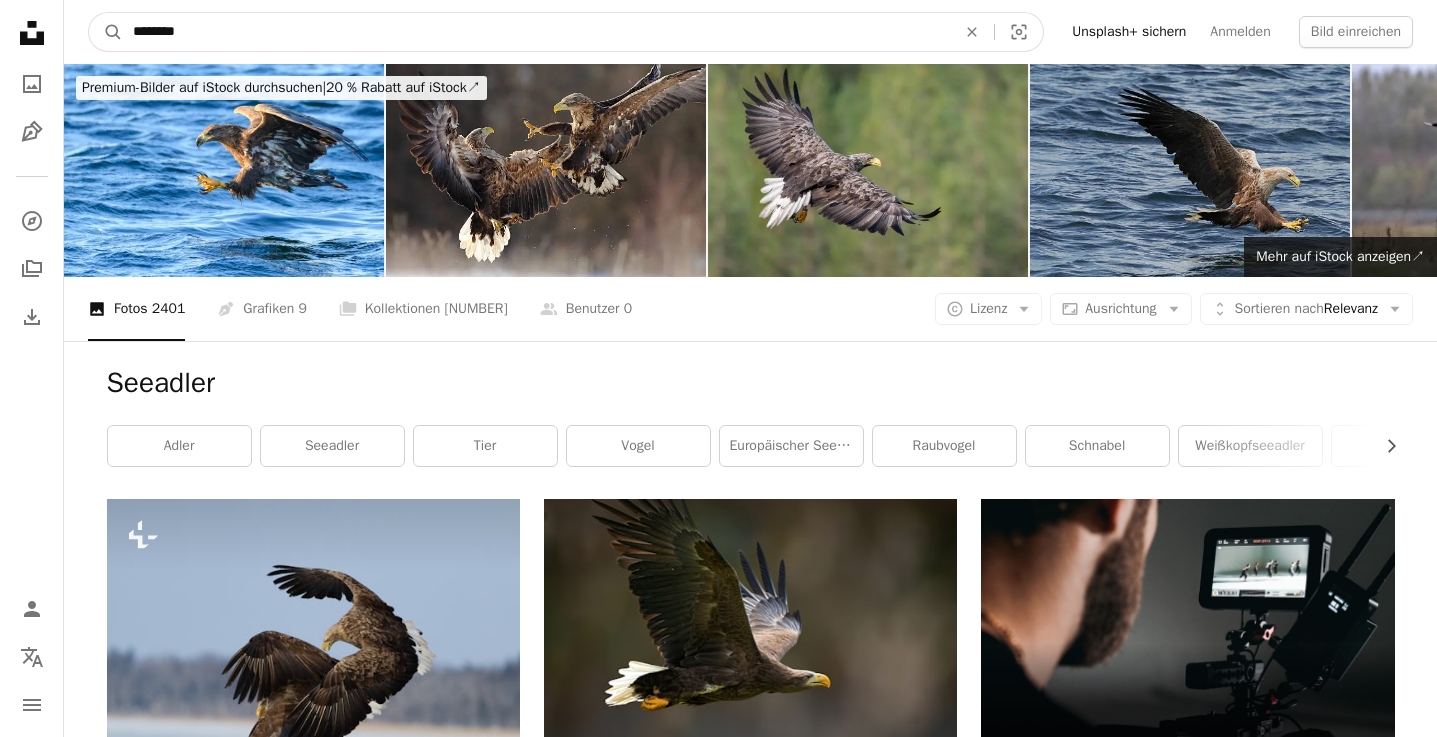 click on "********" at bounding box center [536, 32] 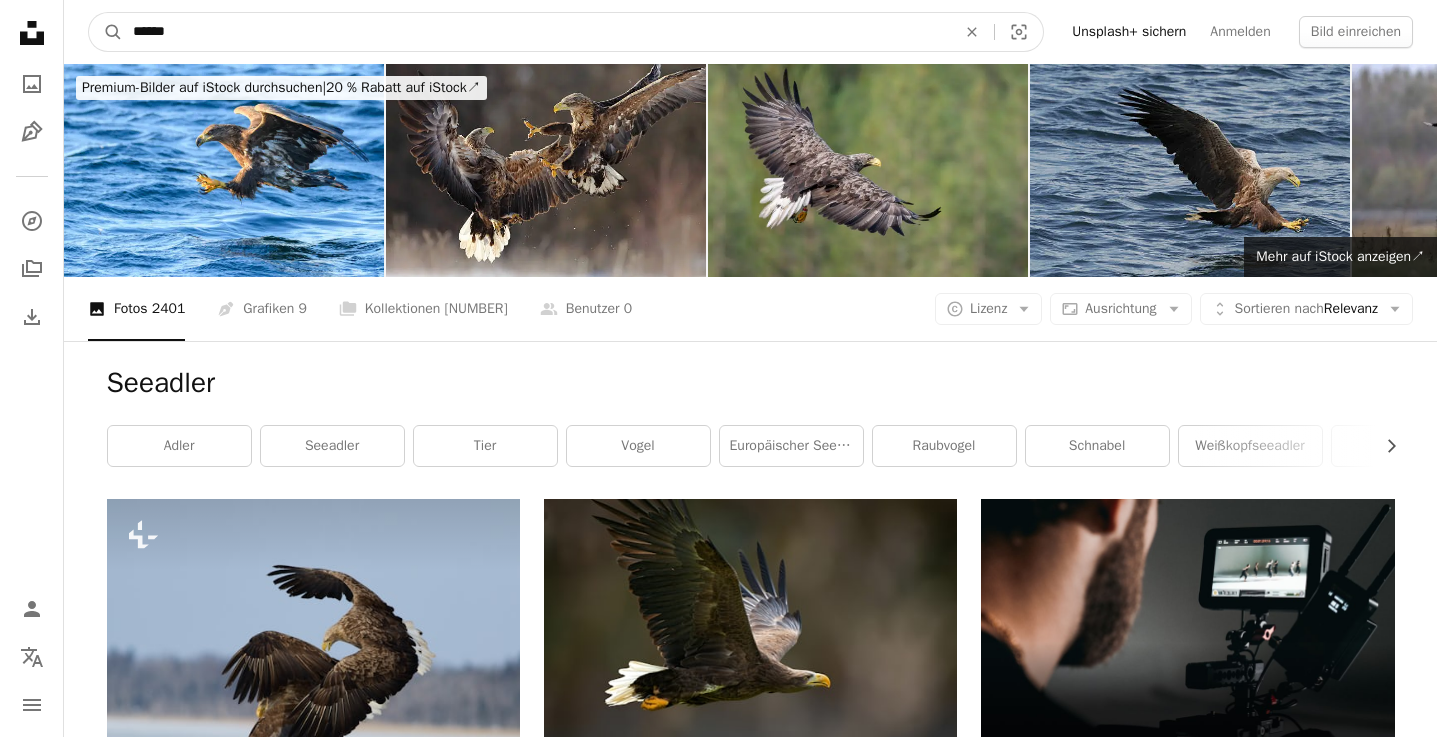 type on "*******" 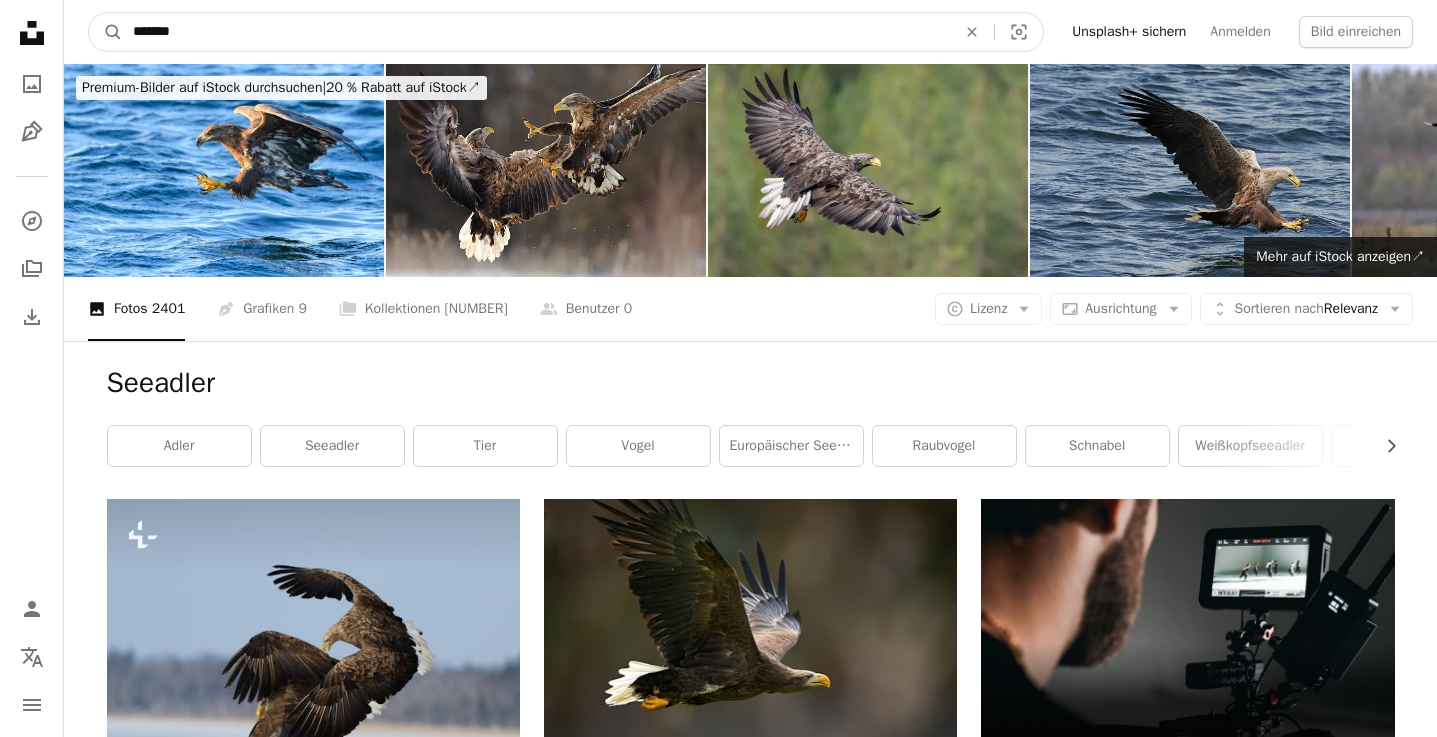 click on "A magnifying glass" at bounding box center (106, 32) 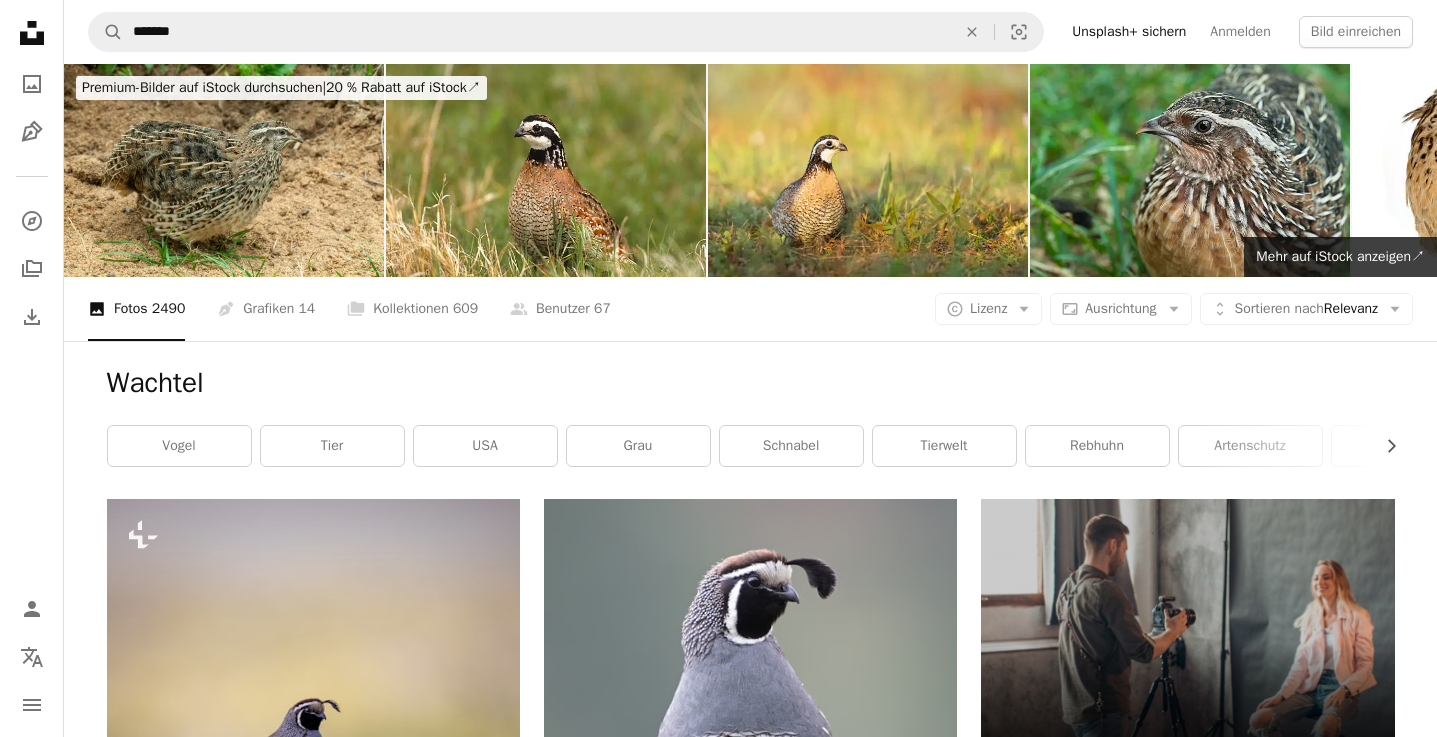 scroll, scrollTop: 0, scrollLeft: 0, axis: both 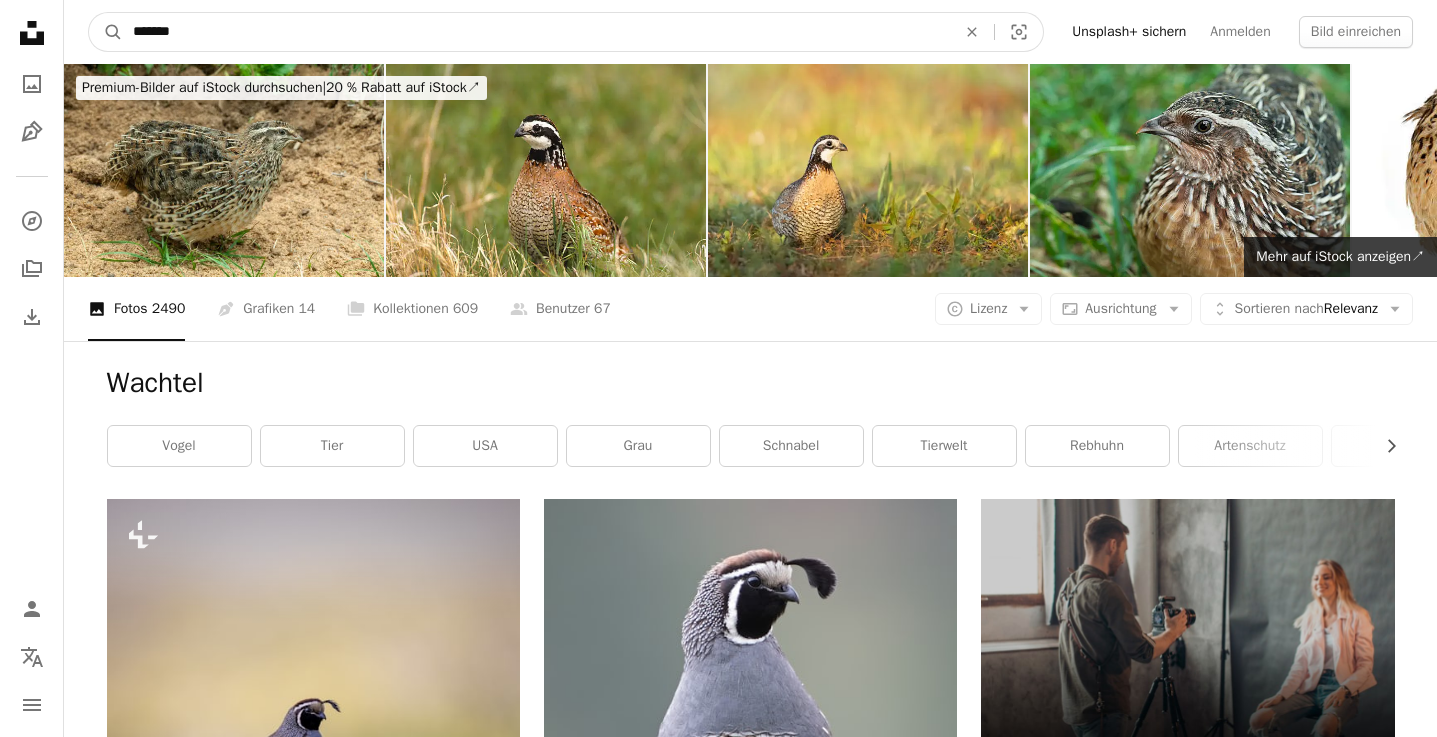 drag, startPoint x: 194, startPoint y: 30, endPoint x: 75, endPoint y: 24, distance: 119.15116 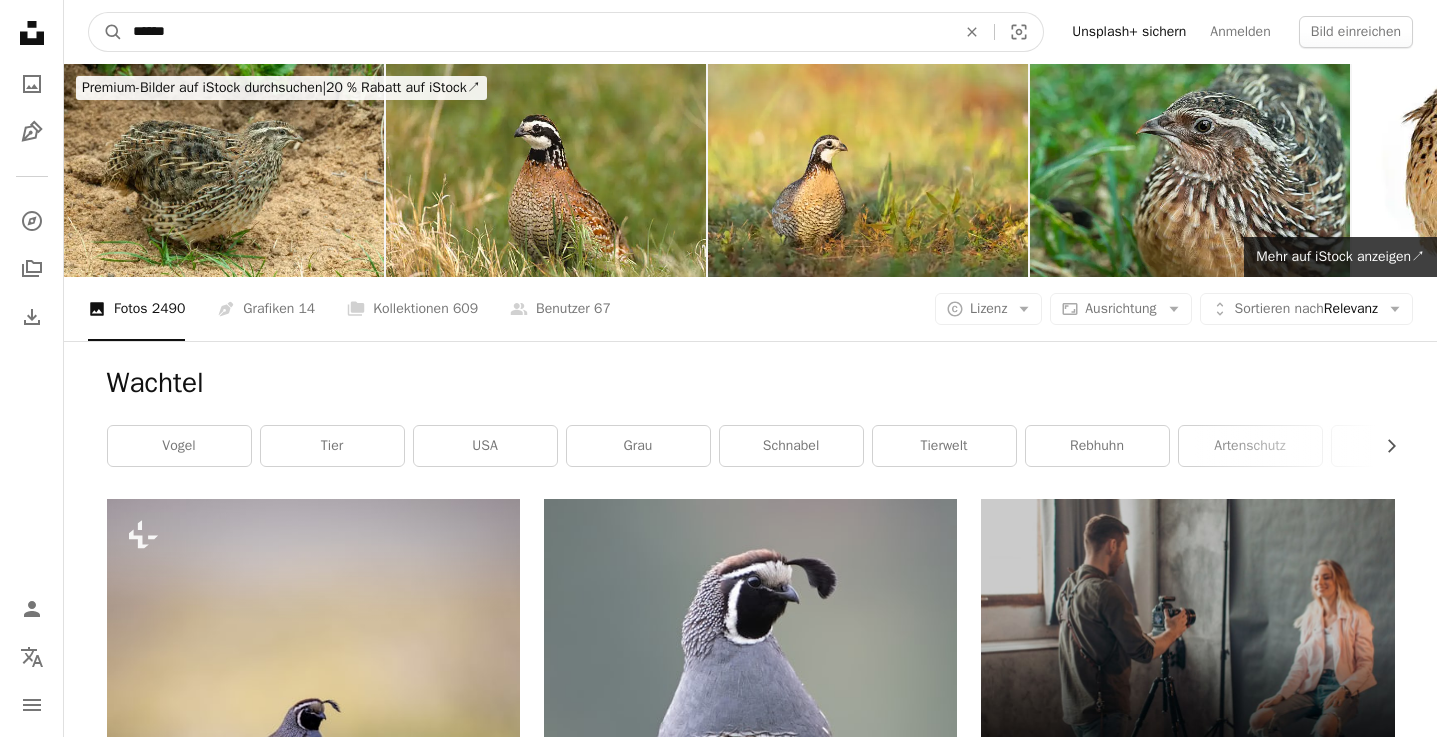 type on "*******" 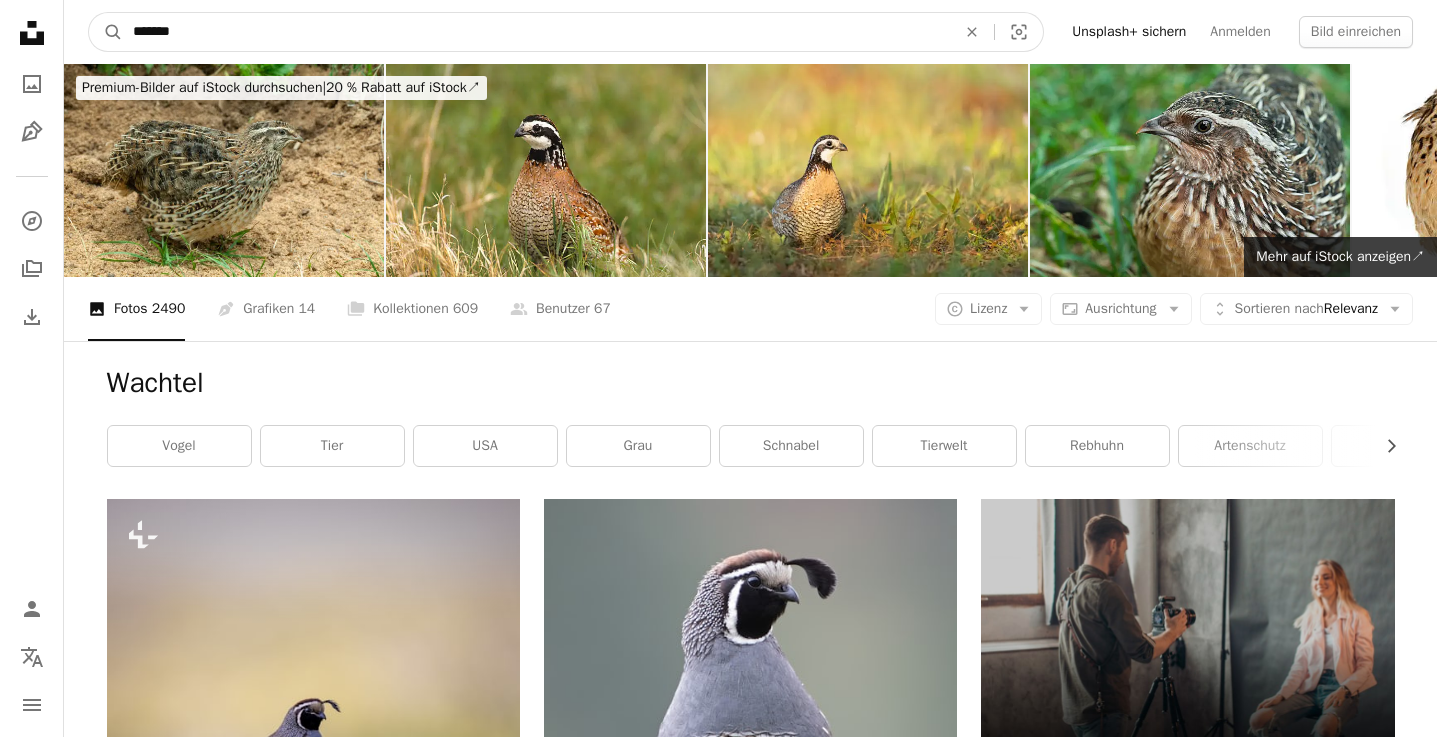 click on "A magnifying glass" at bounding box center (106, 32) 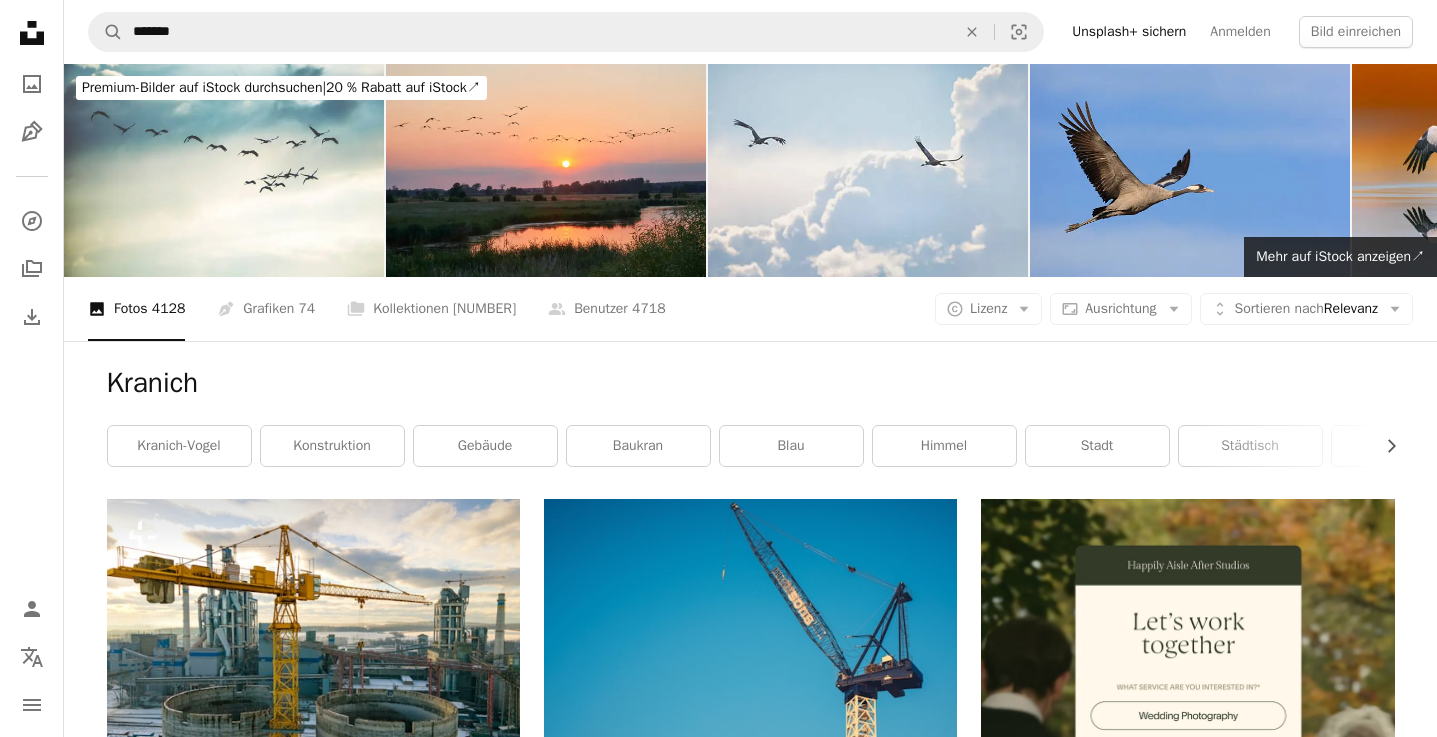 scroll, scrollTop: 0, scrollLeft: 0, axis: both 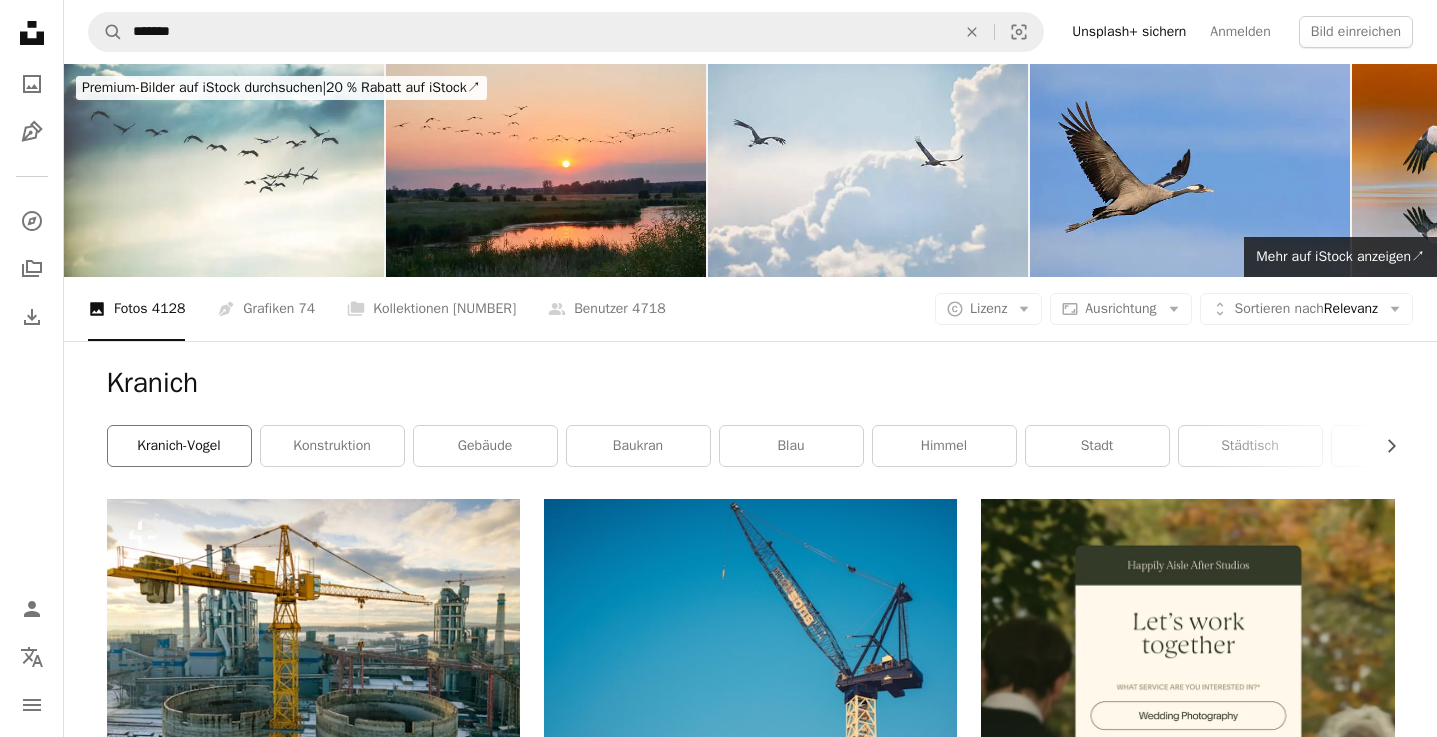 click on "Kranich-Vogel" at bounding box center (179, 446) 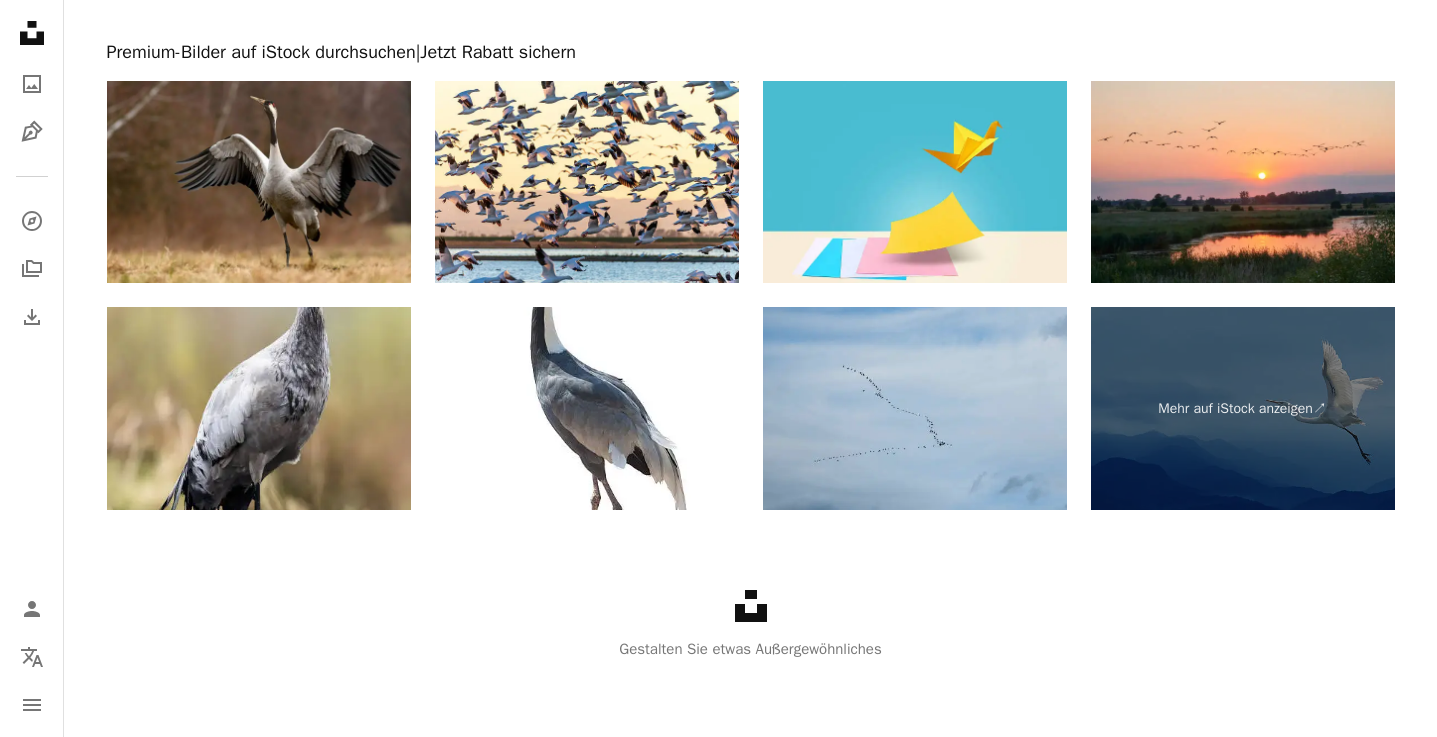 scroll, scrollTop: 4466, scrollLeft: 0, axis: vertical 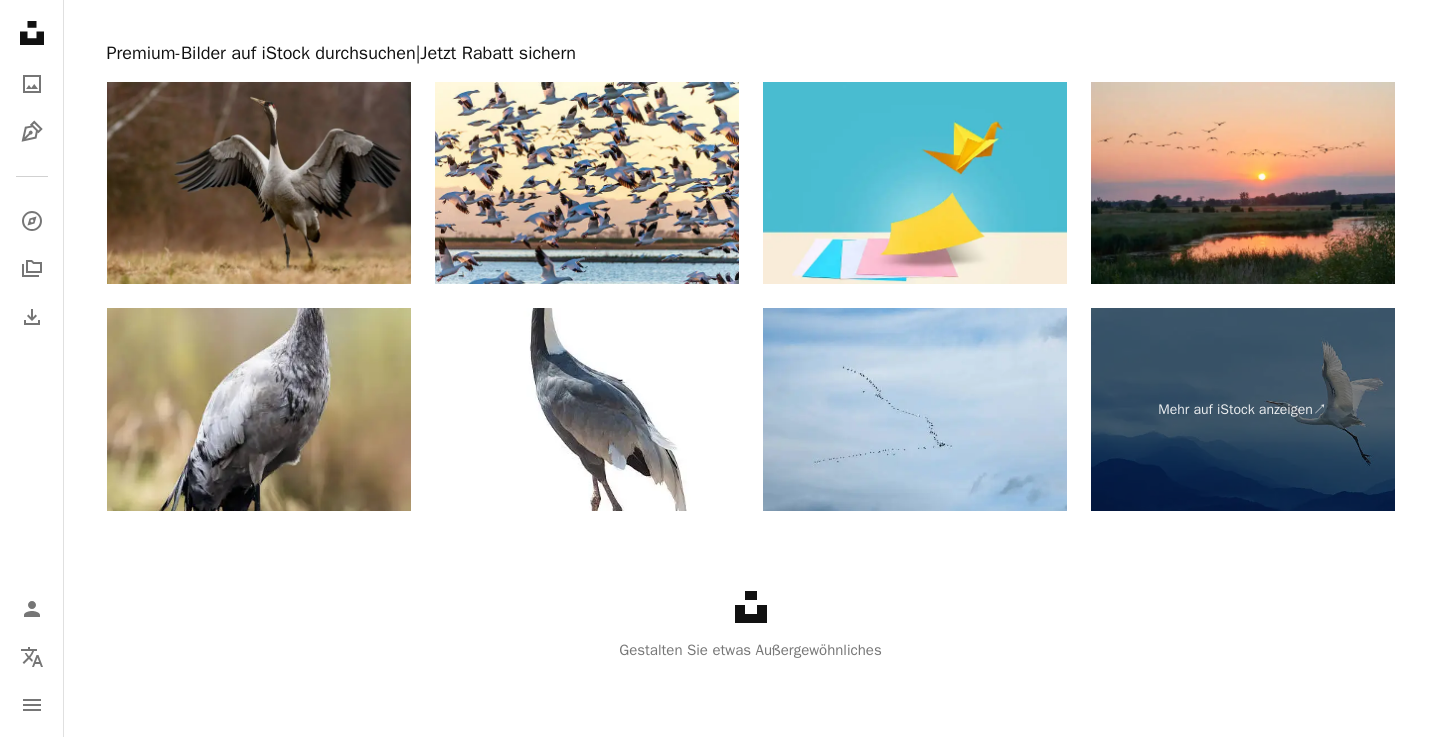 click at bounding box center [259, 183] 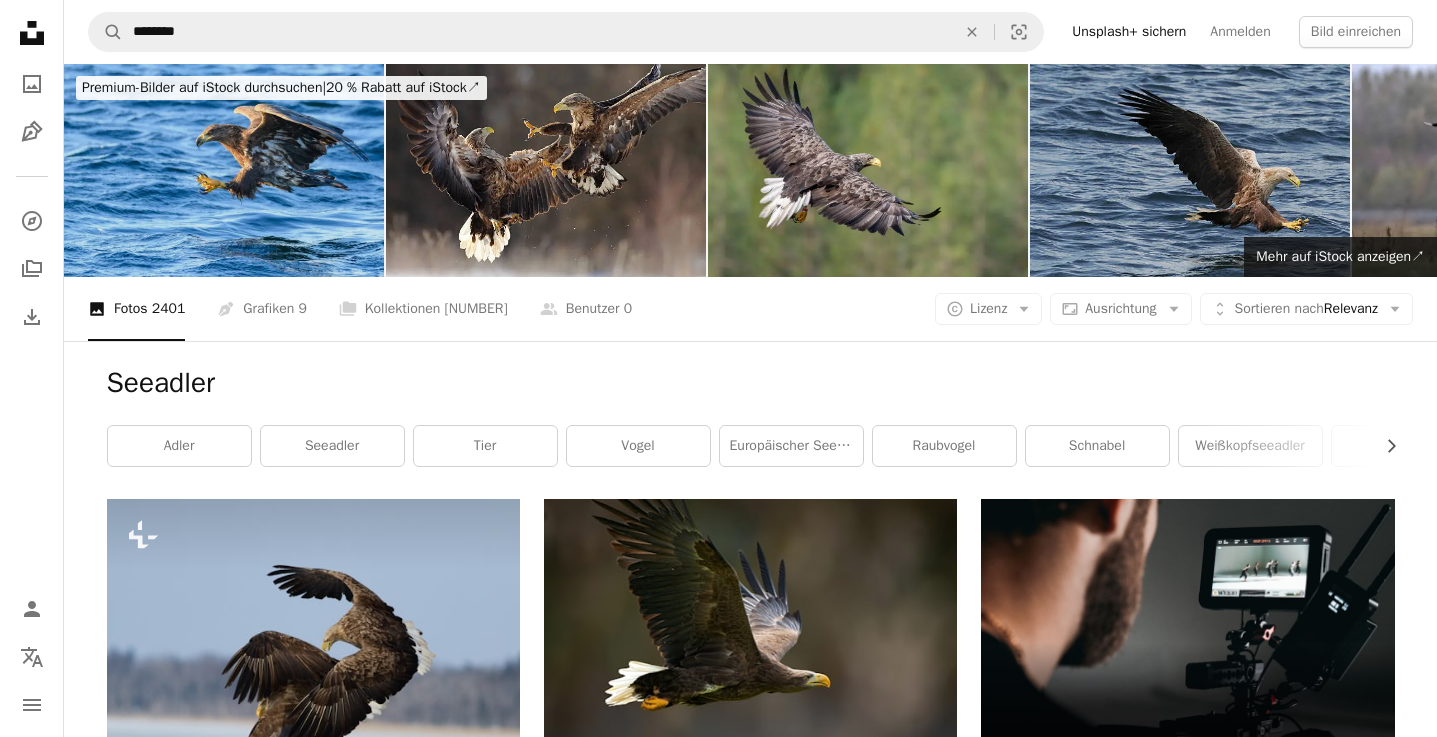 scroll, scrollTop: 0, scrollLeft: 0, axis: both 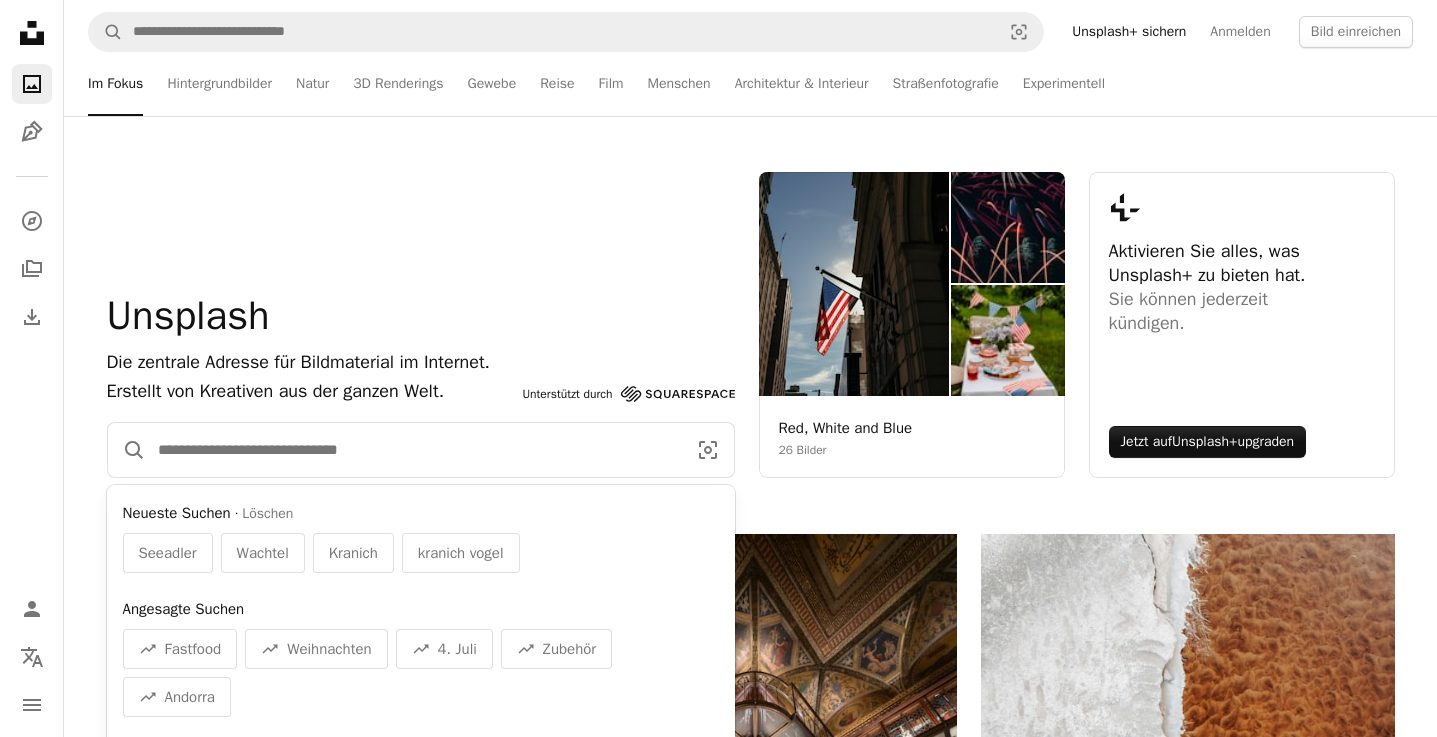 click at bounding box center (414, 450) 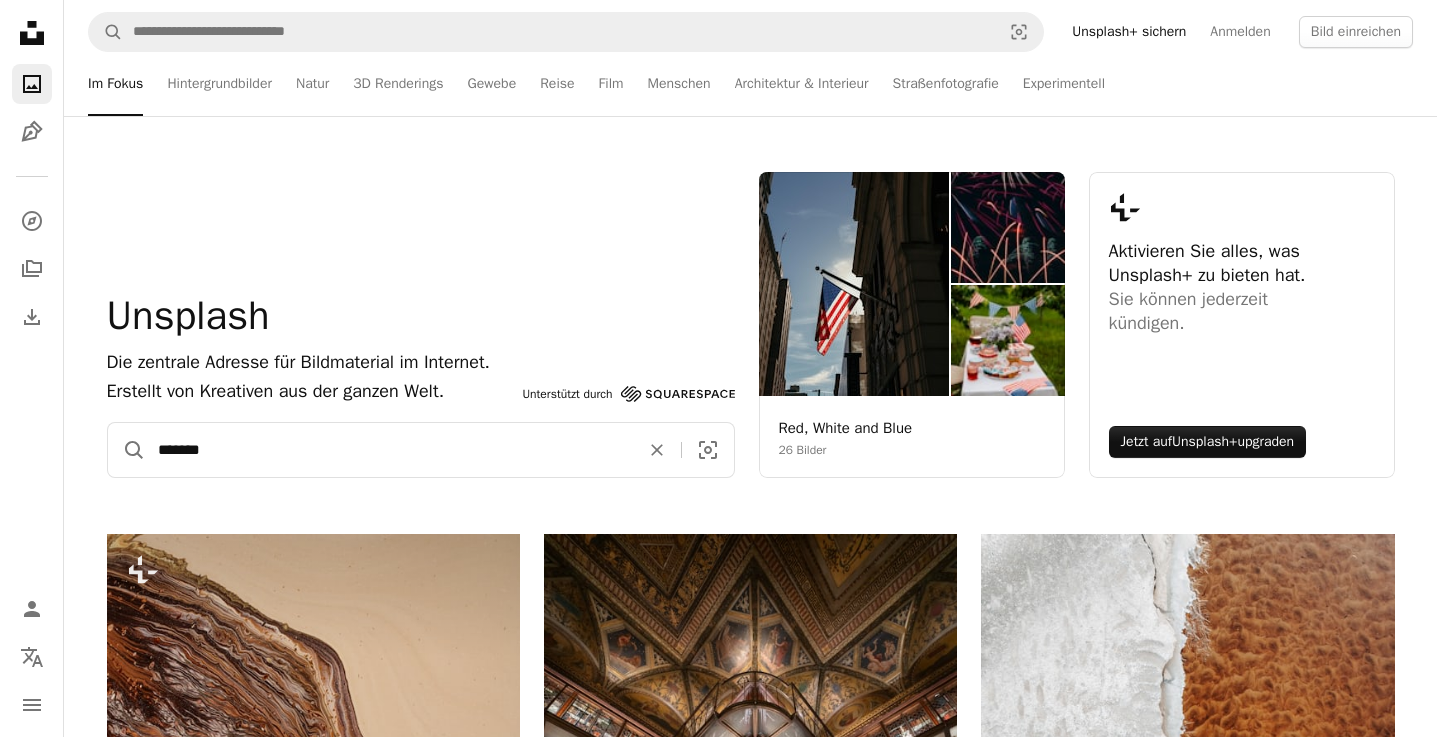 type on "*******" 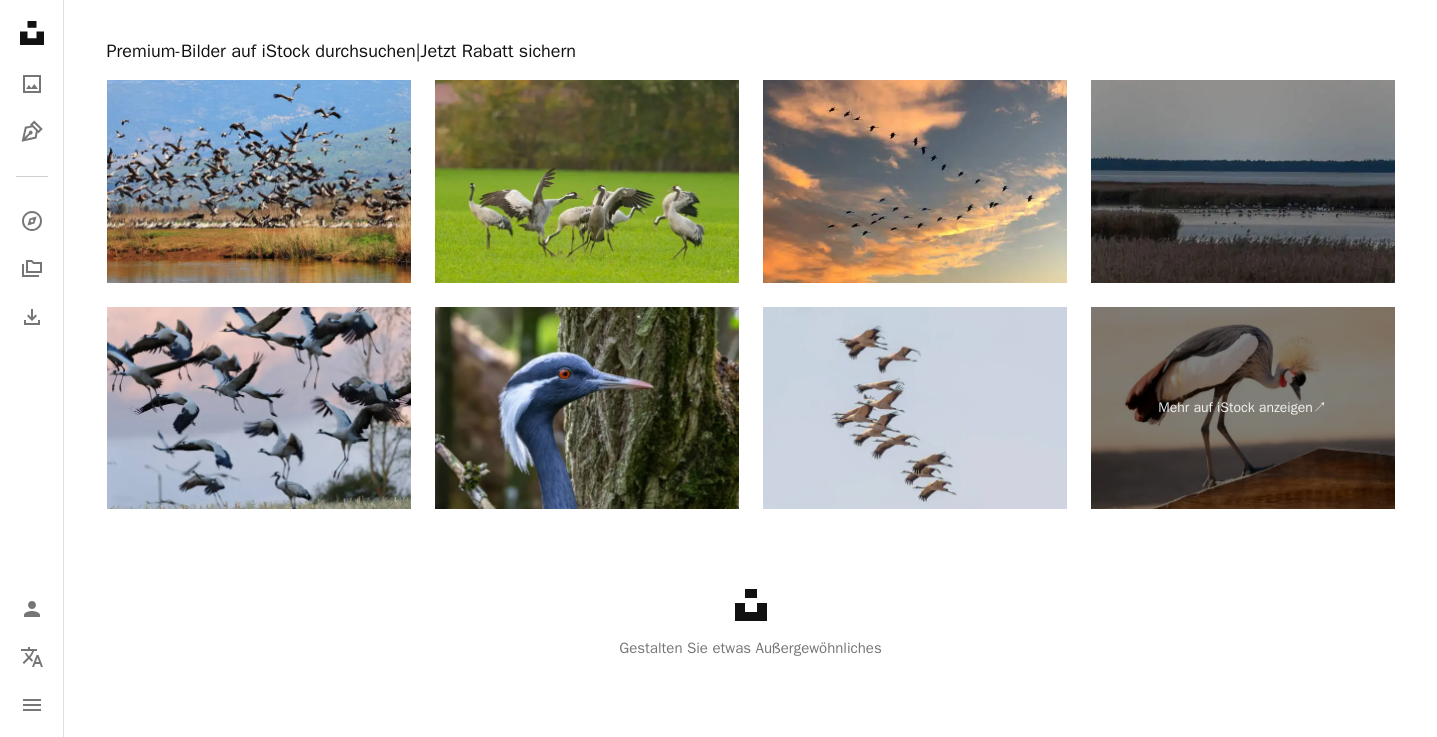 scroll, scrollTop: 3962, scrollLeft: 0, axis: vertical 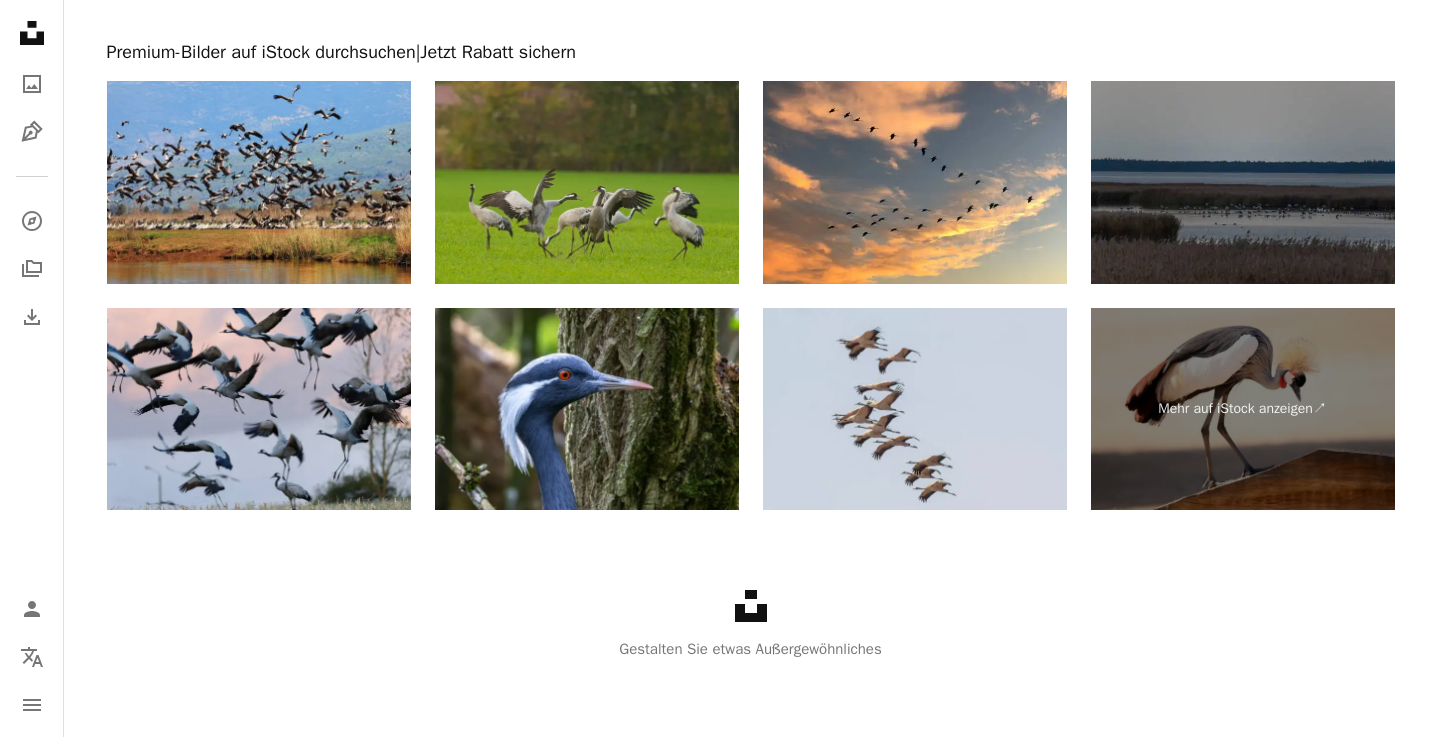 click at bounding box center [587, 182] 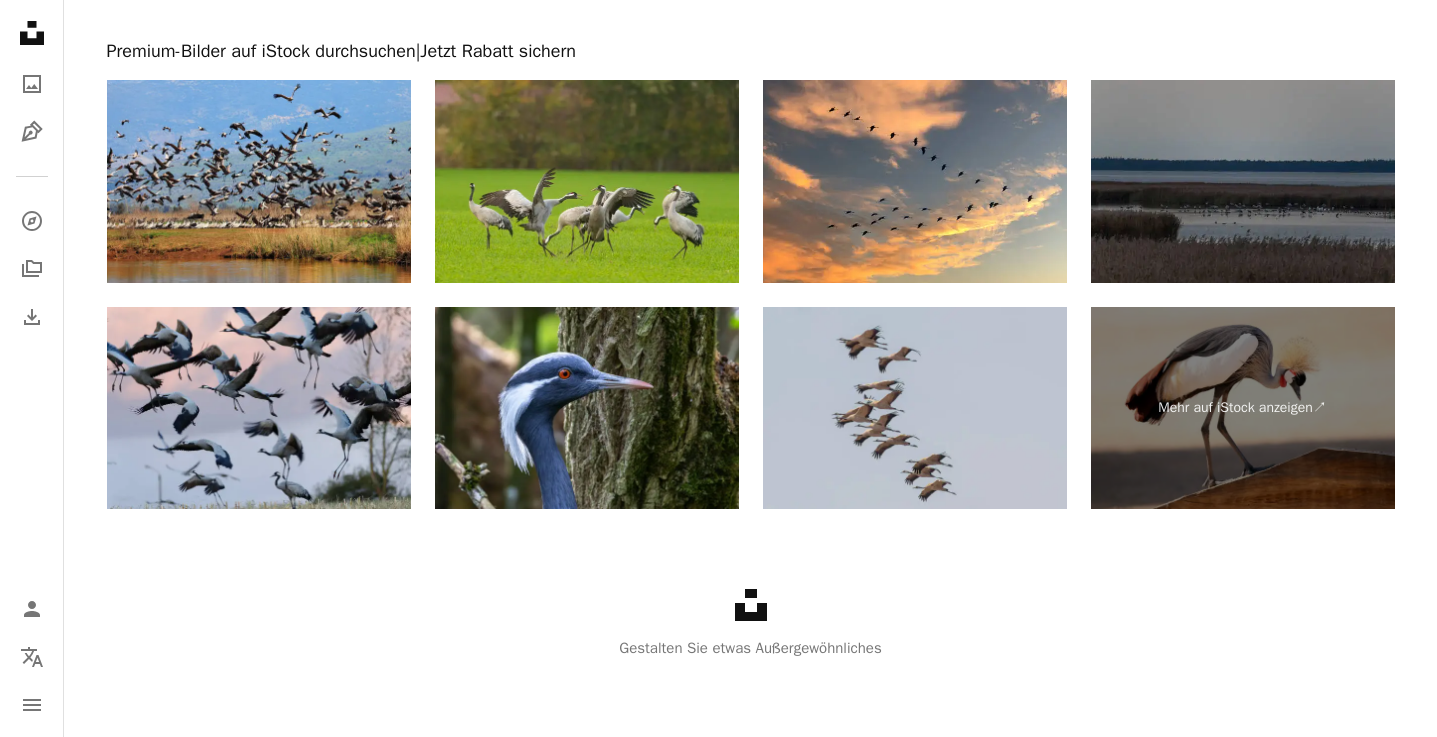 scroll, scrollTop: 3962, scrollLeft: 0, axis: vertical 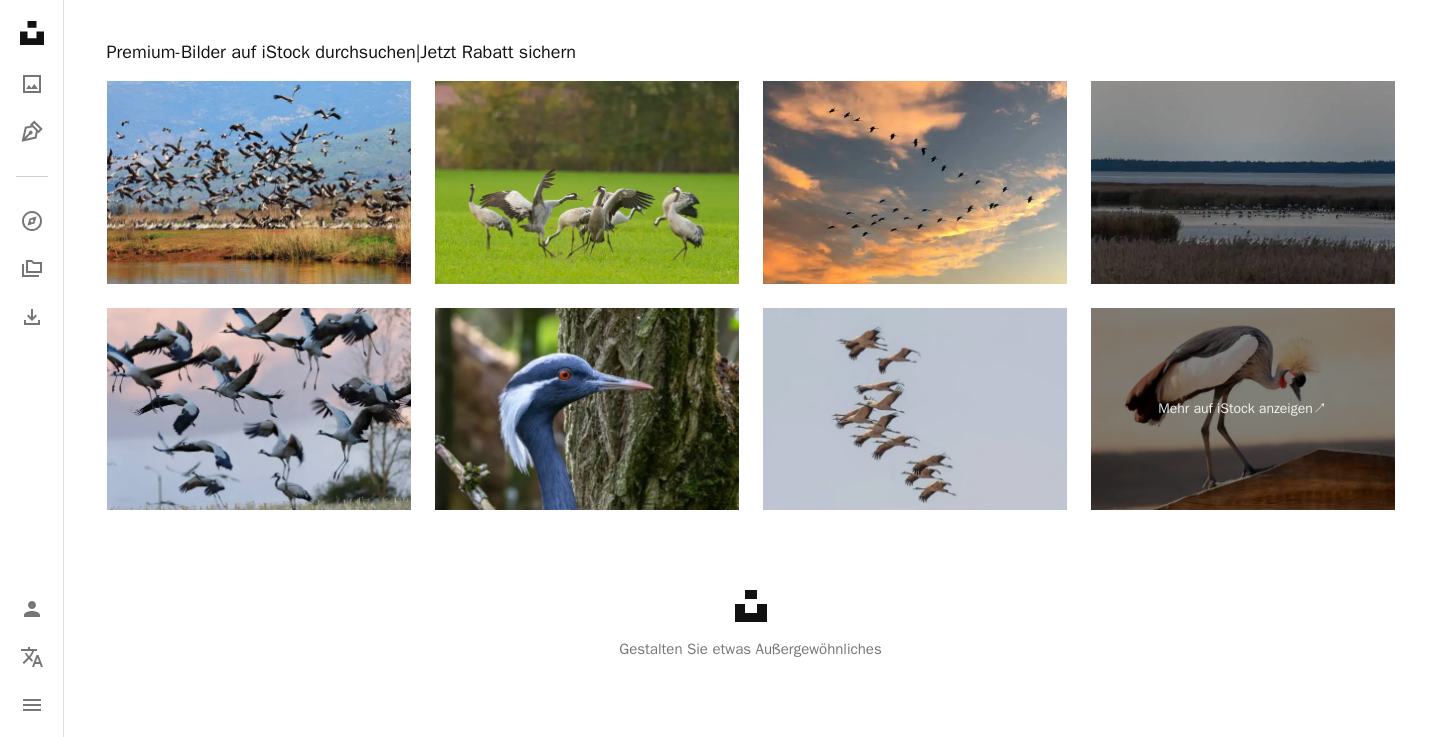 click at bounding box center (915, 409) 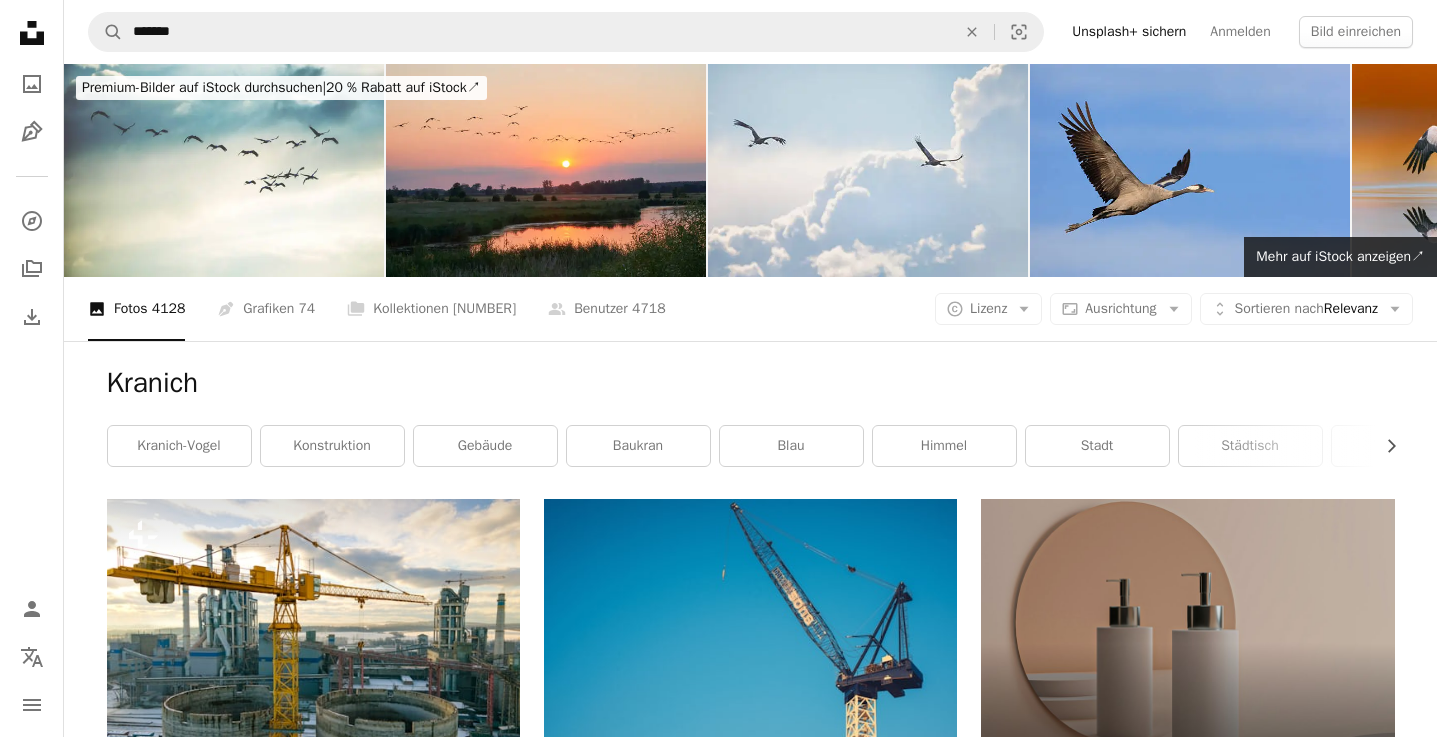 scroll, scrollTop: 0, scrollLeft: 0, axis: both 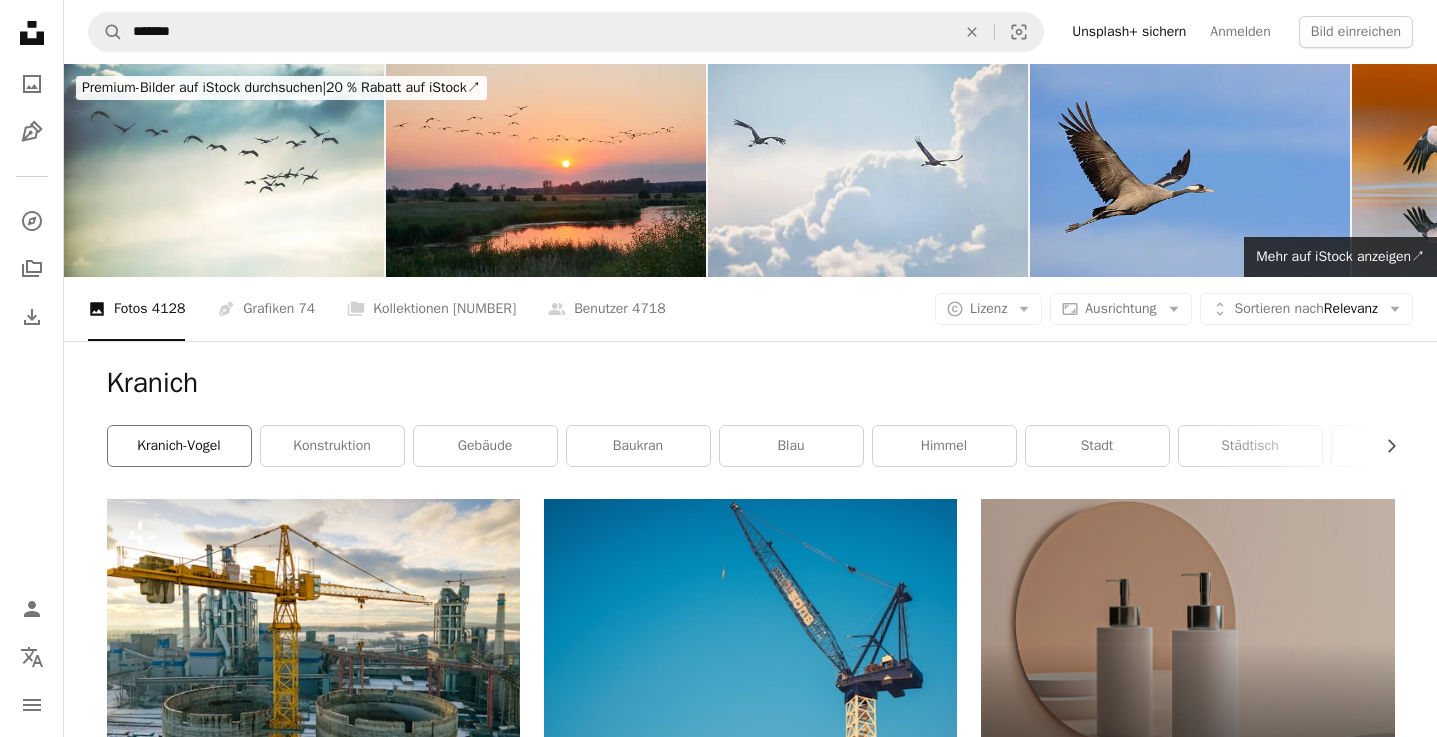 click on "Kranich-Vogel" at bounding box center (179, 446) 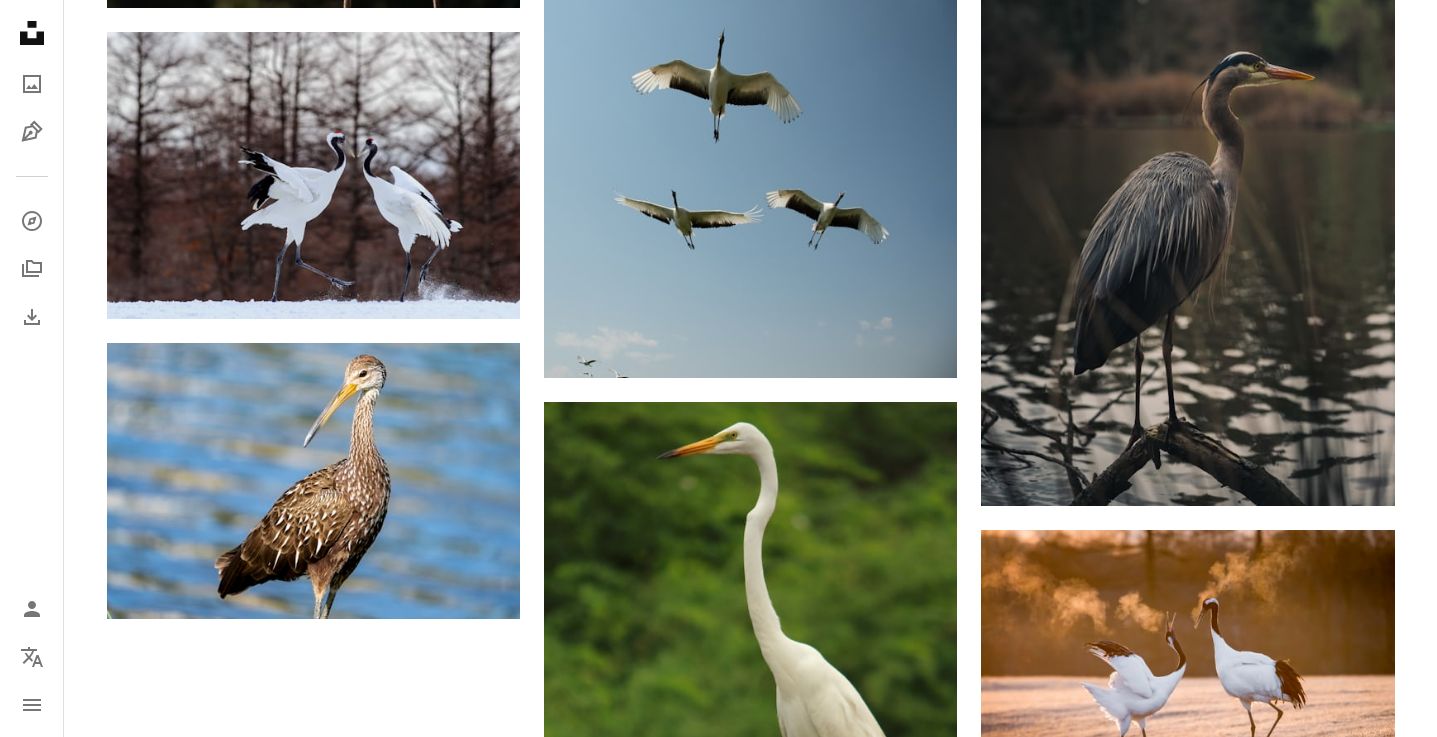 scroll, scrollTop: 2590, scrollLeft: 0, axis: vertical 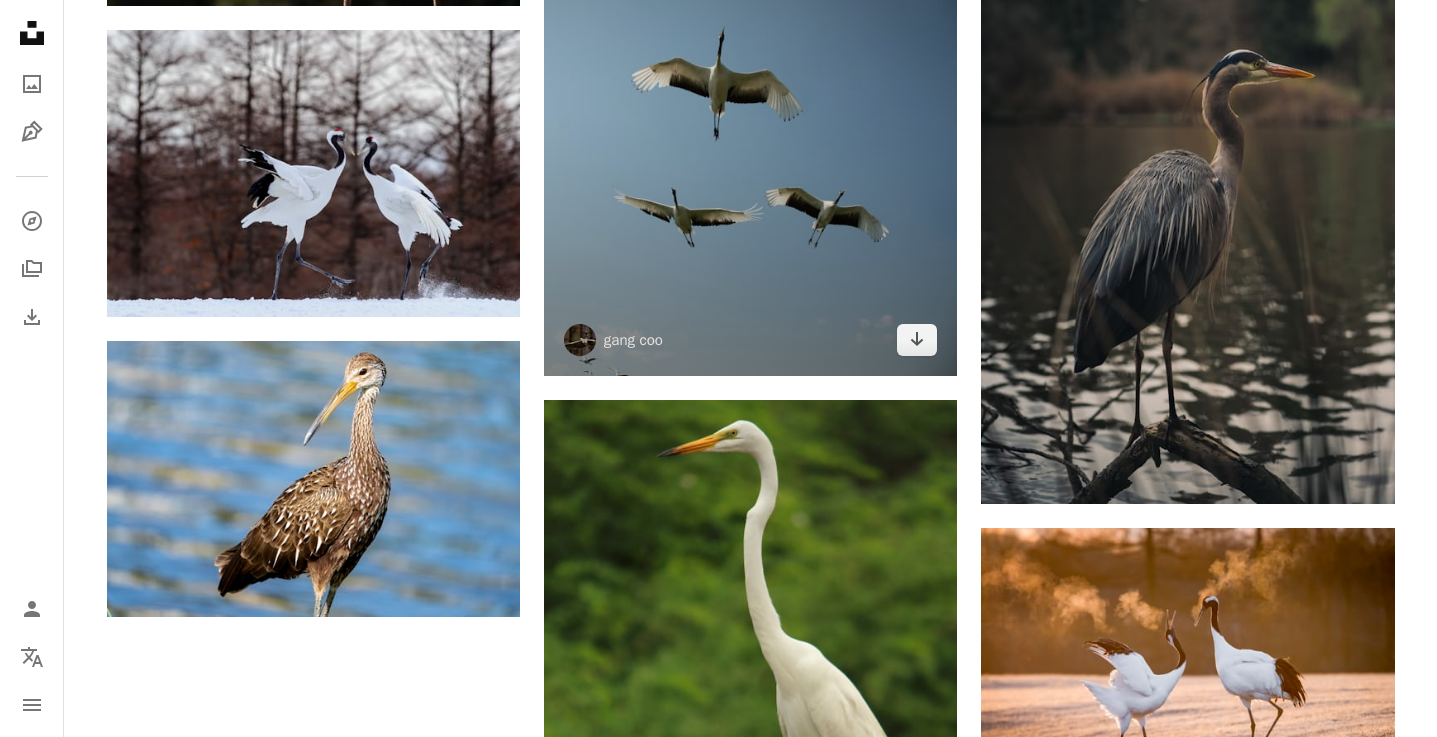 click at bounding box center [750, 106] 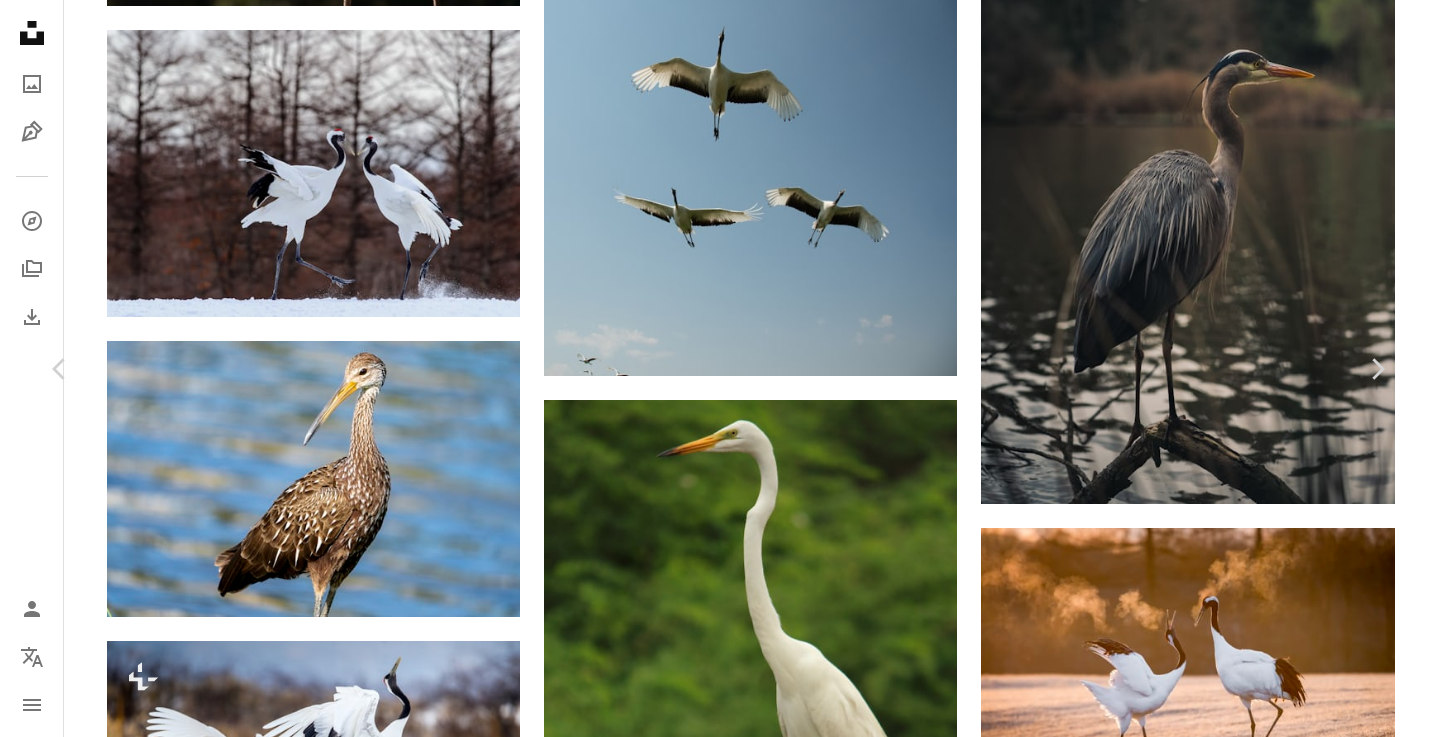 click on "Kostenlos herunterladen" at bounding box center [1171, 5446] 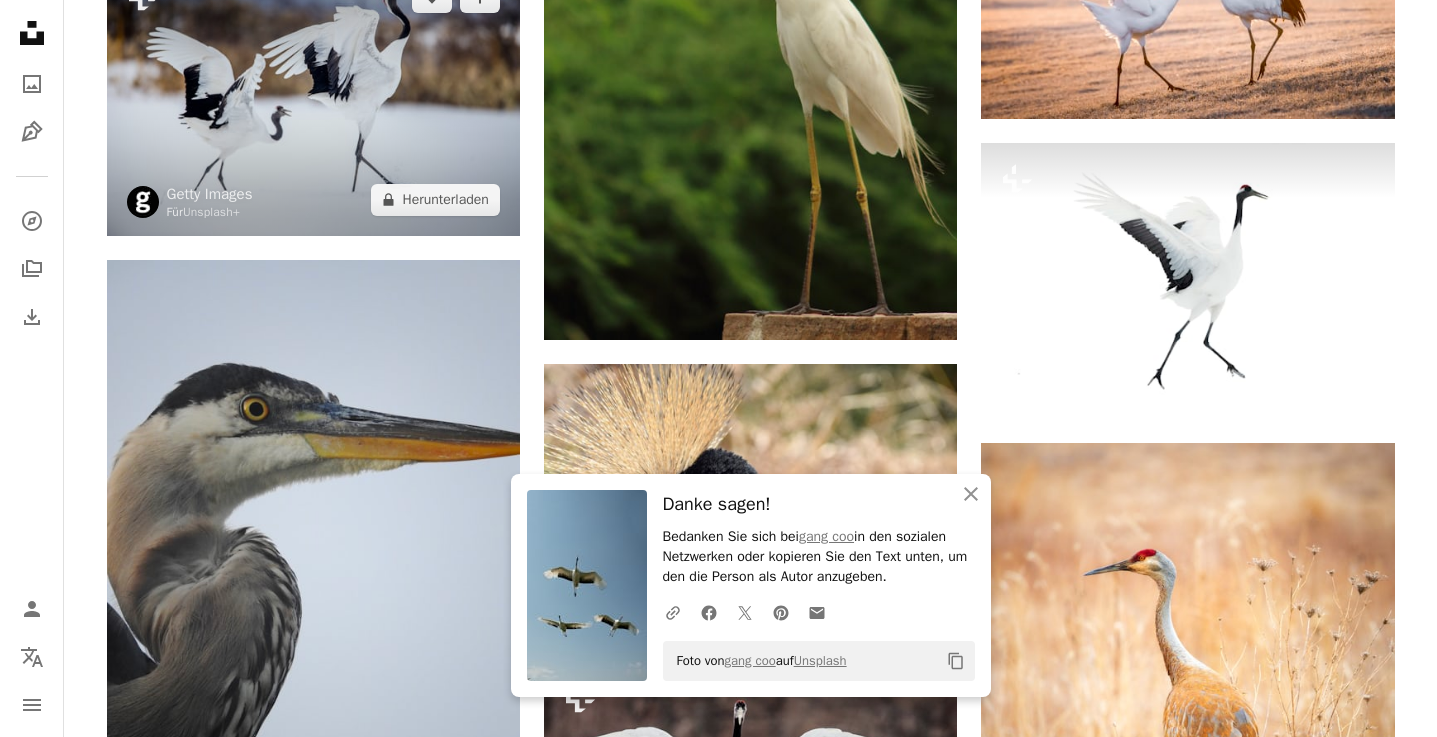 scroll, scrollTop: 3273, scrollLeft: 0, axis: vertical 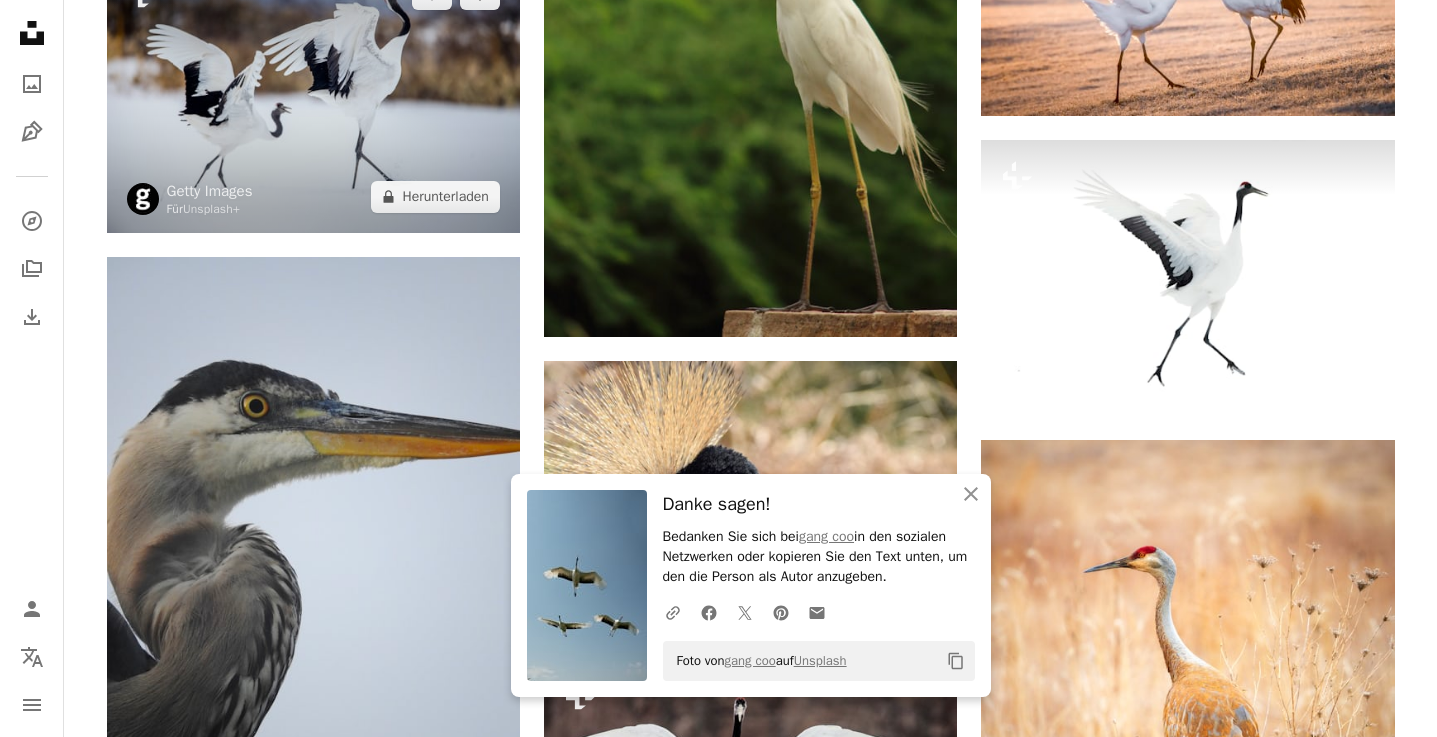 click at bounding box center [313, 95] 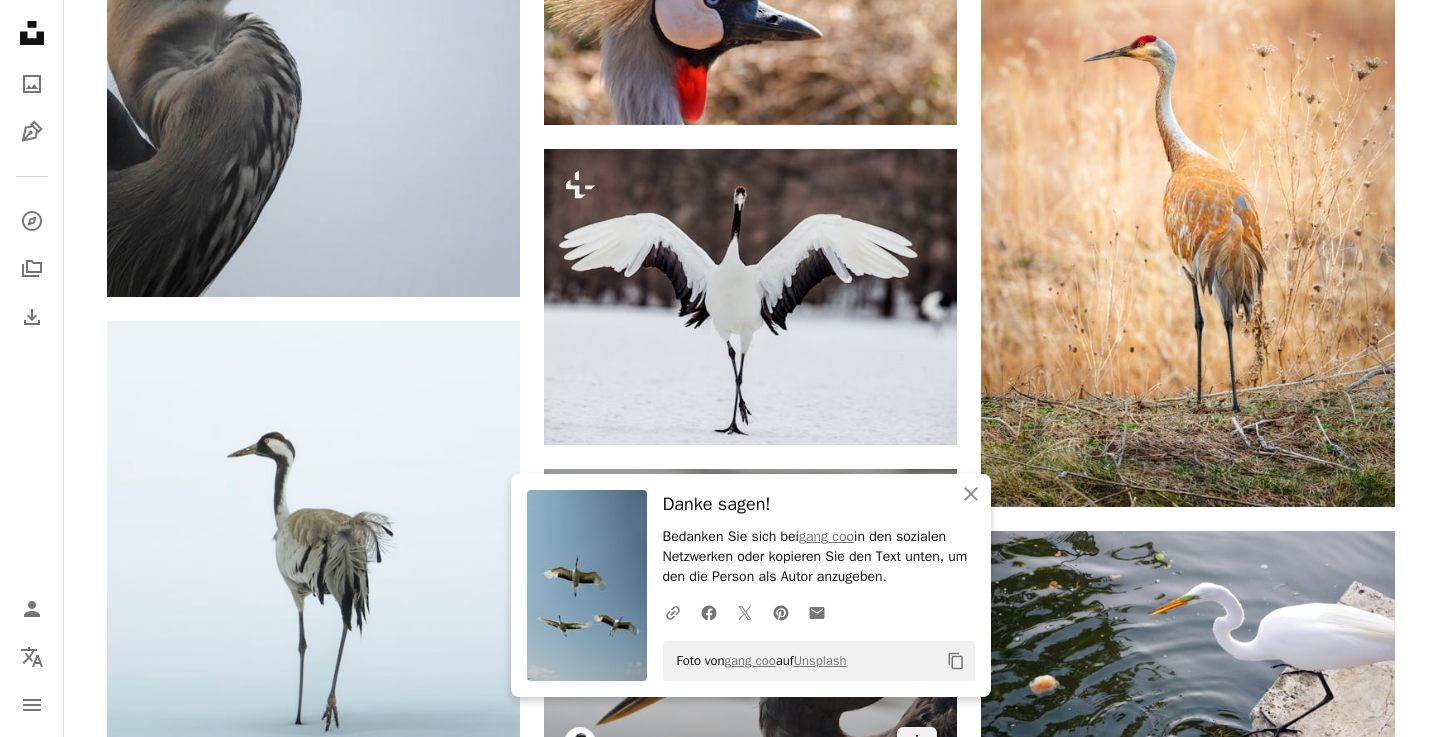 scroll, scrollTop: 3783, scrollLeft: 0, axis: vertical 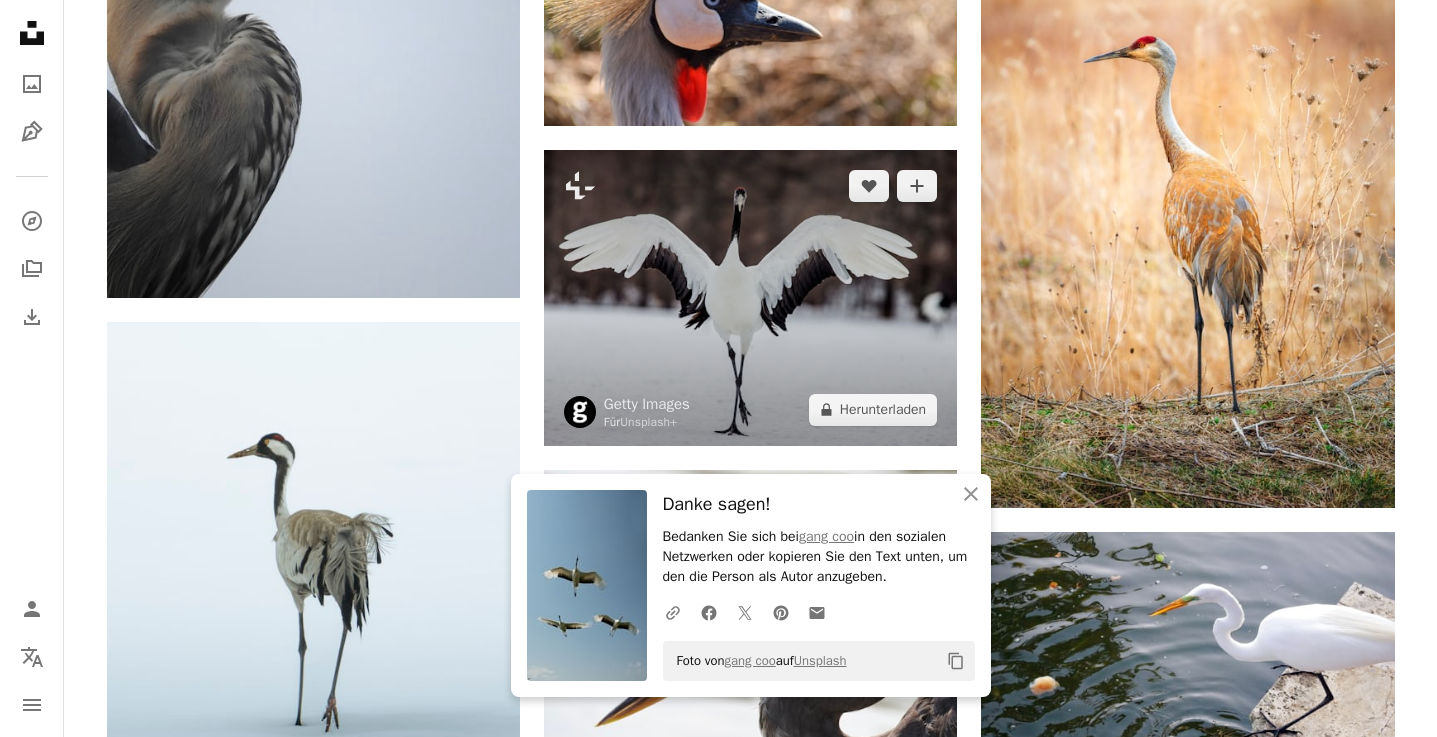 click at bounding box center (750, 298) 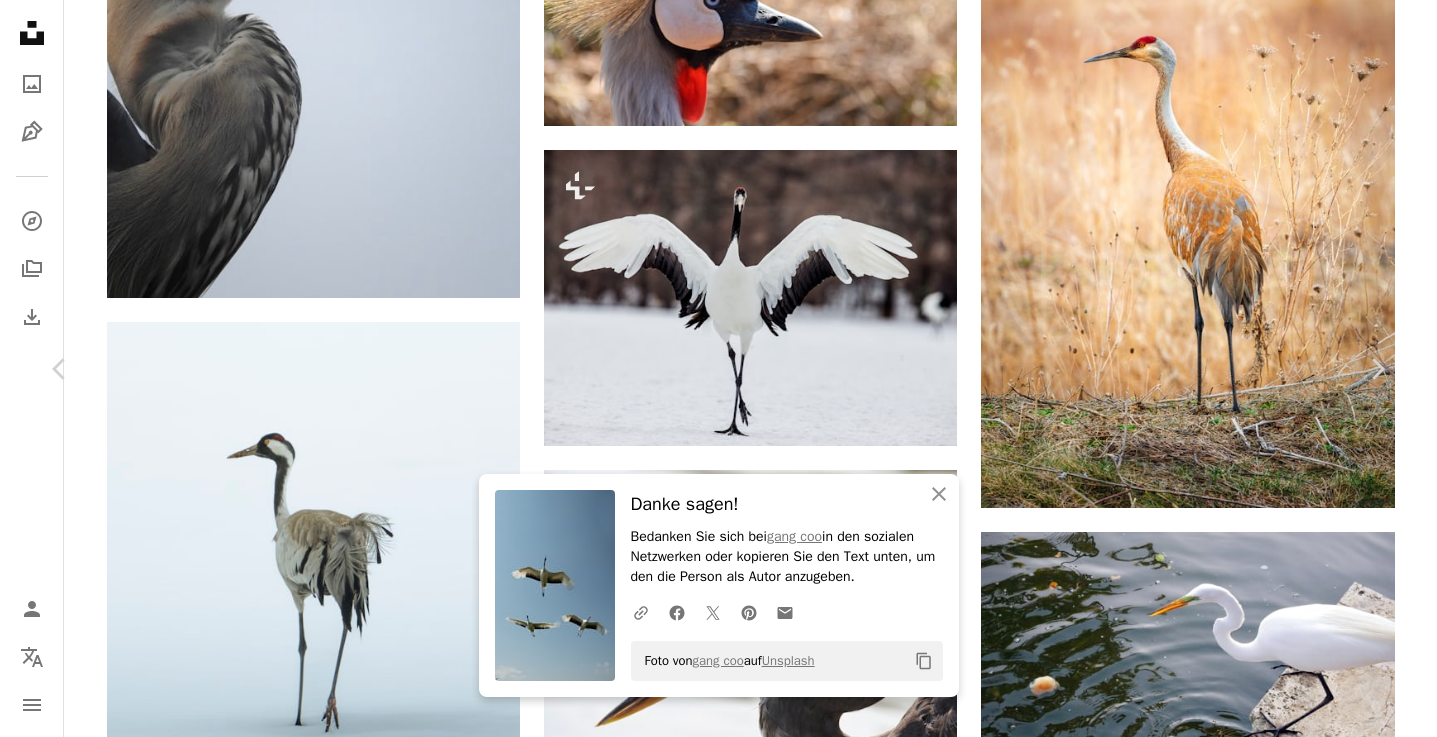 click on "A lock Herunterladen" at bounding box center (1228, 4253) 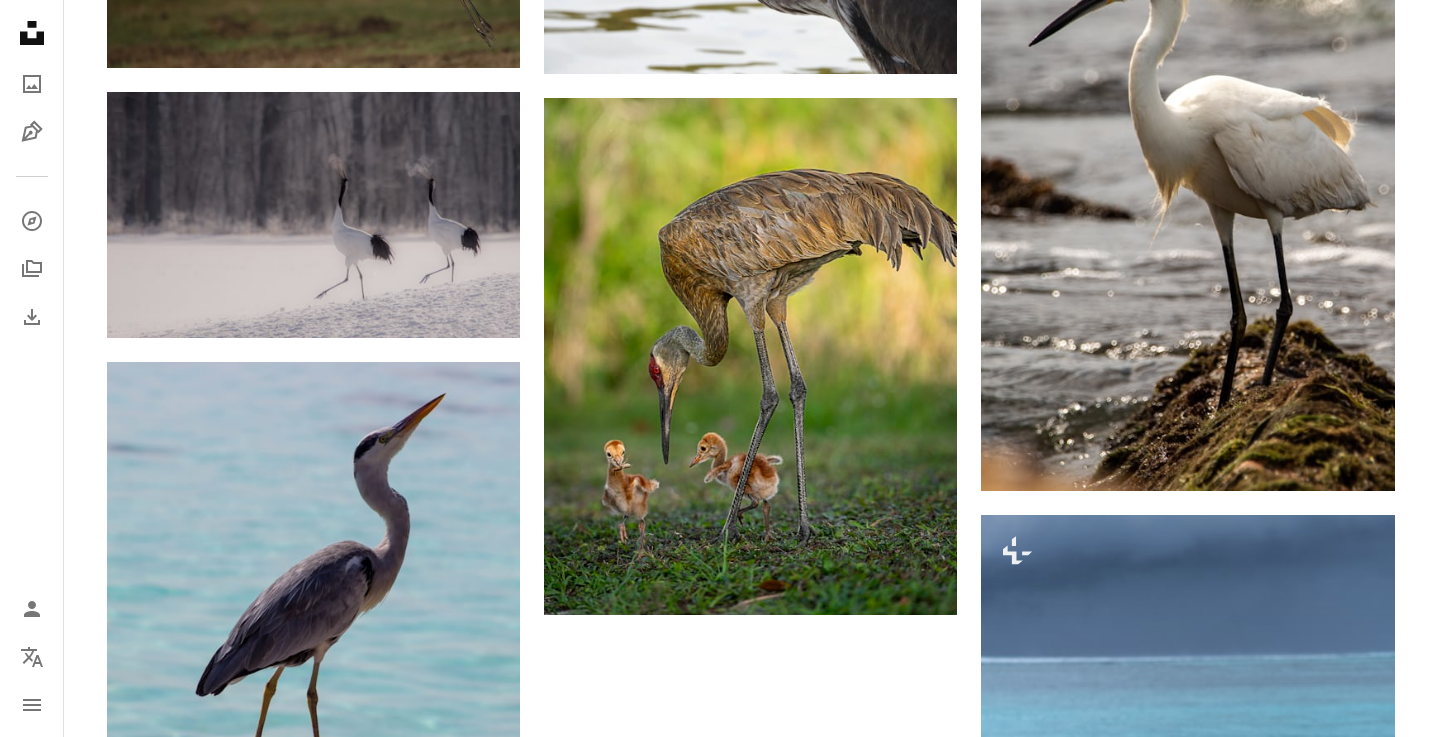 scroll, scrollTop: 5412, scrollLeft: 0, axis: vertical 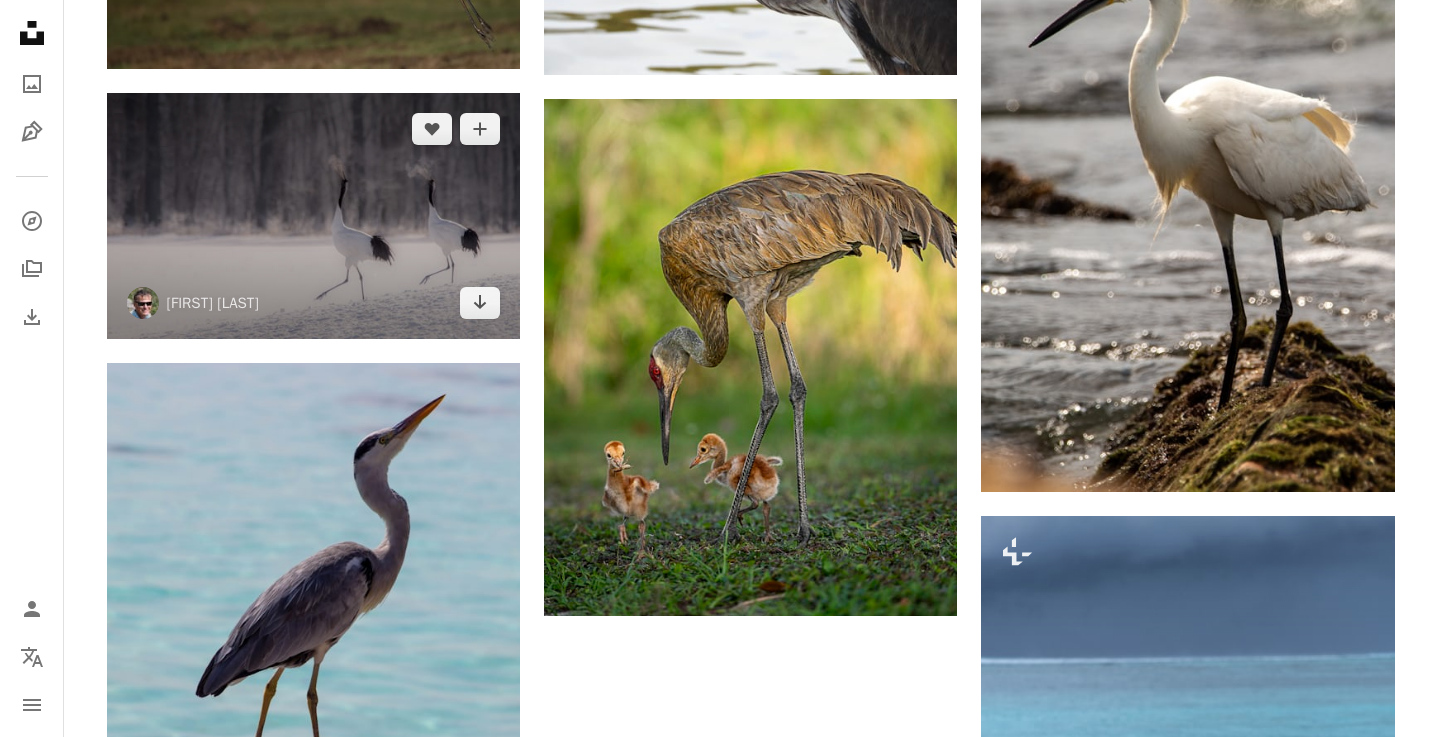 click at bounding box center (313, 216) 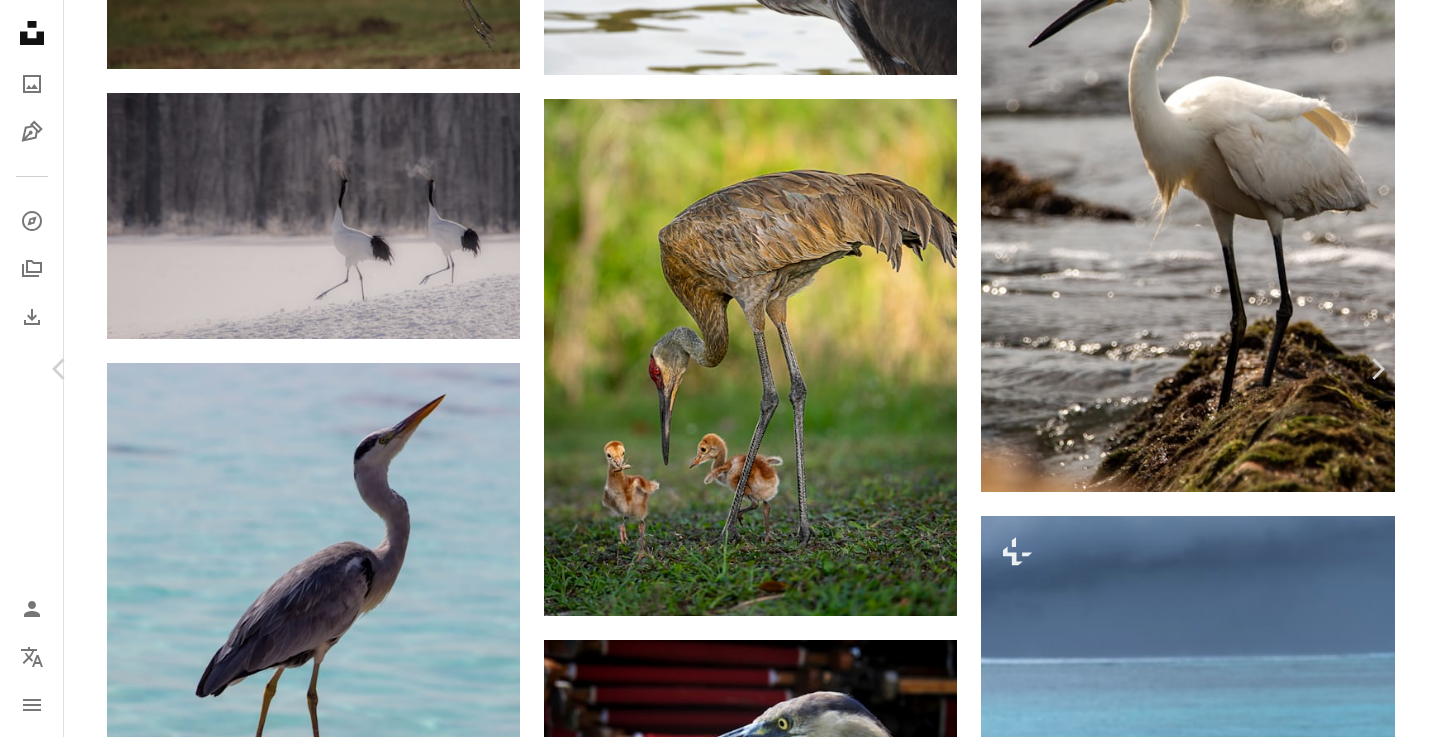 click on "Kostenlos herunterladen" at bounding box center (1171, 4925) 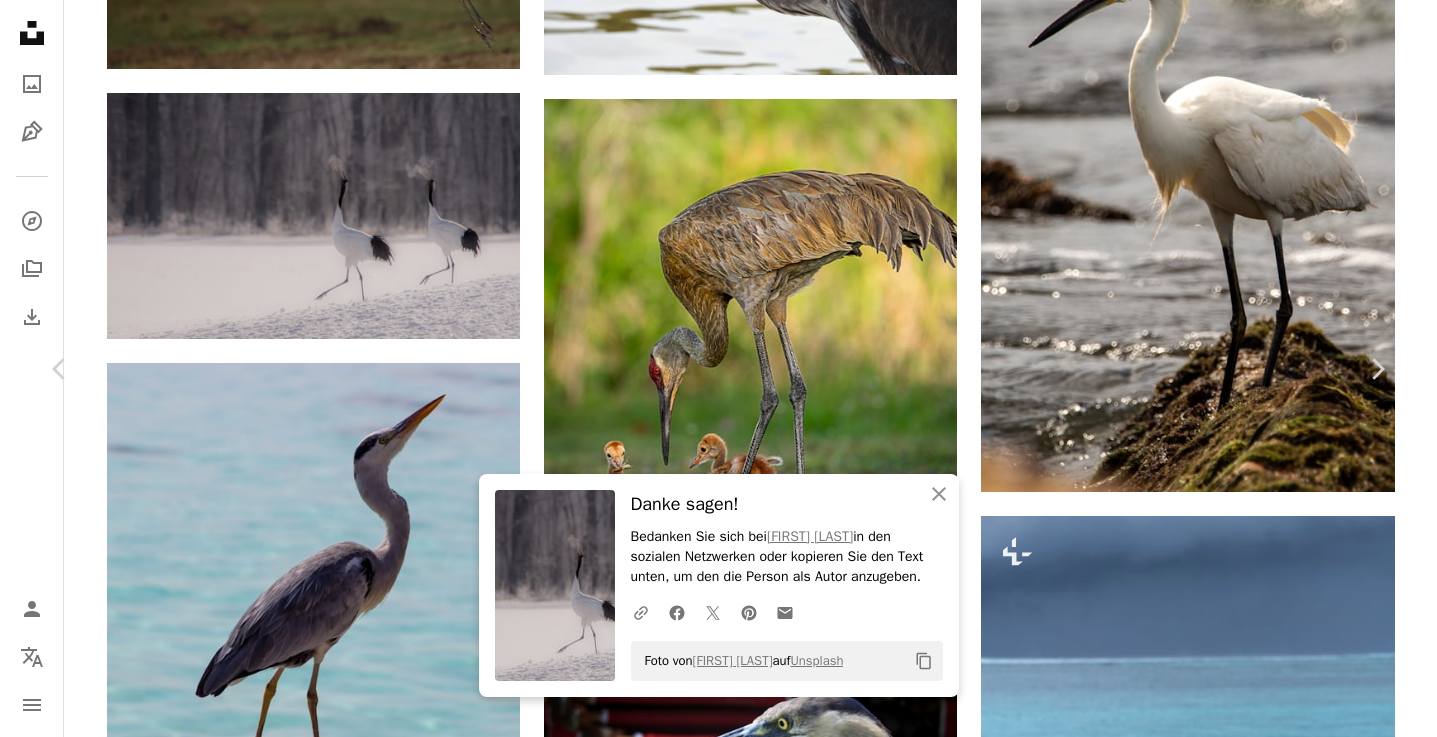 click on "An X shape Chevron left Chevron right An X shape Schließen Danke sagen! Bedanken Sie sich bei  Birger Strahl  in den sozialen Netzwerken oder kopieren Sie den Text unten, um den die Person als Autor anzugeben. A URL sharing icon (chains) Facebook icon X (formerly Twitter) icon Pinterest icon An envelope Foto von  Birger Strahl  auf  Unsplash
Copy content Birger Strahl bist31 A heart A plus sign Kostenlos herunterladen Chevron down Zoom in Aufrufe 386.254 Downloads 2.723 Veröffentlicht in Fotos ,  Tiere A forward-right arrow Teilen Info icon Info More Actions A map marker Hokkaidō, Japan Calendar outlined Veröffentlicht am  9. November 2020 Camera NIKON CORPORATION, NIKON D4S Safety Kostenlos zu verwenden im Rahmen der  Unsplash Lizenz Tier Winter Vogel Schnee Tiere Tierwelt draußen kalt Gesang Atmung Atem Kranich Kräne Wildvogel Japan grau Kranichvogel Reiher Reiher Wasservogel Hintergrundmotive Ähnliche Premium-Bilder auf iStock durchsuchen  |  20 % Rabatt mit Aktionscode UNSPLASH20  ↗ Emre" at bounding box center (718, 5246) 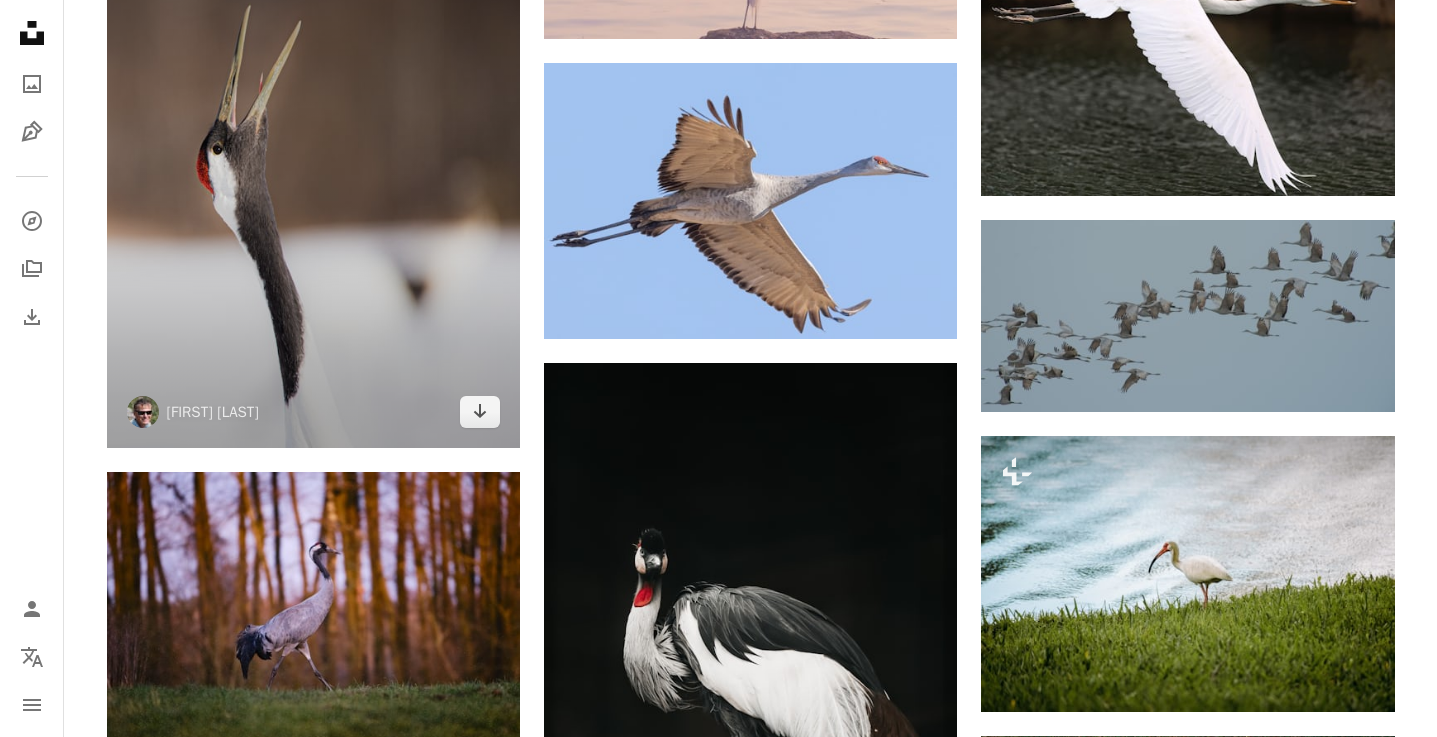 scroll, scrollTop: 6625, scrollLeft: 0, axis: vertical 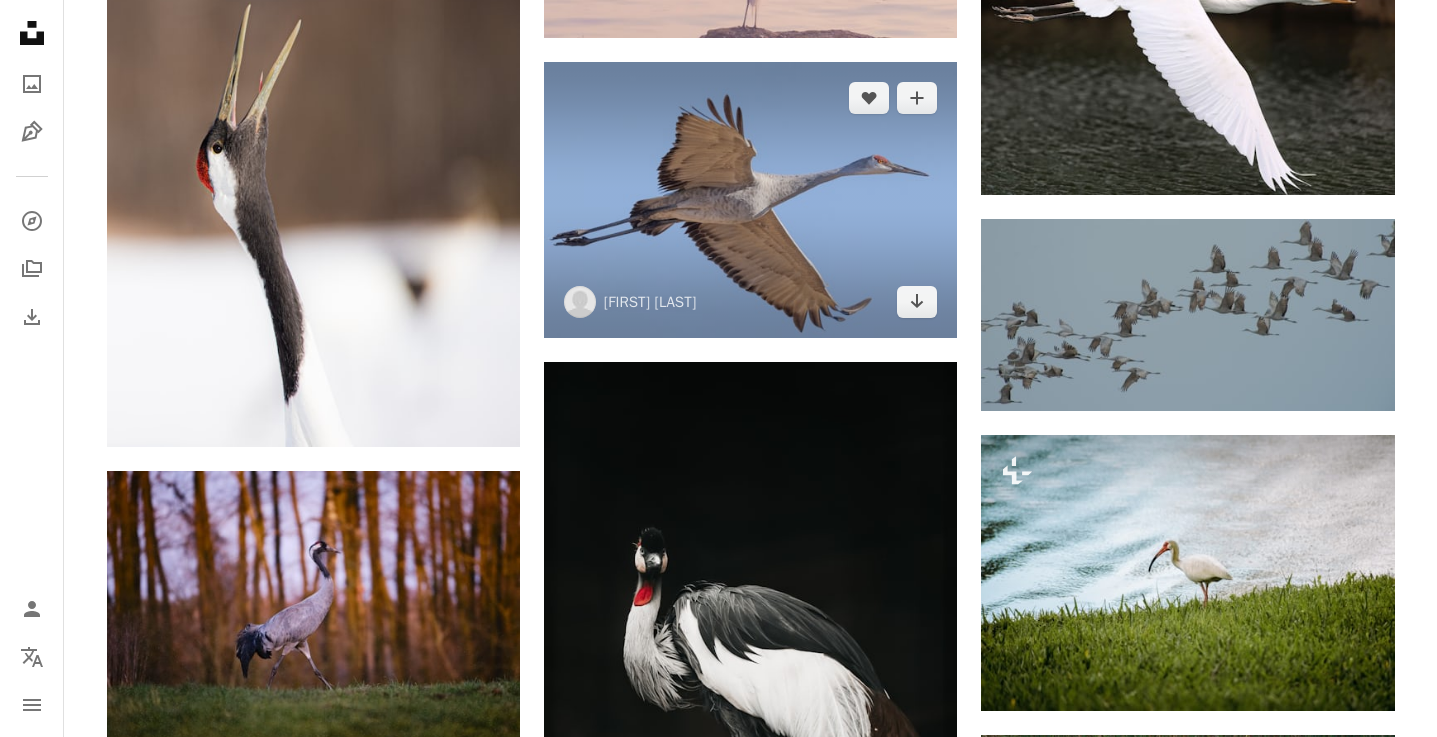 click at bounding box center [750, 200] 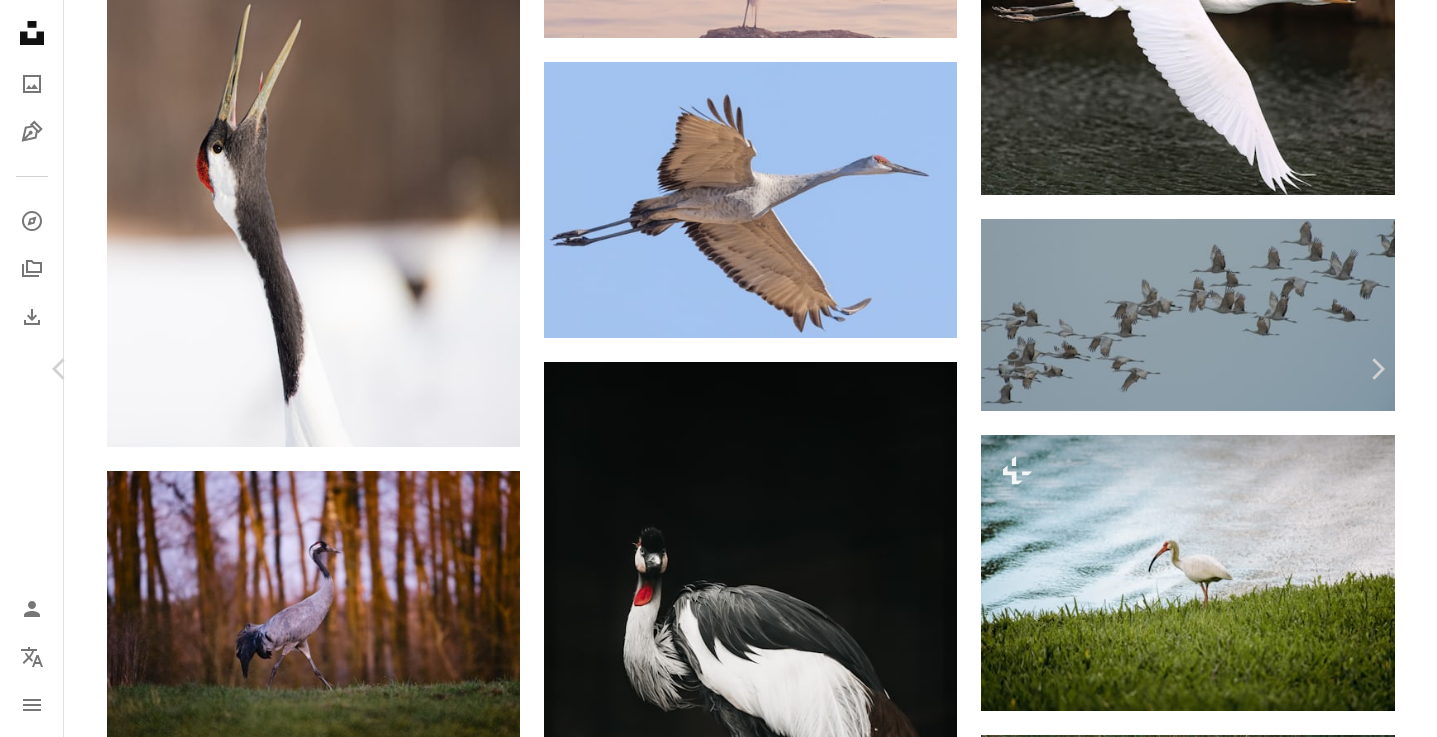 click on "Kostenlos herunterladen" at bounding box center [1171, 3712] 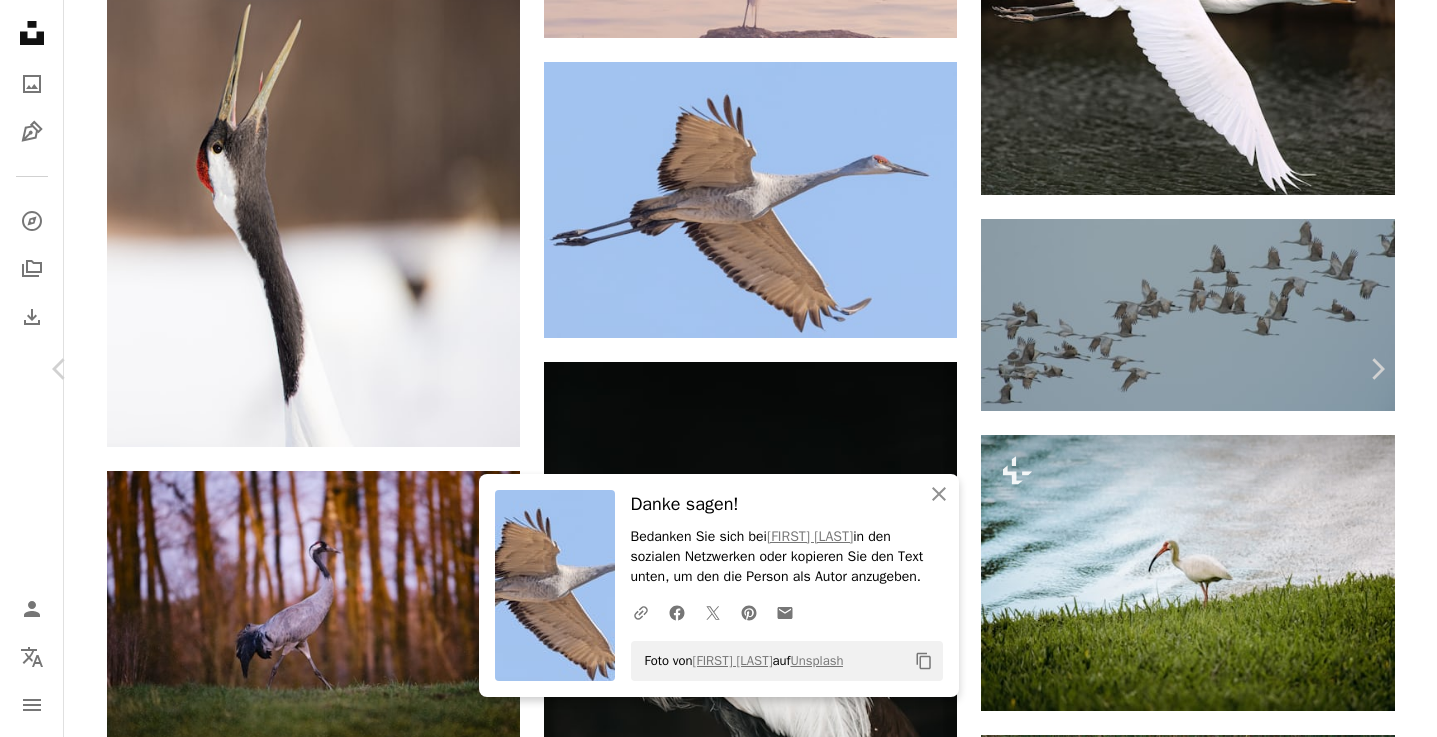 click on "An X shape Chevron left Chevron right An X shape Schließen Danke sagen! Bedanken Sie sich bei Mathew Schwartz in den sozialen Netzwerken oder kopieren Sie den Text unten, um den die Person als Autor anzugeben. A URL sharing icon (chains) Facebook icon X (formerly Twitter) icon Pinterest icon An envelope Foto von Mathew Schwartz auf Unsplash
Copy content Mathew Schwartz cadop A heart A plus sign Kostenlos herunterladen Chevron down Zoom in Aufrufe 93.957 Downloads 760 Veröffentlicht in Tiere A forward-right arrow Teilen Info icon Info More Actions Calendar outlined Veröffentlicht am 13. Januar 2022 Camera Canon, EOS R5 Safety Kostenlos zu verwenden im Rahmen der Unsplash Lizenz Tier Vogel Tierwelt Flug Flügel Fliegen Kranich Feder Großer Vogel Roter Kopf Flügelspannweite grau Gans Kranichvogel Geier Wasservogel Kondor Public Domain-Bilder Ähnliche Premium-Bilder auf iStock durchsuchen | 20 % Rabatt mit Aktionscode UNSPLASH20 Mehr auf iStock anzeigen ↖️ Ähnliche Bilder A heart Für" at bounding box center (718, 4033) 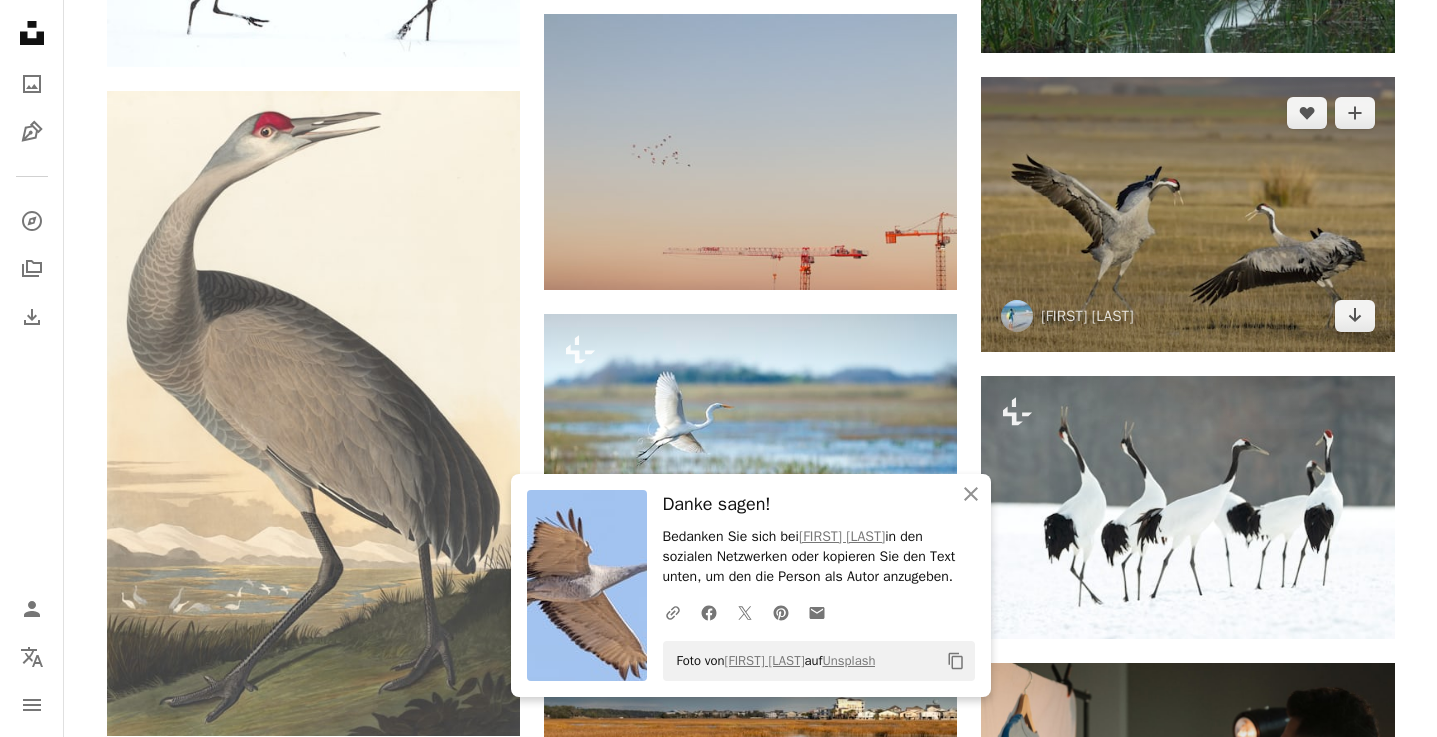 scroll, scrollTop: 7627, scrollLeft: 0, axis: vertical 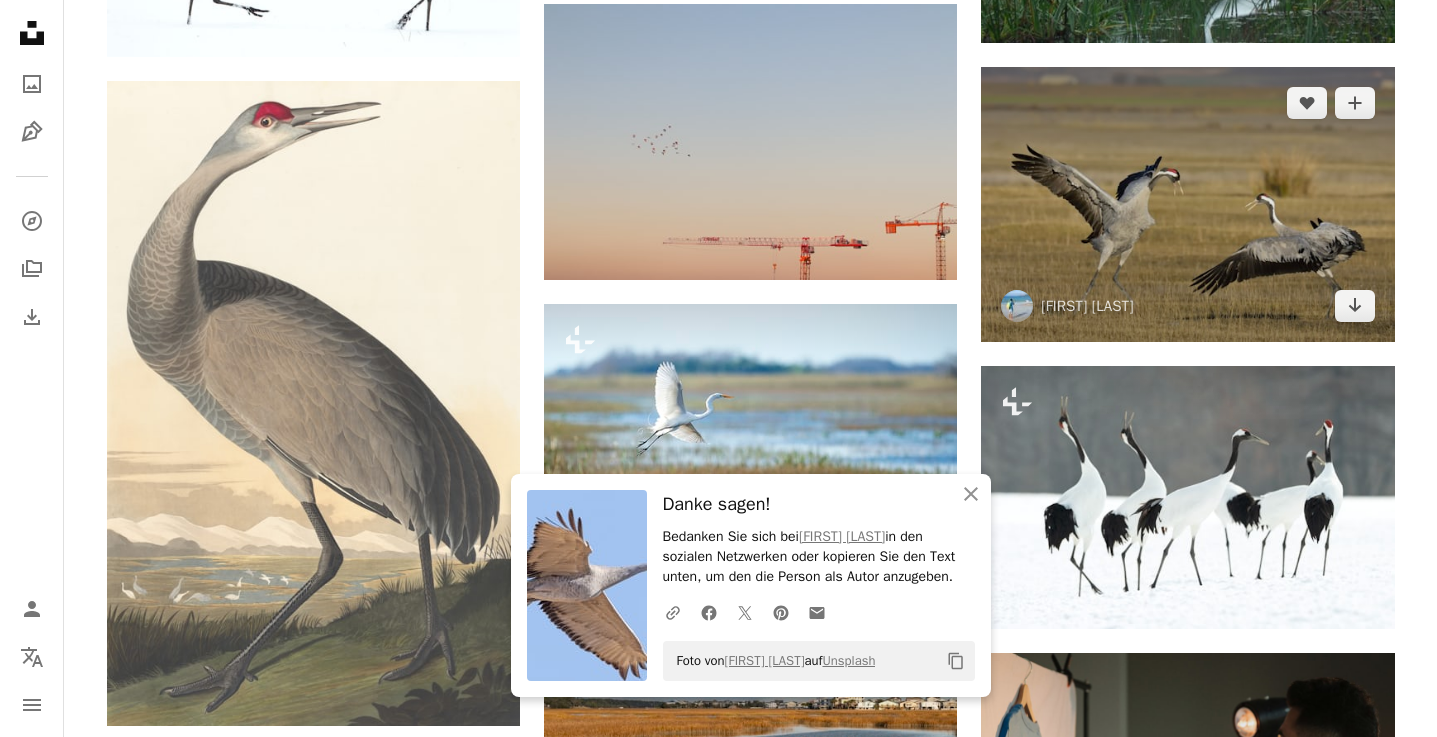 click at bounding box center (1187, 204) 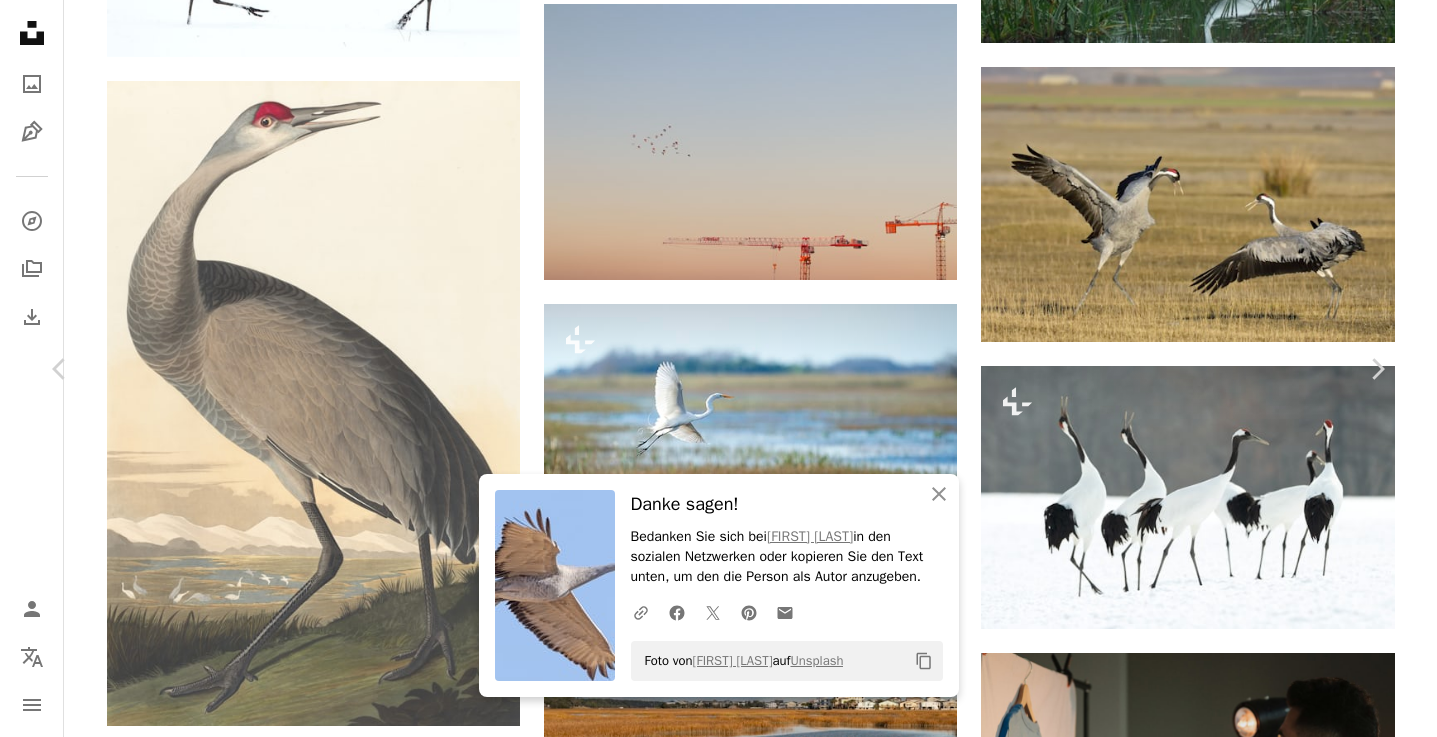 click on "Kostenlos herunterladen" at bounding box center (1171, 2709) 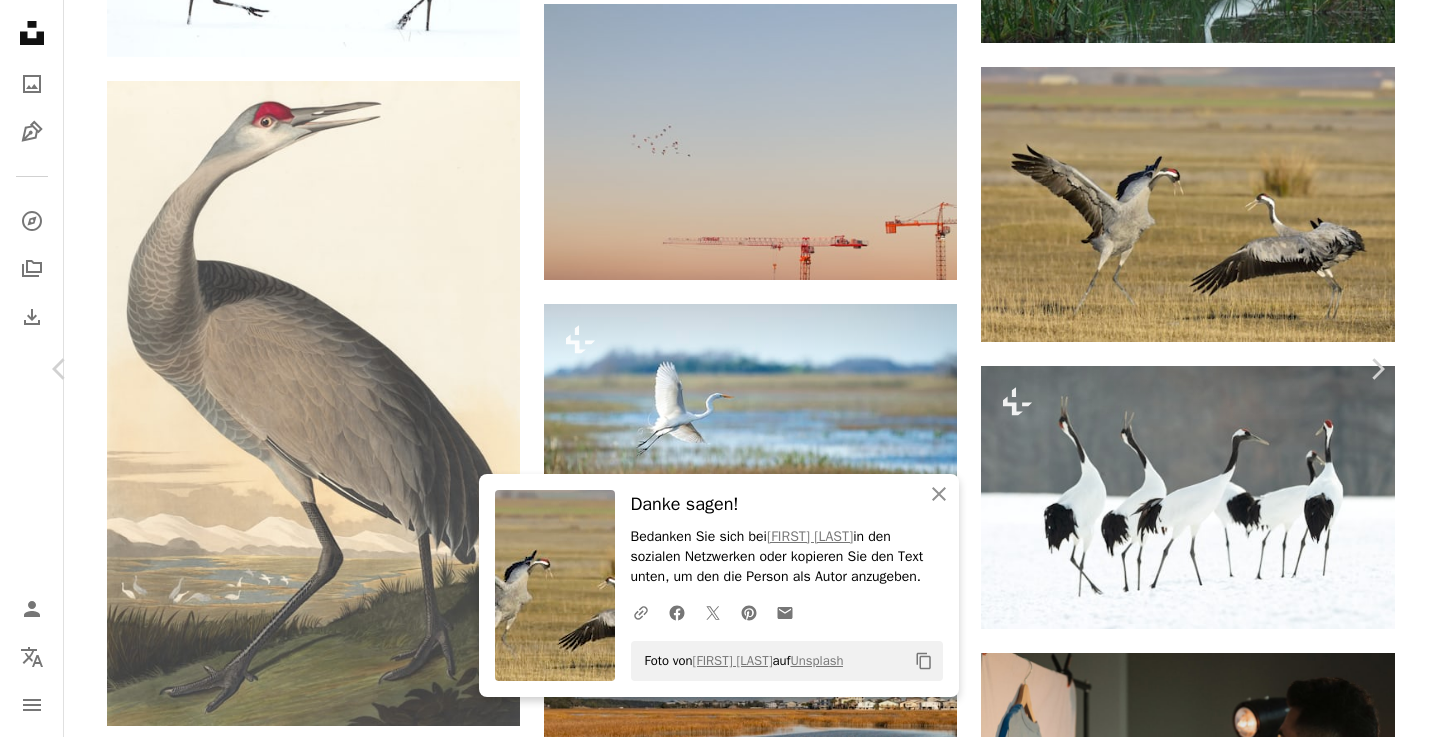 click on "Laguna de Gallocanta, [COUNTRY]" at bounding box center [718, 3030] 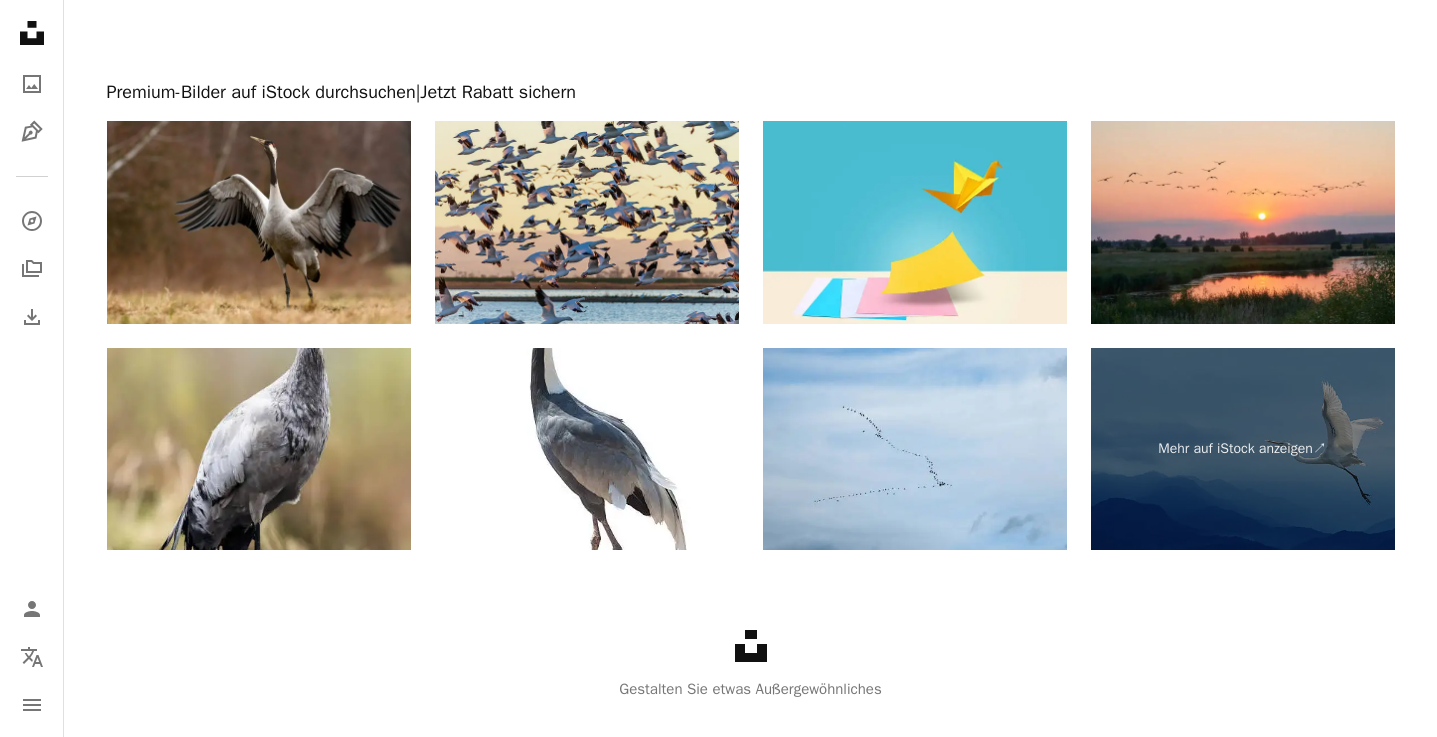 scroll, scrollTop: 9505, scrollLeft: 0, axis: vertical 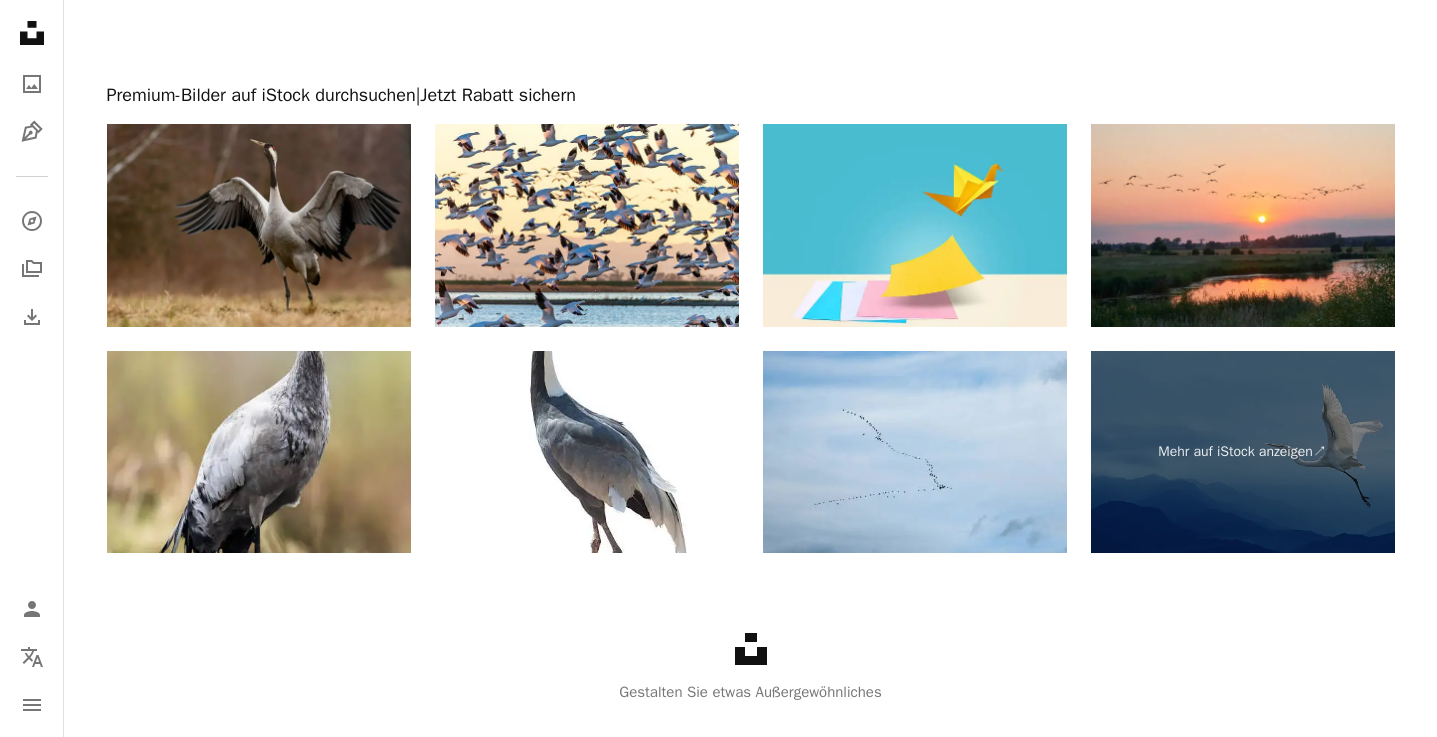 click at bounding box center (259, 225) 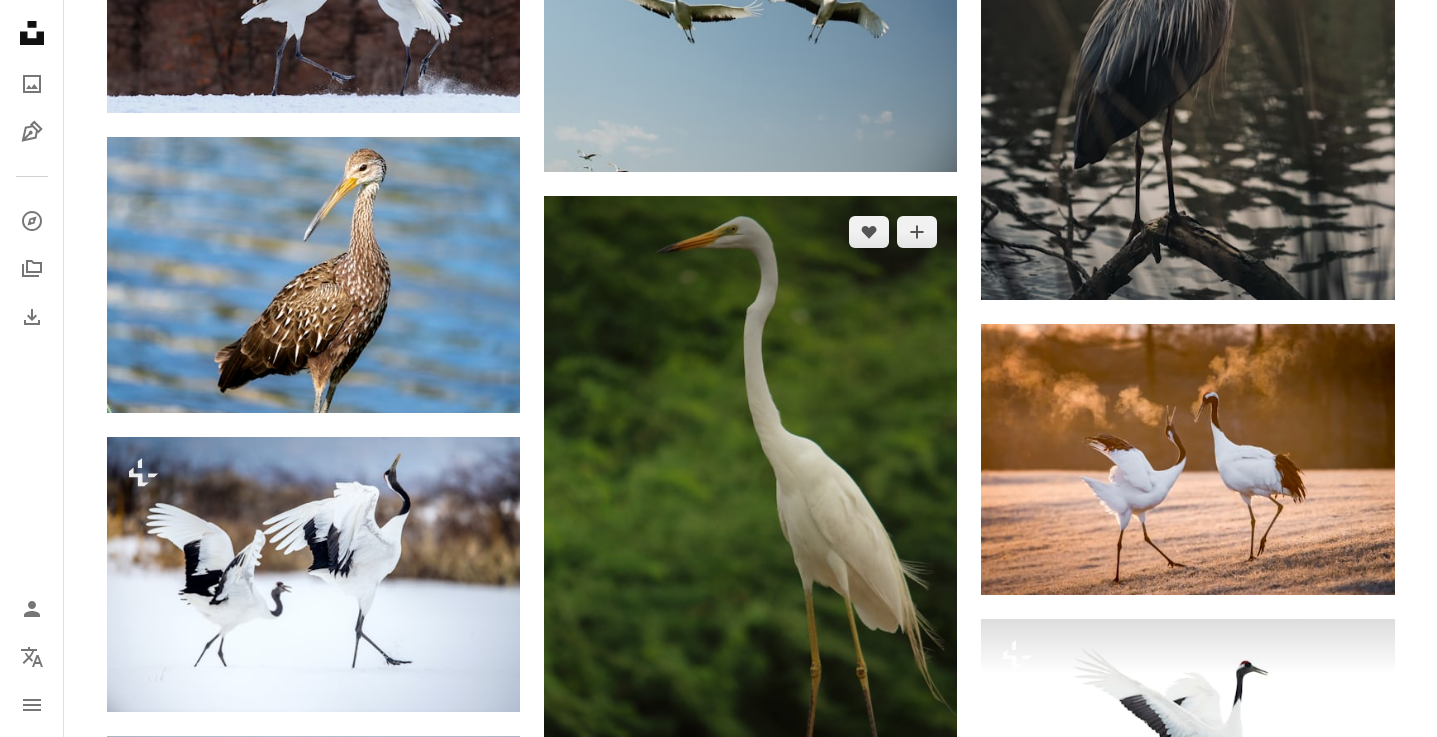 scroll, scrollTop: 2788, scrollLeft: 0, axis: vertical 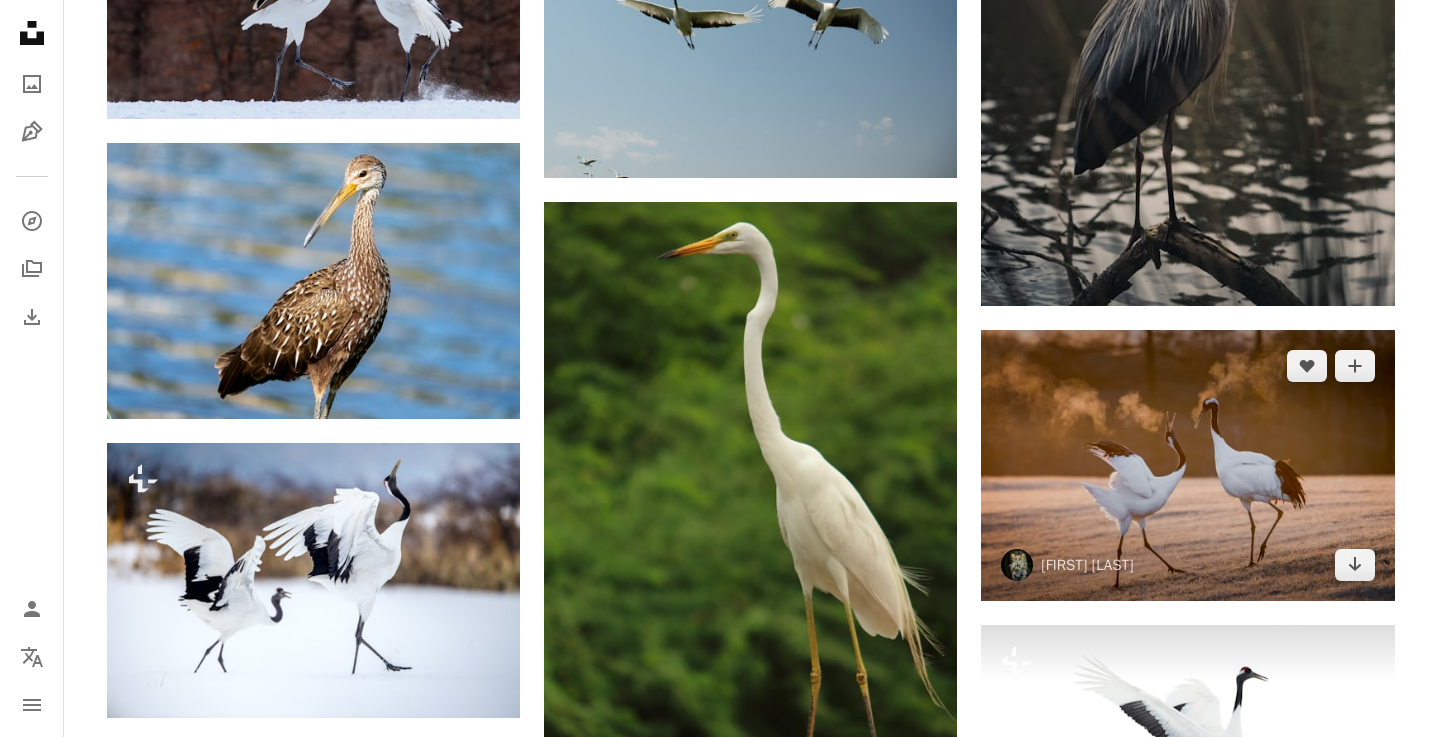 click at bounding box center [1187, 465] 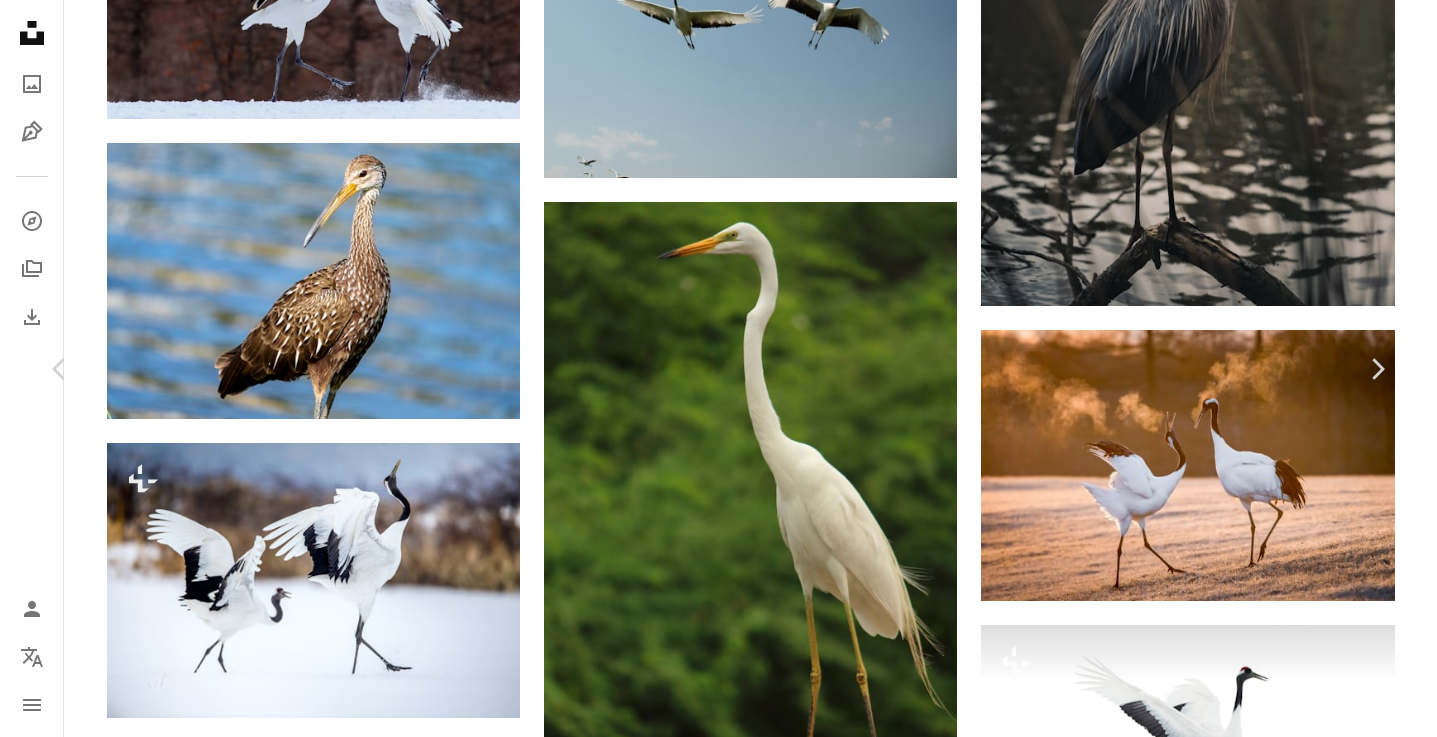 click on "Kostenlos herunterladen" at bounding box center (1171, 7548) 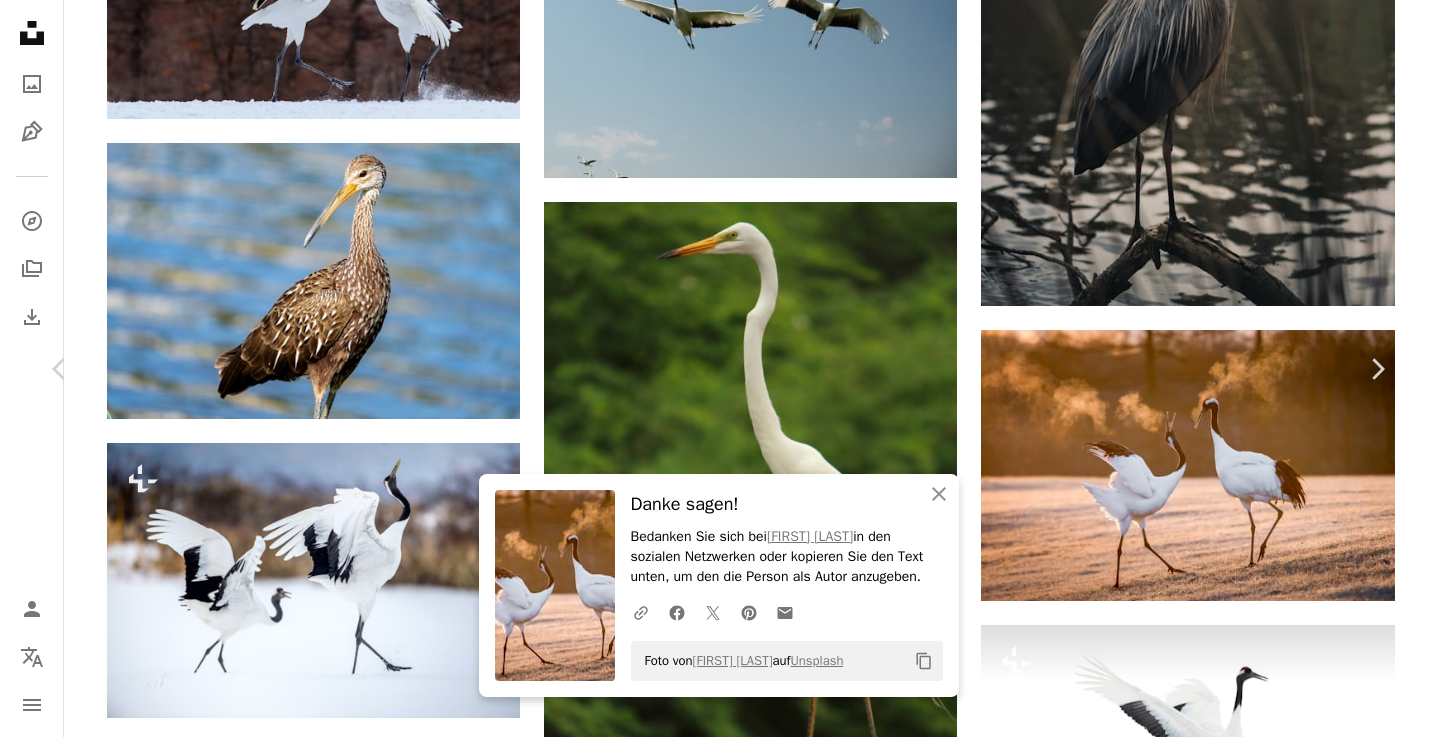 click on "An X shape Chevron left Chevron right An X shape Schließen Danke sagen! Bedanken Sie sich bei [PERSON] in den sozialen Netzwerken oder kopieren Sie den Text unten, um den die Person als Autor anzugeben. A URL sharing icon (chains) Facebook icon X (formerly Twitter) icon Pinterest icon An envelope Foto von [PERSON] auf Unsplash
Copy content [PERSON] vr2ysl A heart A plus sign Kostenlos herunterladen Chevron down Zoom in Aufrufe 220.125 Downloads 2.192 Veröffentlicht in Tiere A forward-right arrow Teilen Info icon Info More Actions A map marker [LOCATION], [LOCATION]. Calendar outlined Veröffentlicht am  [DD]. [MONTH] [YYYY] Safety Kostenlos zu verwenden im Rahmen der  Unsplash Lizenz Tier Tierwelt [LOCATION] Vogel braun Kranichvogel Wasservogel Hintergrundmotive Ähnliche Premium-Bilder auf iStock durchsuchen  |  20 % Rabatt mit Aktionscode UNSPLASH20 Mehr auf iStock anzeigen  ↗ Ähnliche Bilder A heart A plus sign [FIRST] [LAST] Für Anfragen verfügbar A checkmark inside of a circle Arrow pointing down" at bounding box center (718, 7869) 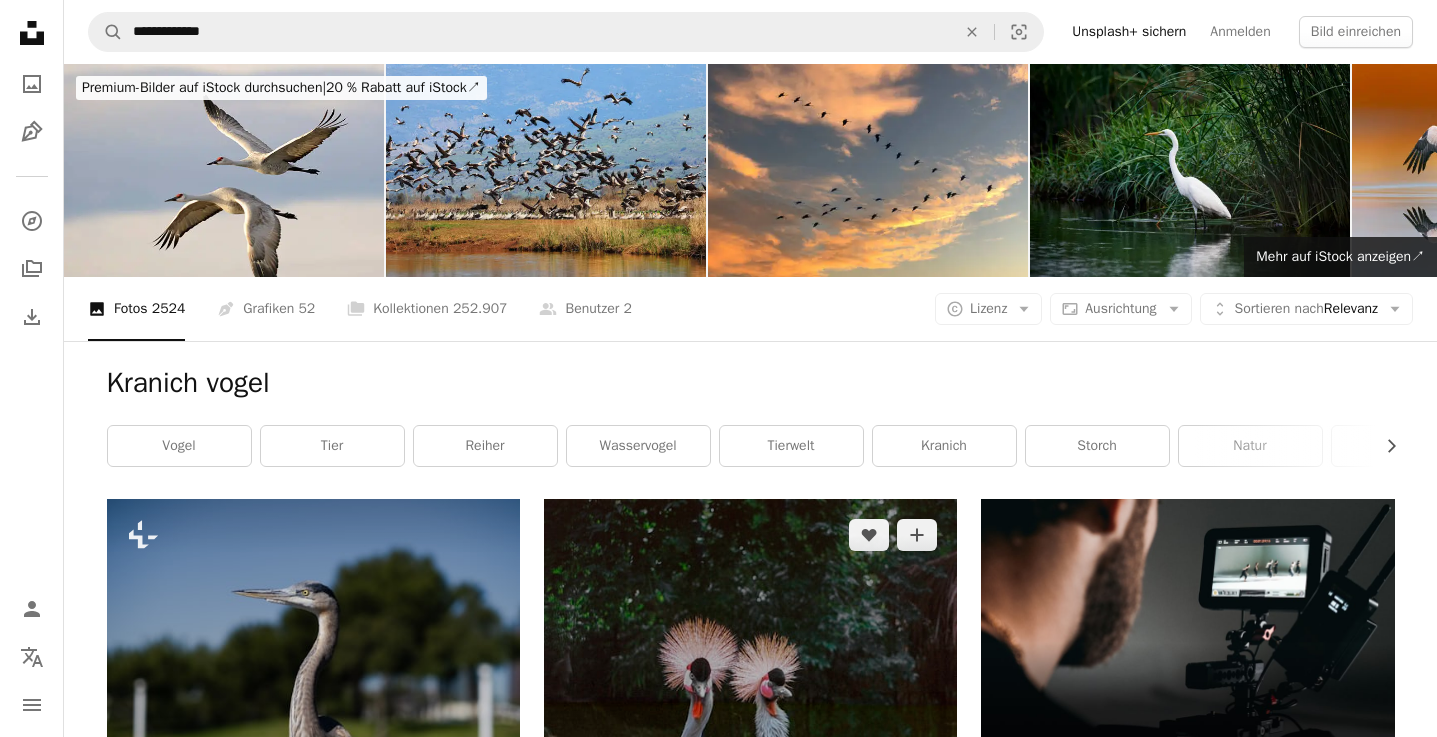 scroll, scrollTop: 0, scrollLeft: 0, axis: both 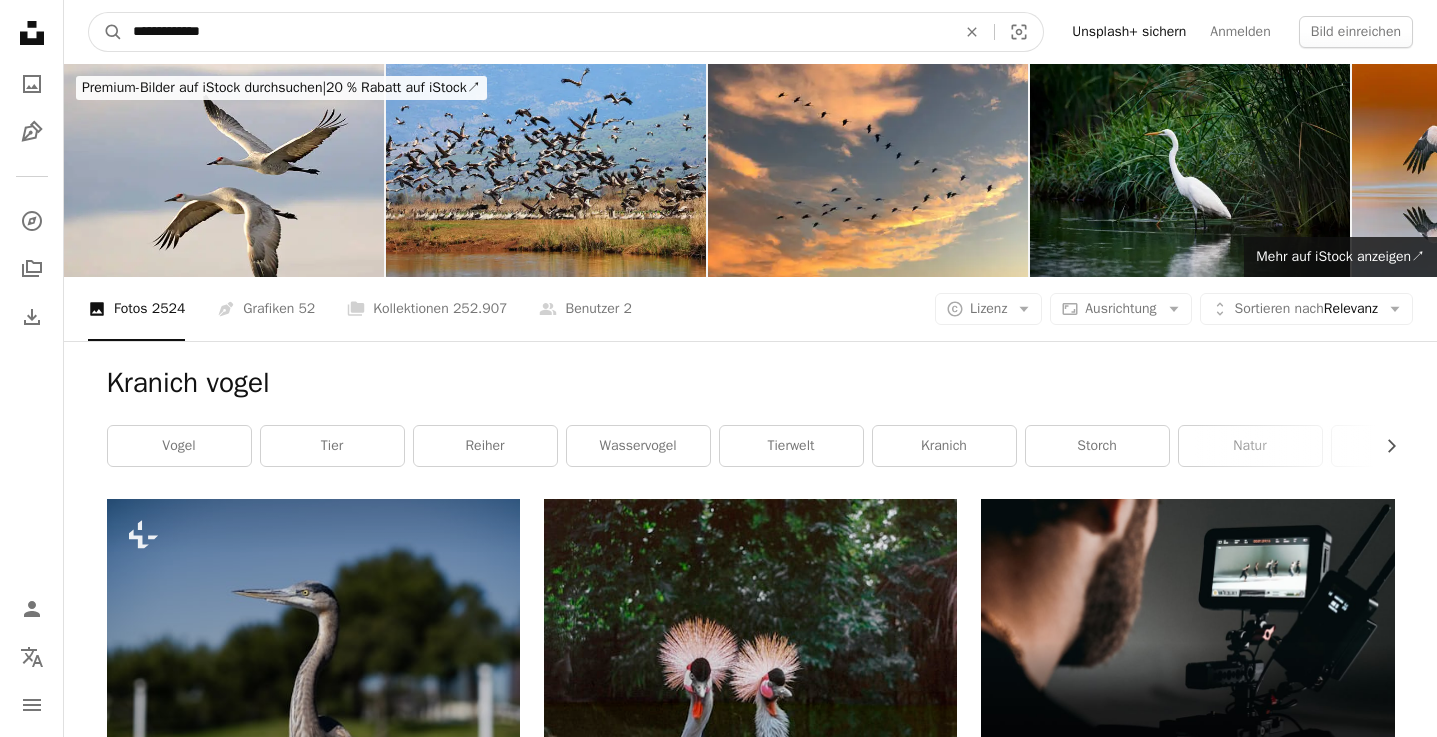 drag, startPoint x: 230, startPoint y: 35, endPoint x: 79, endPoint y: 25, distance: 151.33076 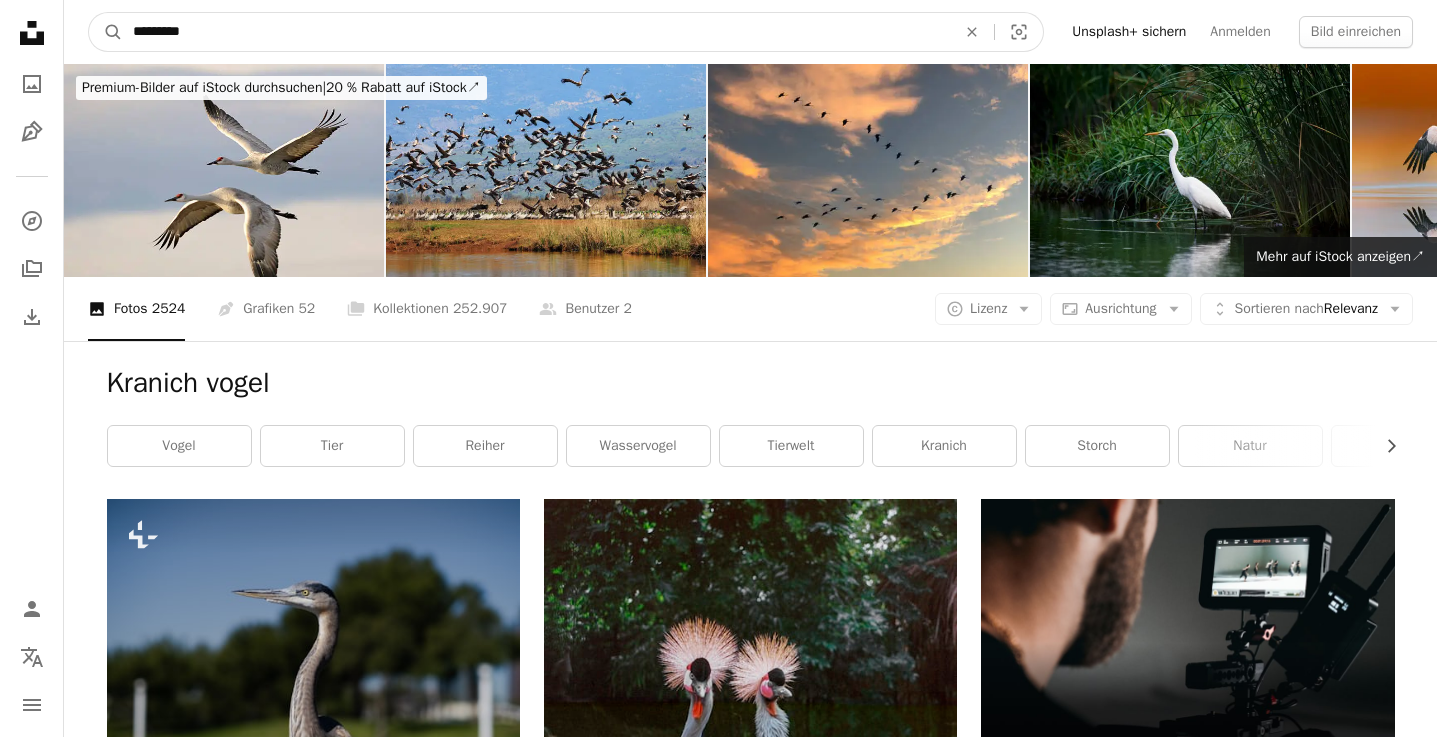 type on "**********" 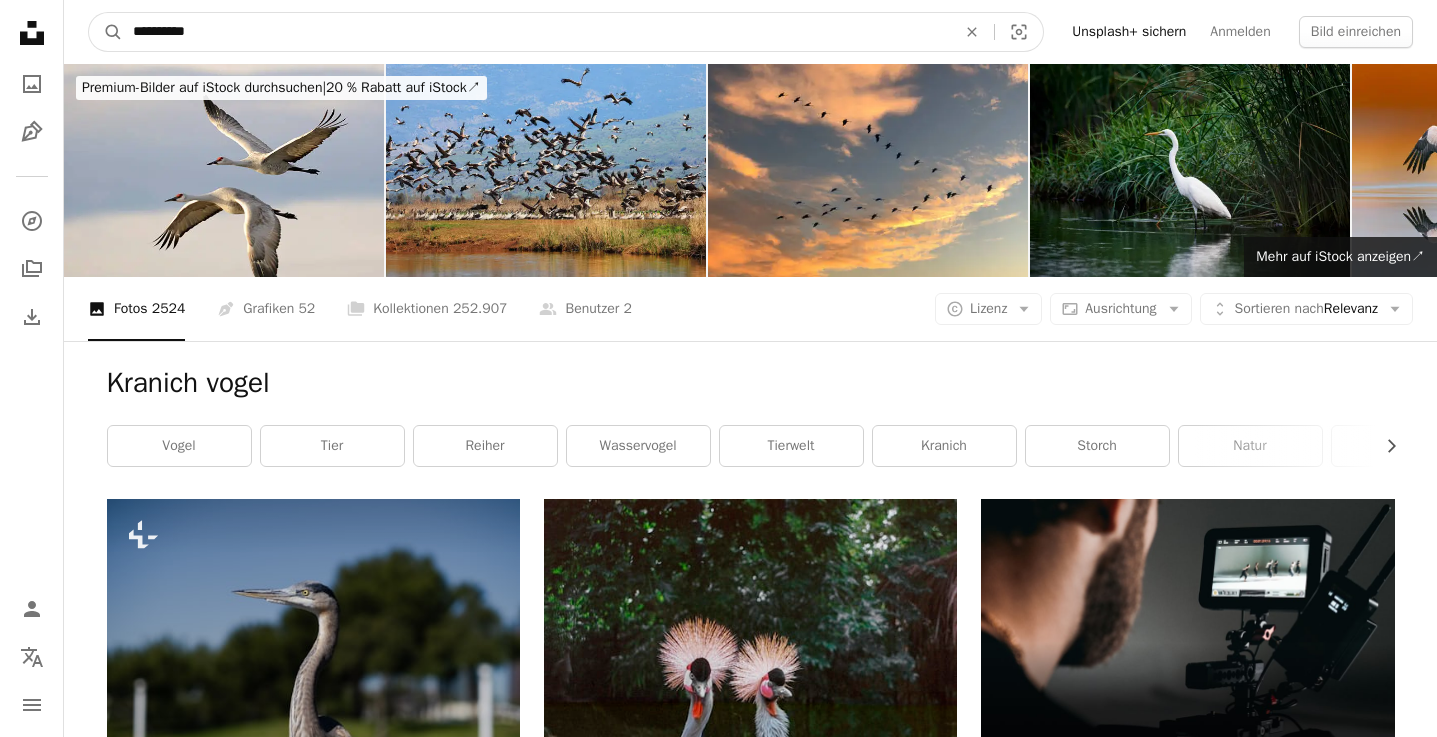 click on "A magnifying glass" at bounding box center [106, 32] 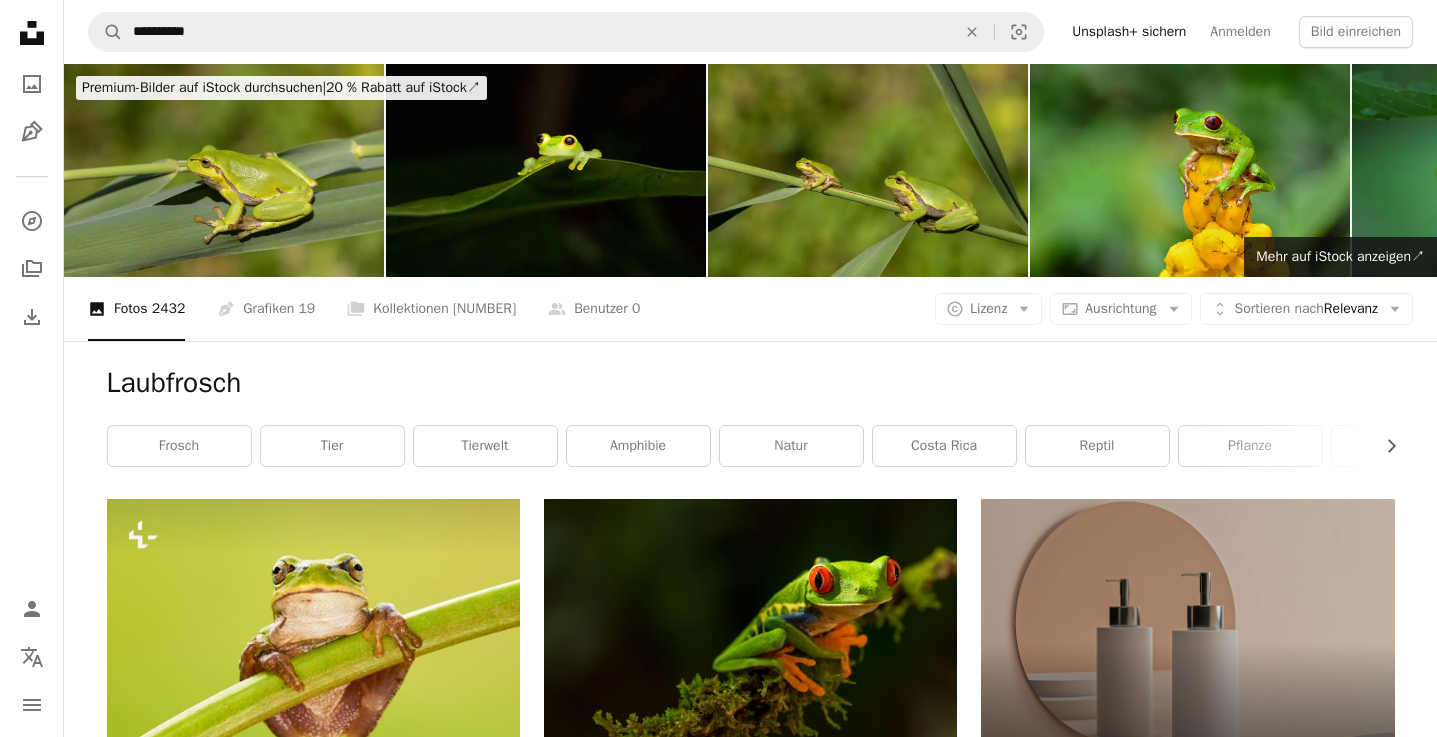 scroll, scrollTop: 0, scrollLeft: 0, axis: both 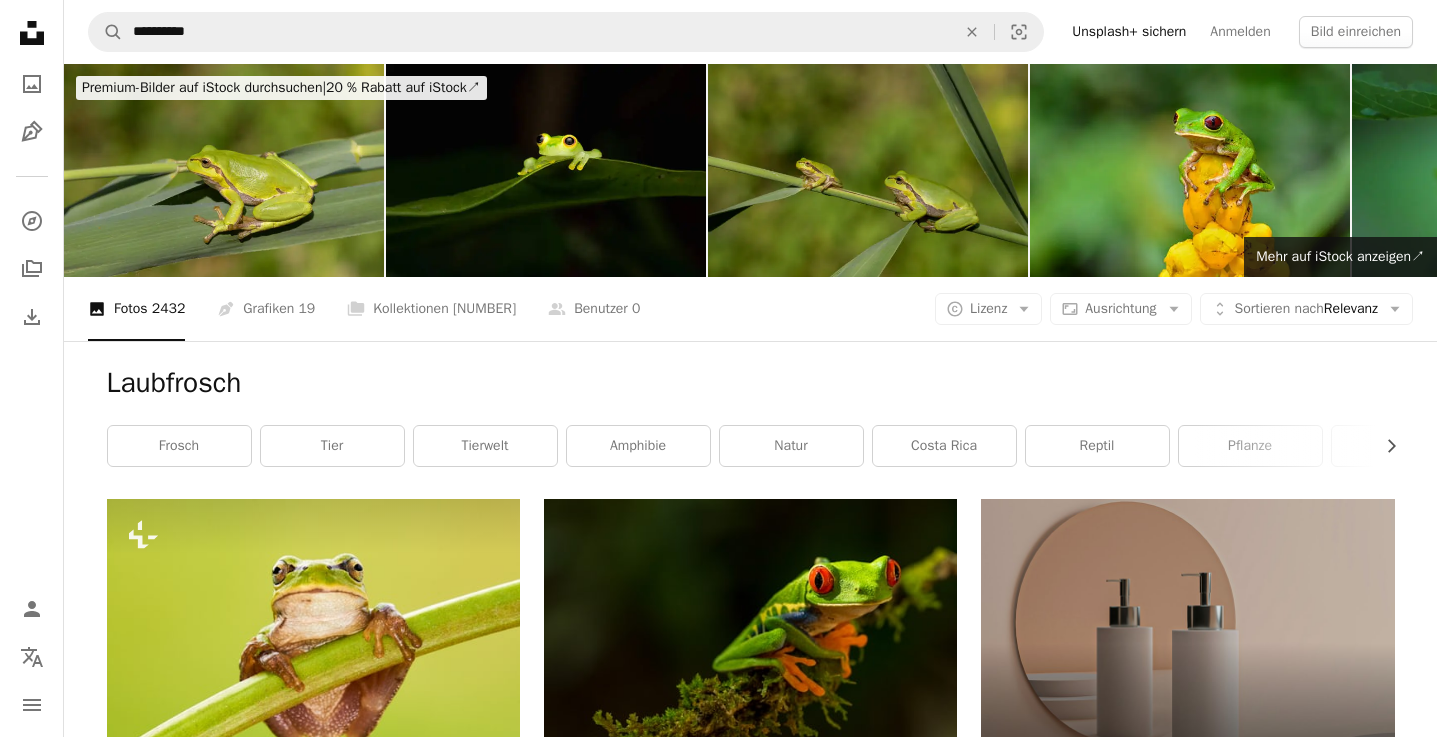 click at bounding box center [868, 170] 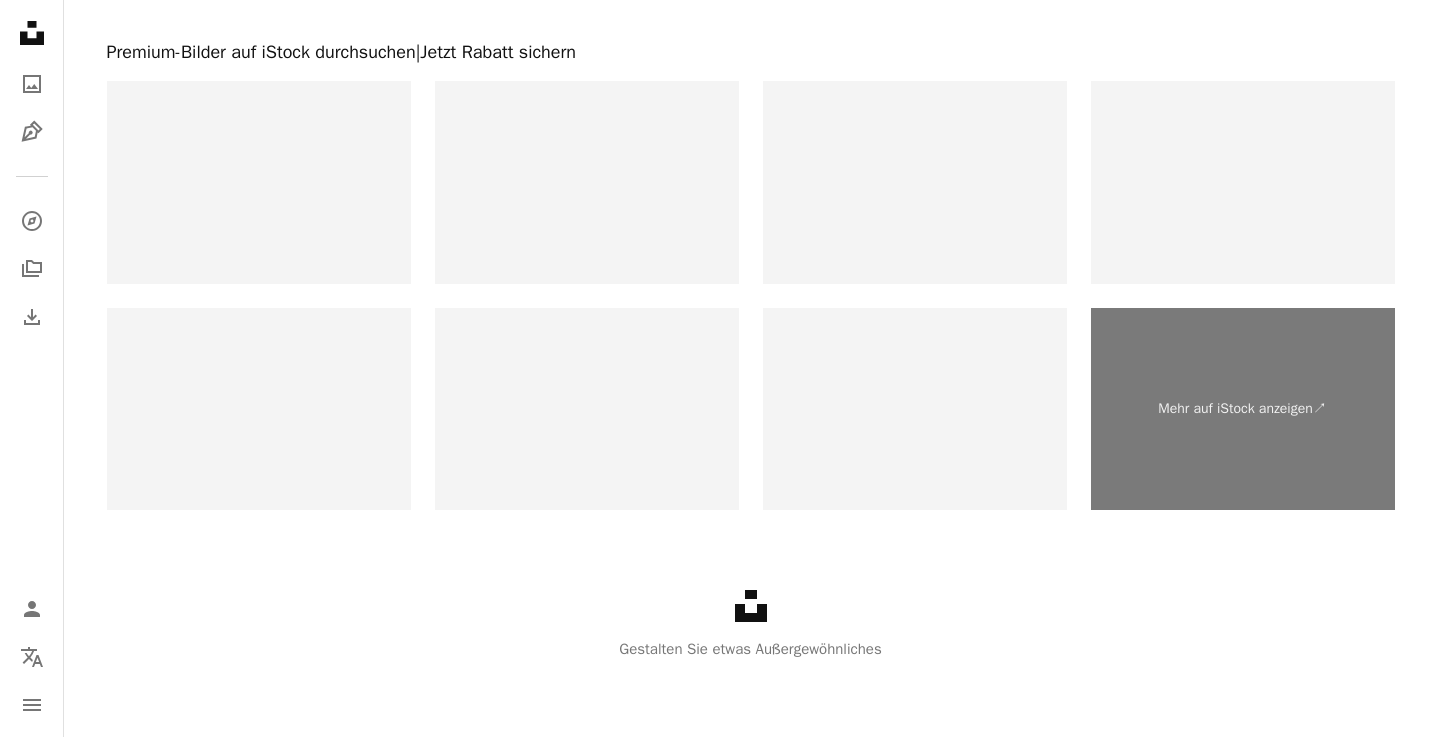 scroll, scrollTop: 3544, scrollLeft: 0, axis: vertical 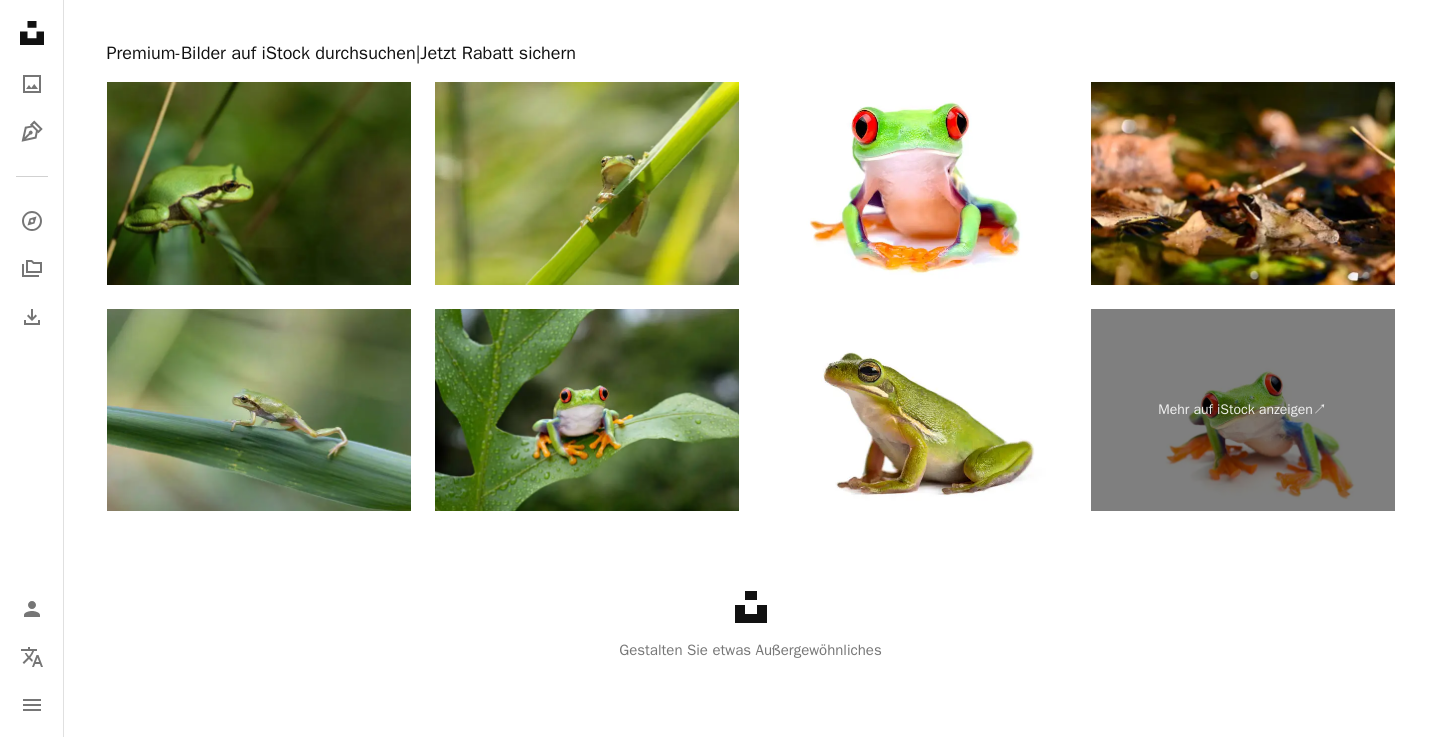 click at bounding box center [259, 183] 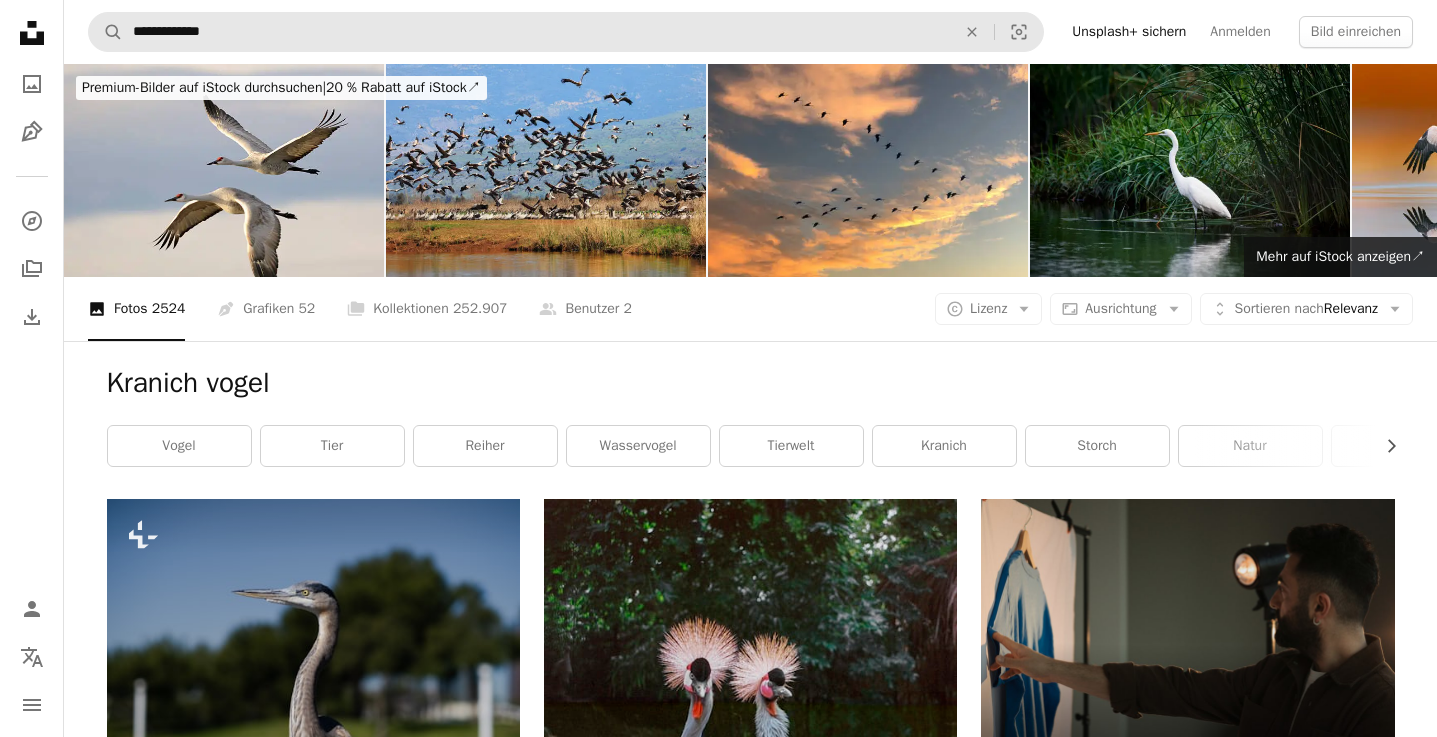 scroll, scrollTop: 0, scrollLeft: 0, axis: both 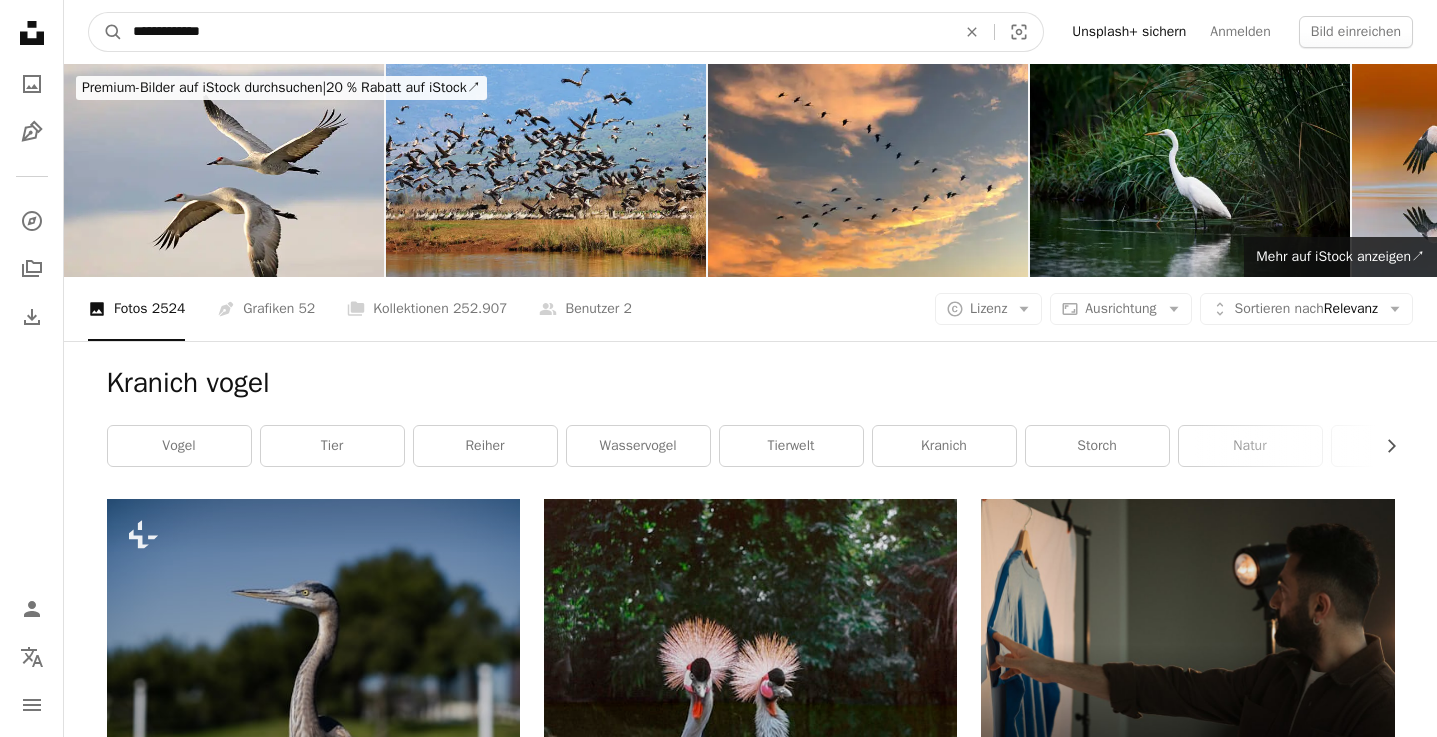 drag, startPoint x: 236, startPoint y: 33, endPoint x: 21, endPoint y: -29, distance: 223.76103 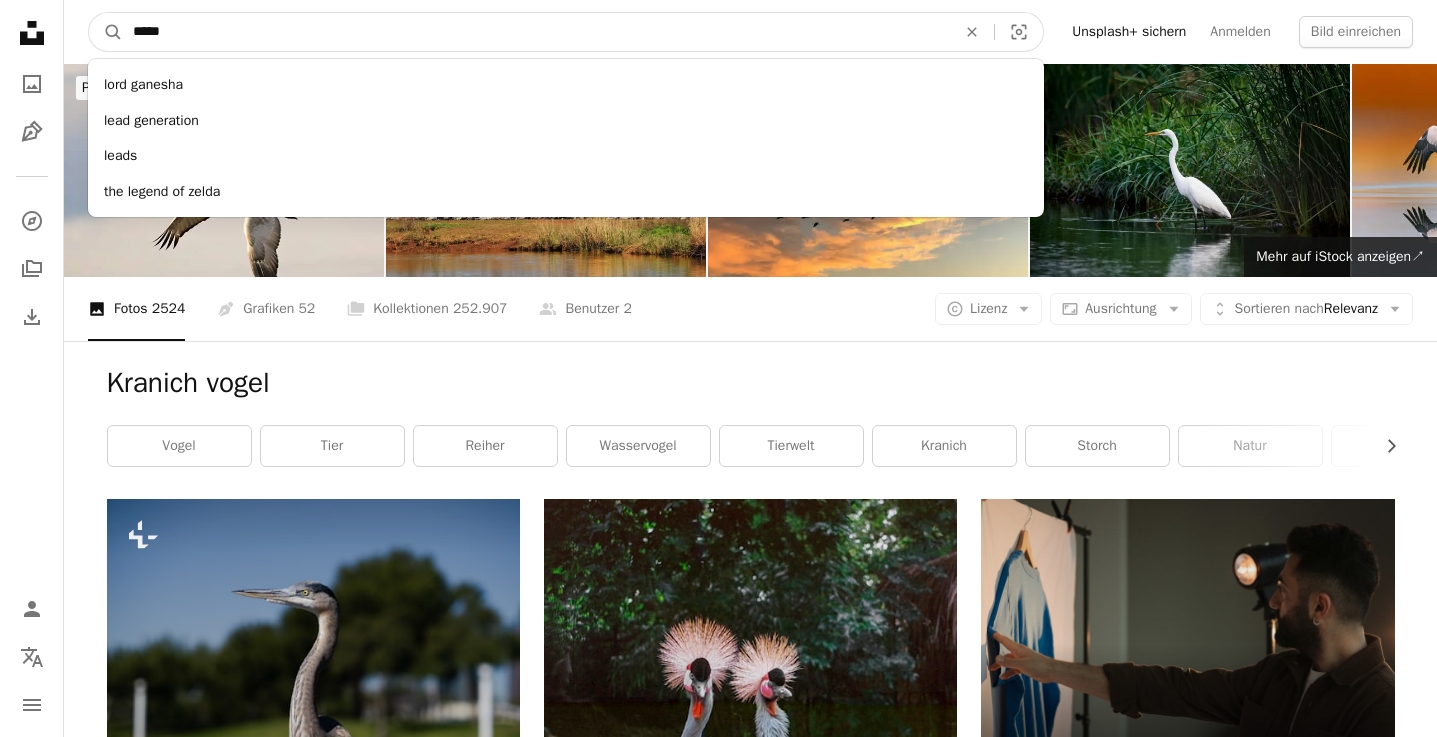 type on "******" 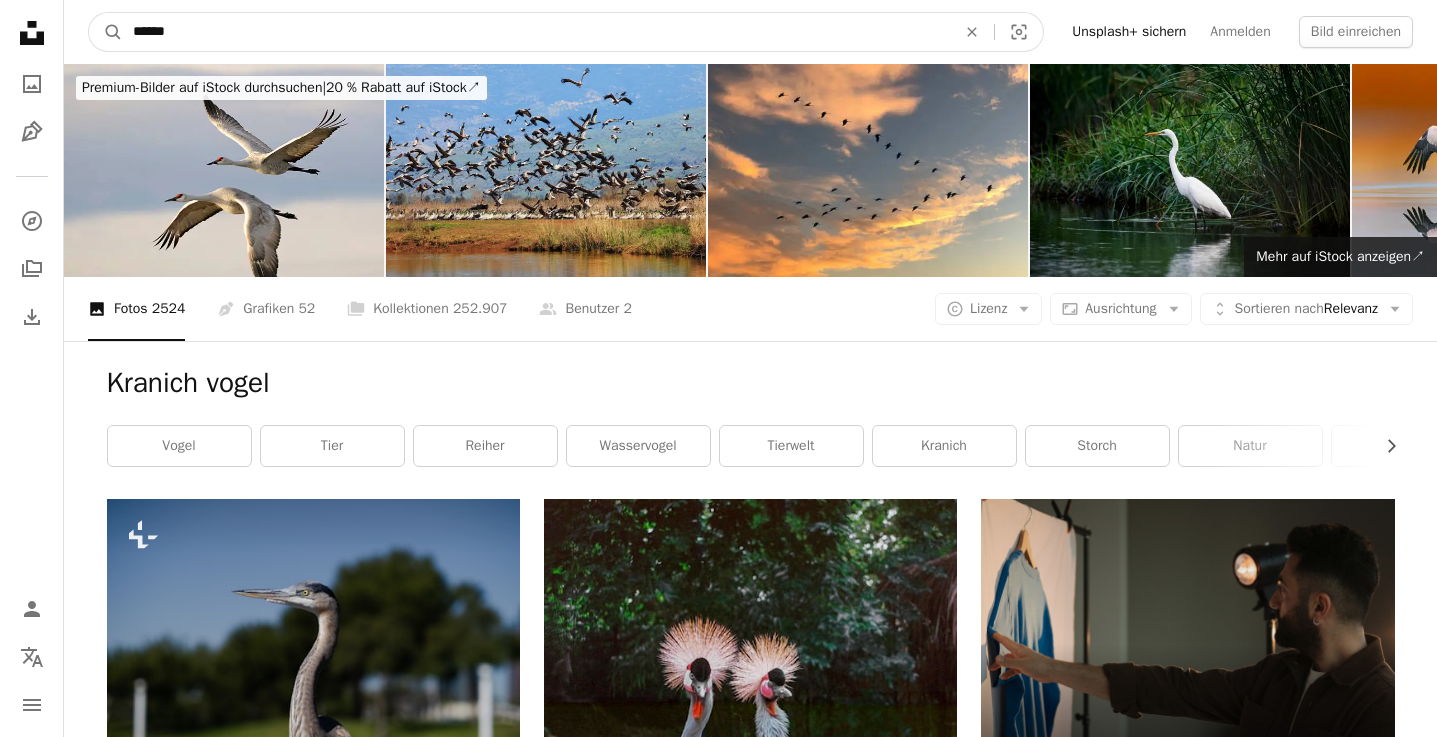click on "A magnifying glass" at bounding box center (106, 32) 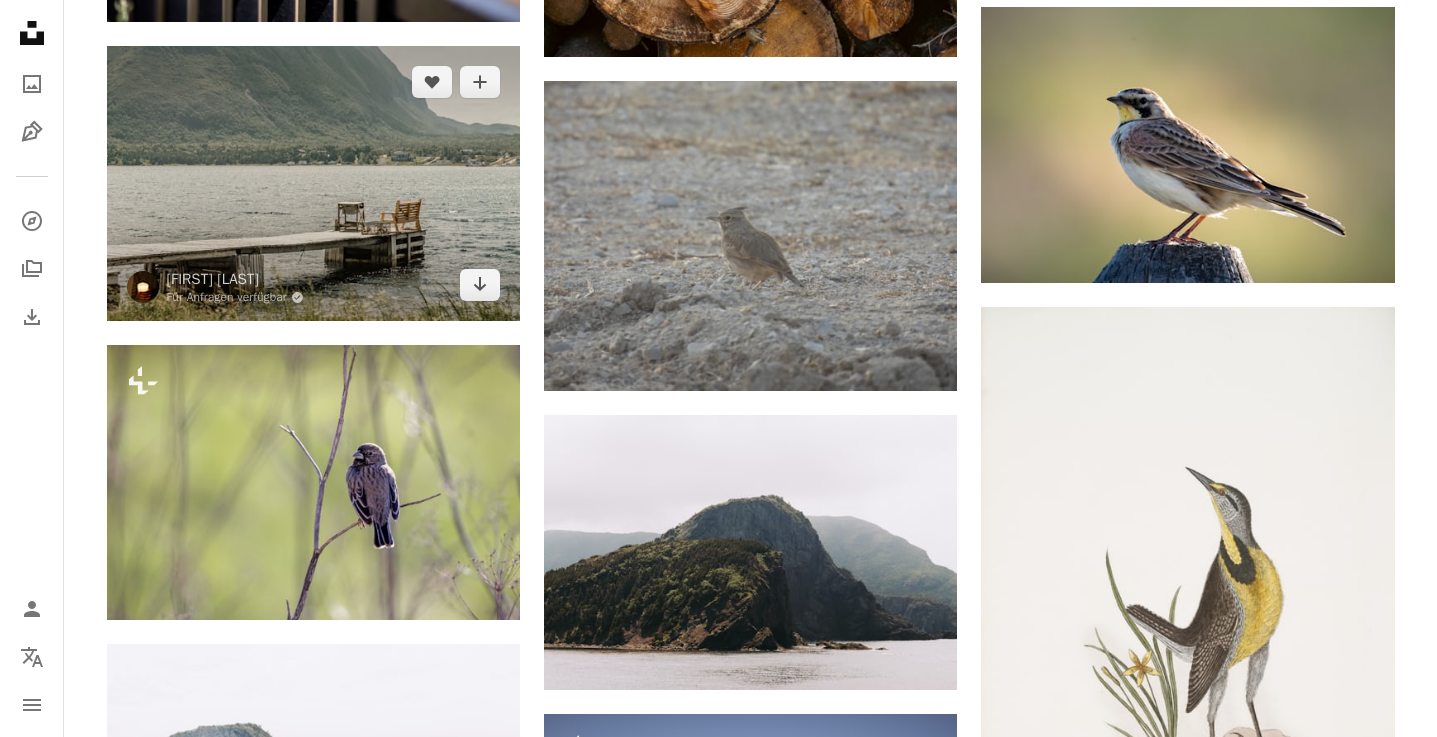 scroll, scrollTop: 1046, scrollLeft: 0, axis: vertical 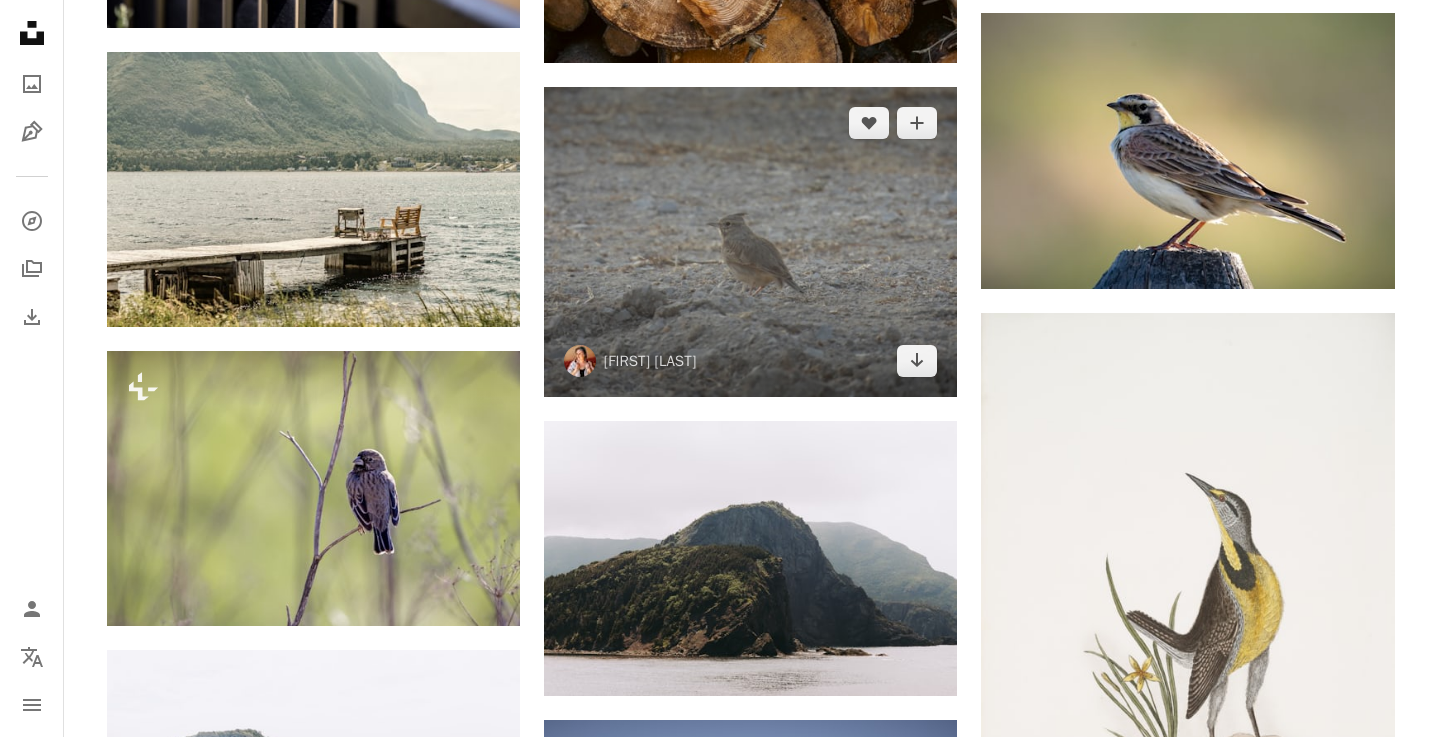 click at bounding box center (750, 242) 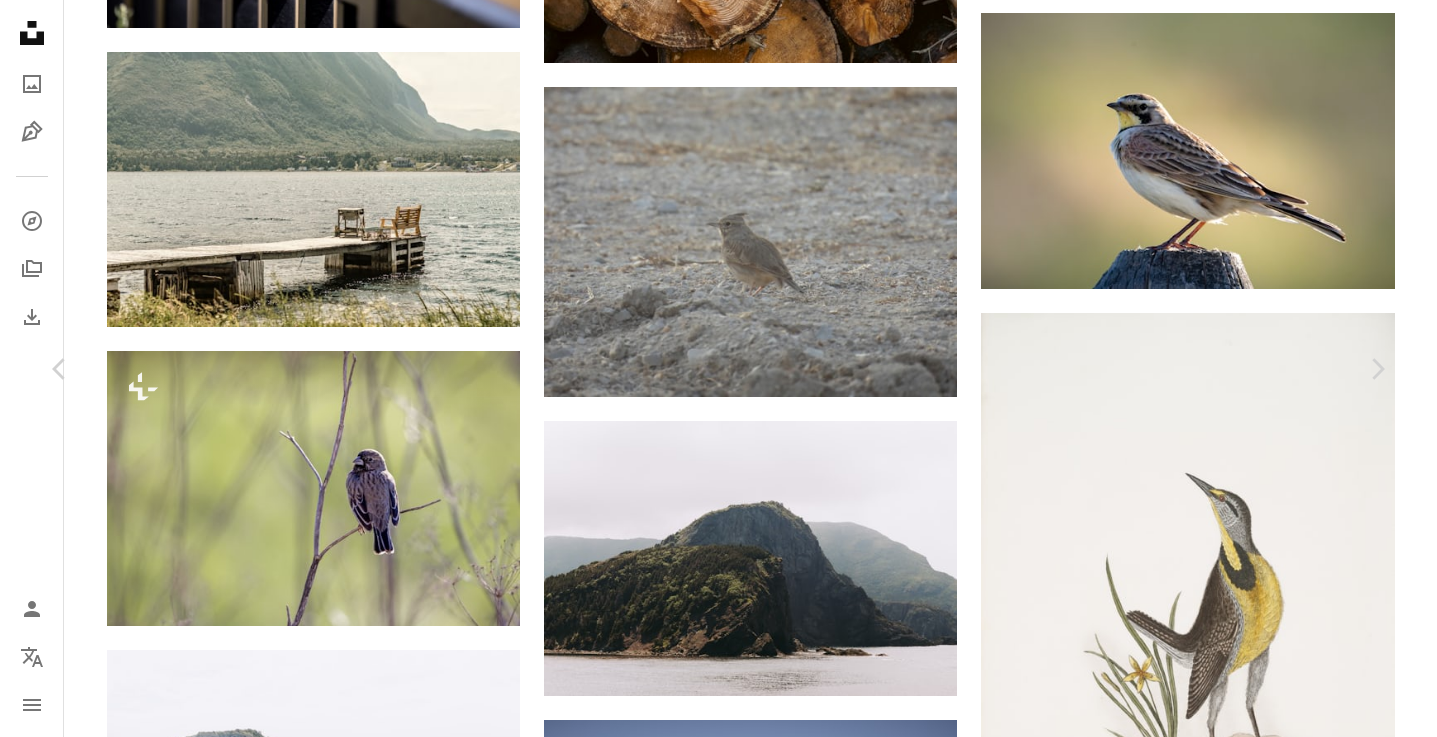 scroll, scrollTop: 0, scrollLeft: 0, axis: both 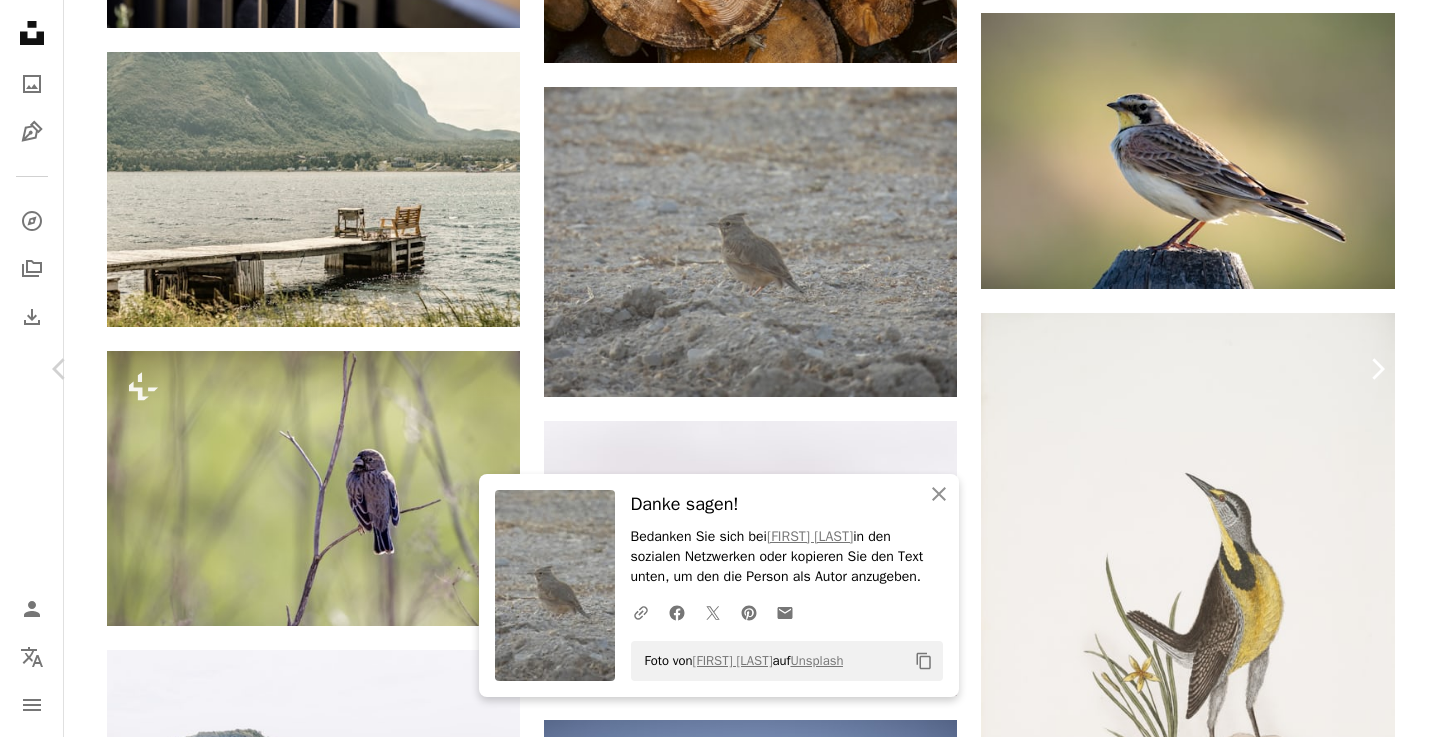 click on "Chevron right" at bounding box center [1377, 369] 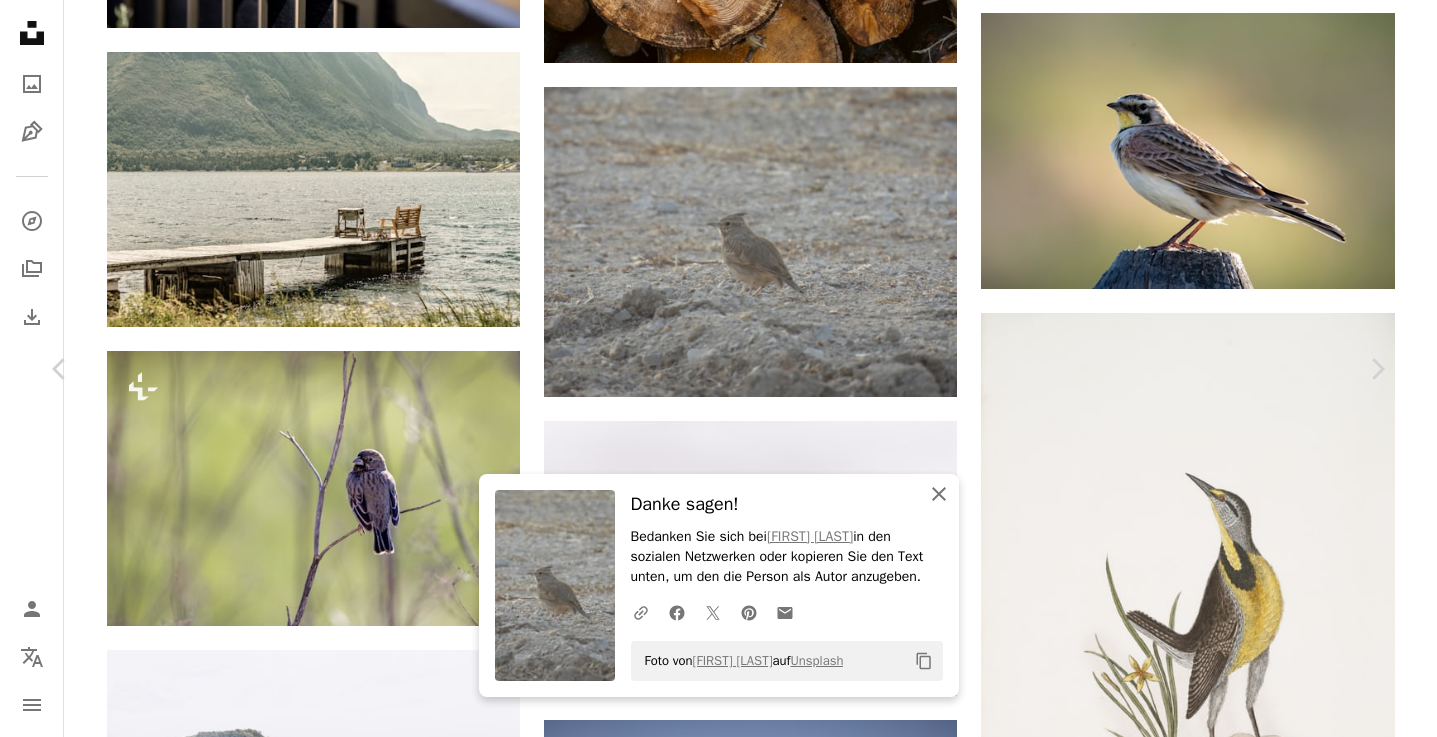 click 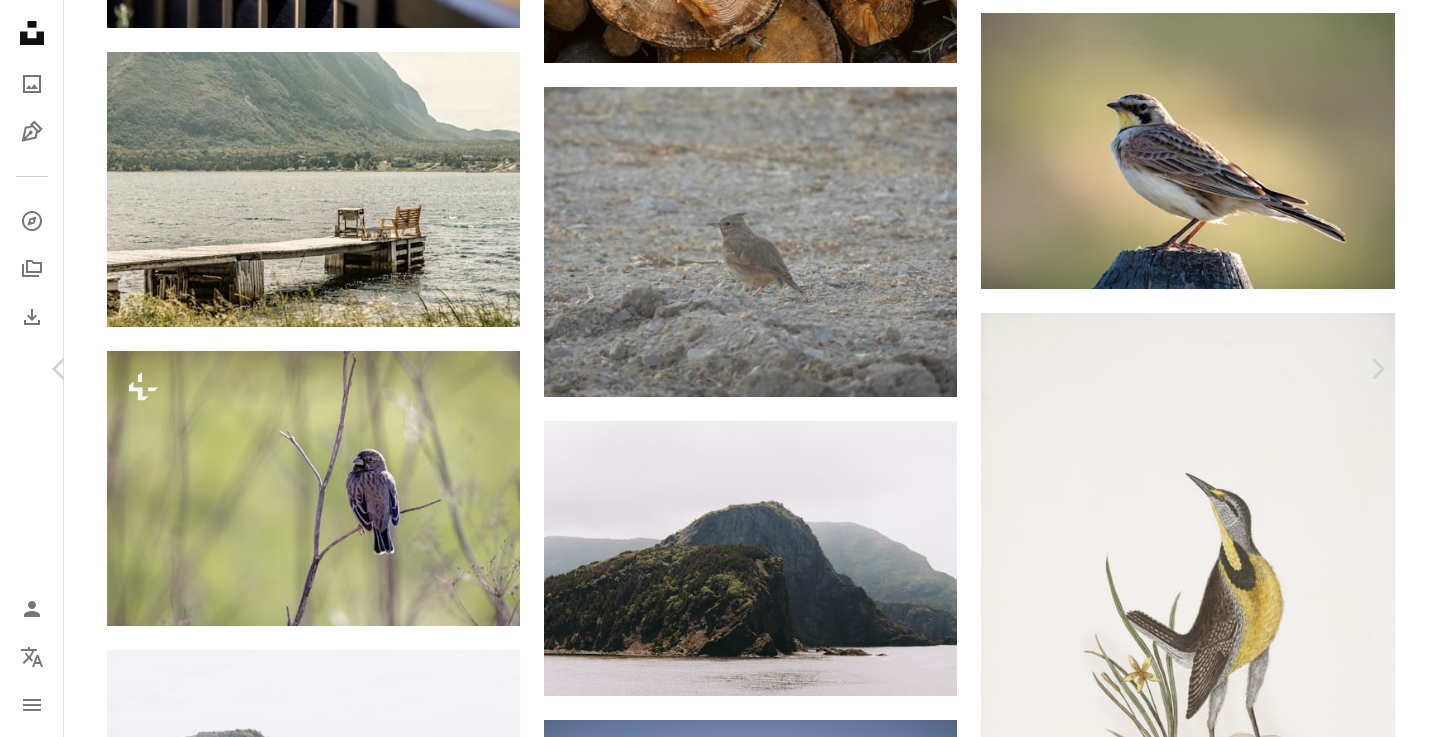 click on "An X shape Chevron left Chevron right [PERSON] Für Anfragen verfügbar A checkmark inside of a circle A heart A plus sign Kostenlos herunterladen Chevron down Zoom in Aufrufe 19.538 Downloads 213 A forward-right arrow Teilen Info icon Info More Actions Calendar outlined Veröffentlicht am  [DD]. [MONTH] [YYYY] Camera Canon, EOS 400D DIGITAL Safety Kostenlos zu verwenden im Rahmen der  Unsplash Lizenz Australien Tier Vogel Elster Specht Schnabel Kostenlose Bilder Ähnliche Premium-Bilder auf iStock durchsuchen  |  20 % Rabatt mit Aktionscode UNSPLASH20 Mehr auf iStock anzeigen  ↗ Ähnliche Bilder A heart A plus sign [FIRST] [LAST] Arrow pointing down Plus sign for Unsplash+ A heart A plus sign Getty Images Für  Unsplash+ A lock Herunterladen A heart A plus sign [FIRST] [LAST] Arrow pointing down A heart A plus sign [PERSON] Arrow pointing down Plus sign for Unsplash+ A heart A plus sign [PERSON] Für  Unsplash+ A lock Herunterladen A heart A heart" at bounding box center [718, 3816] 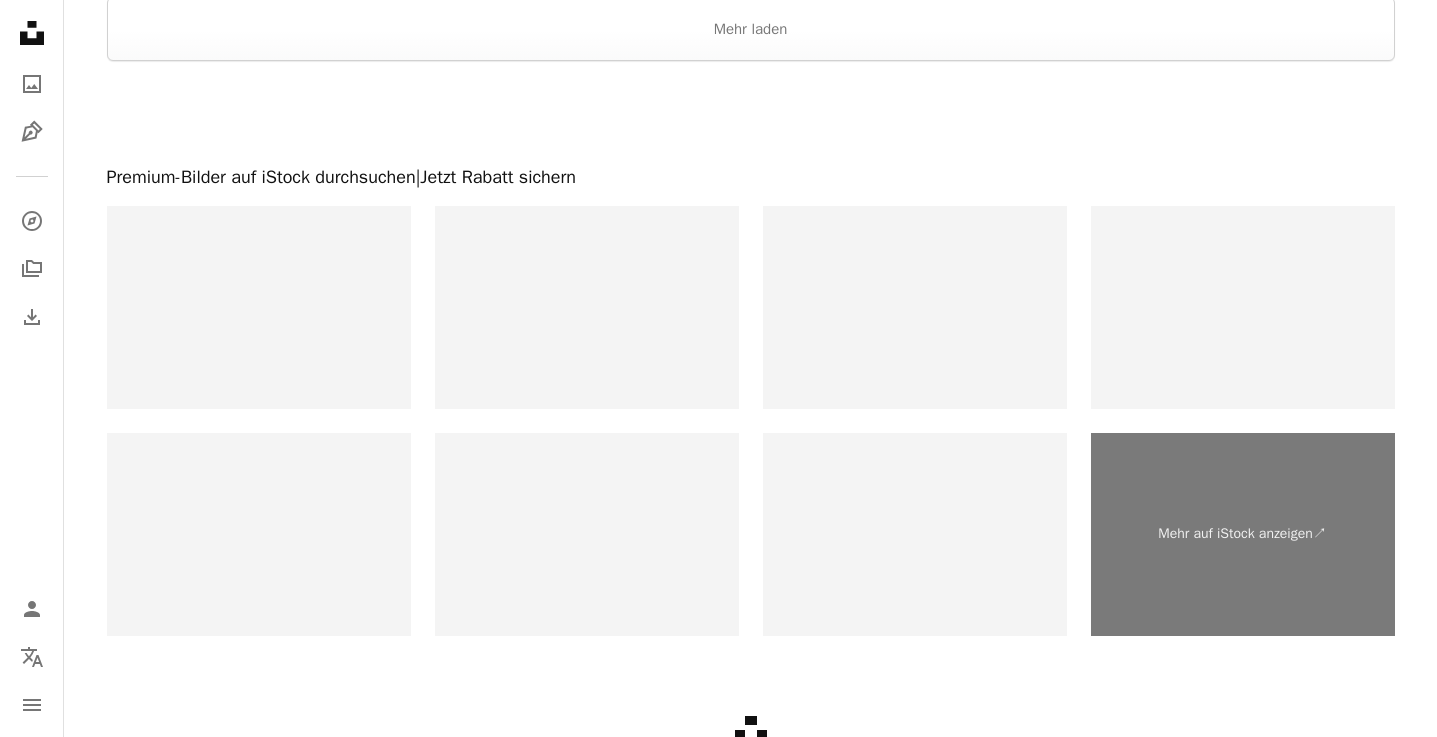 scroll, scrollTop: 3639, scrollLeft: 0, axis: vertical 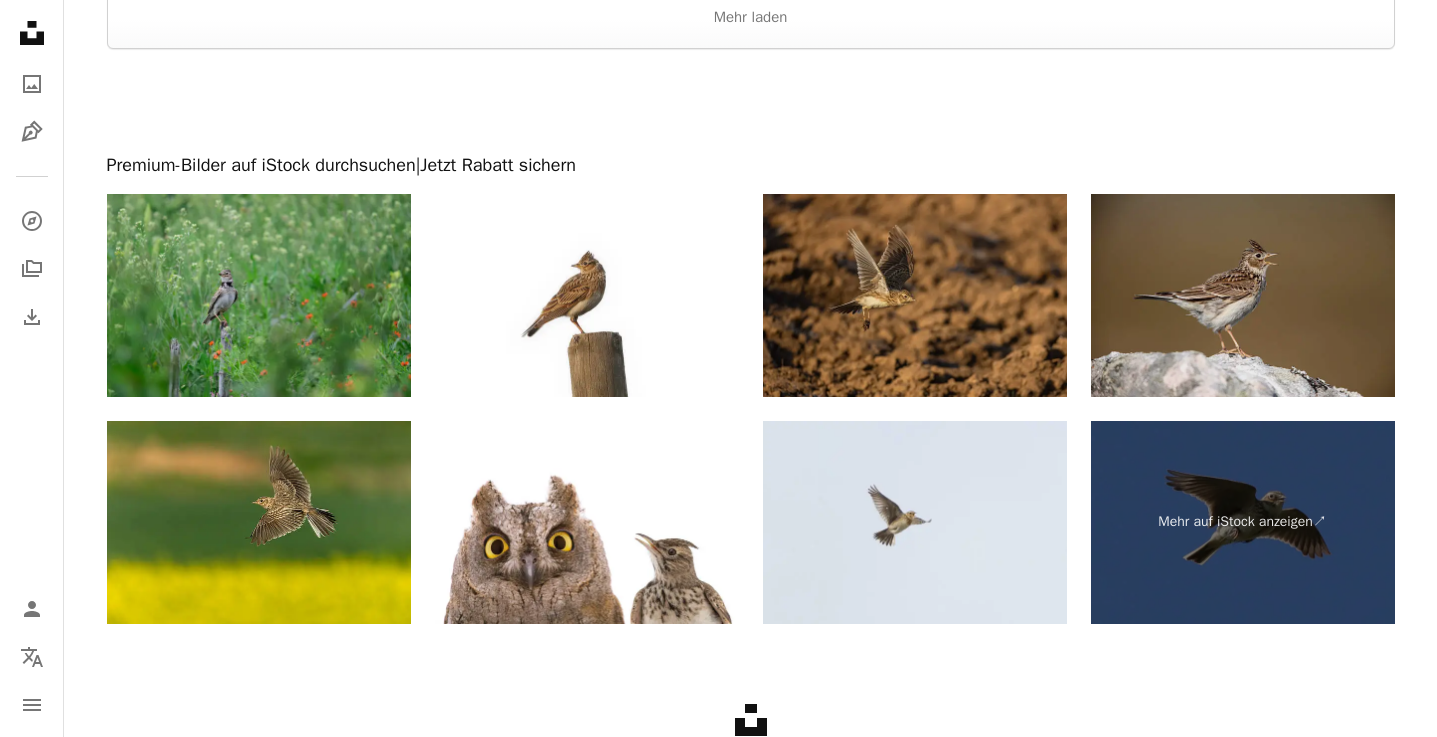 click at bounding box center (1243, 295) 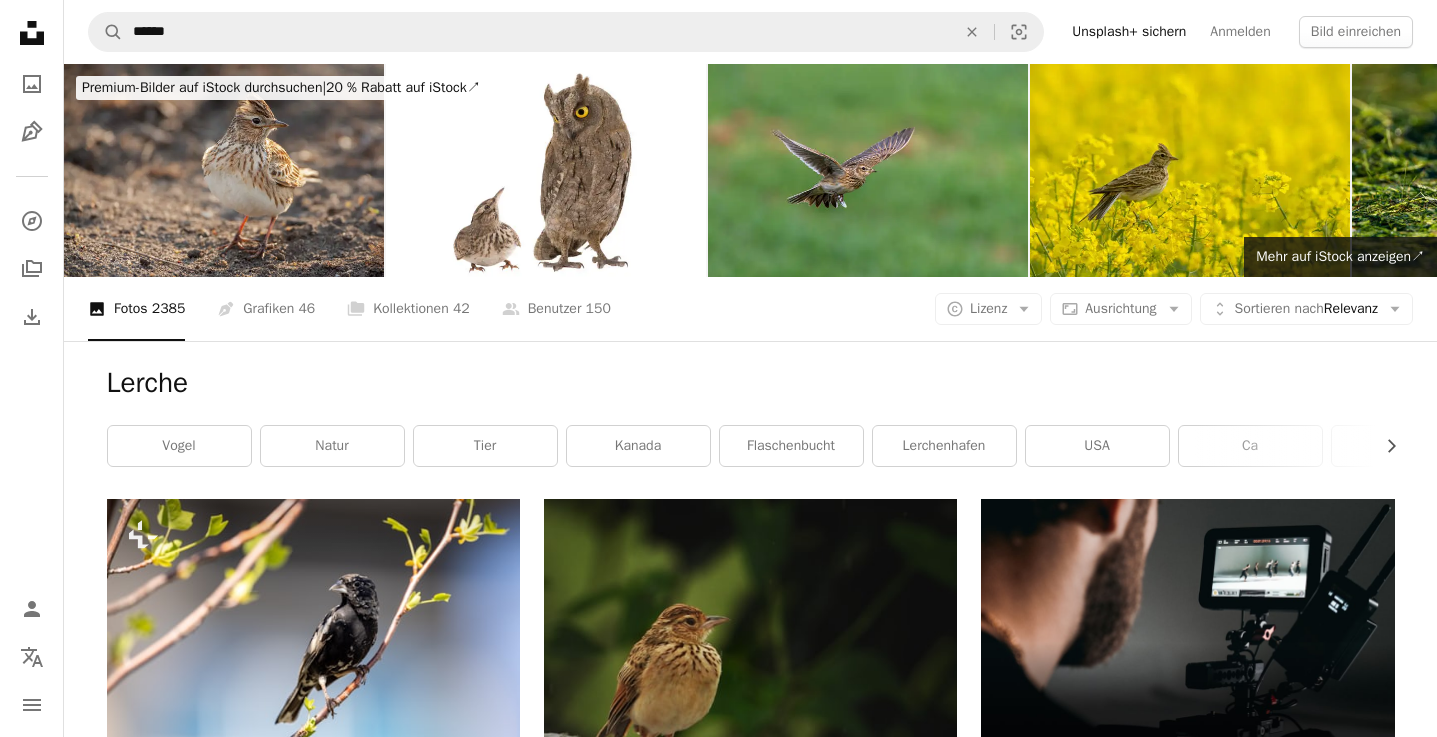 scroll, scrollTop: 0, scrollLeft: 0, axis: both 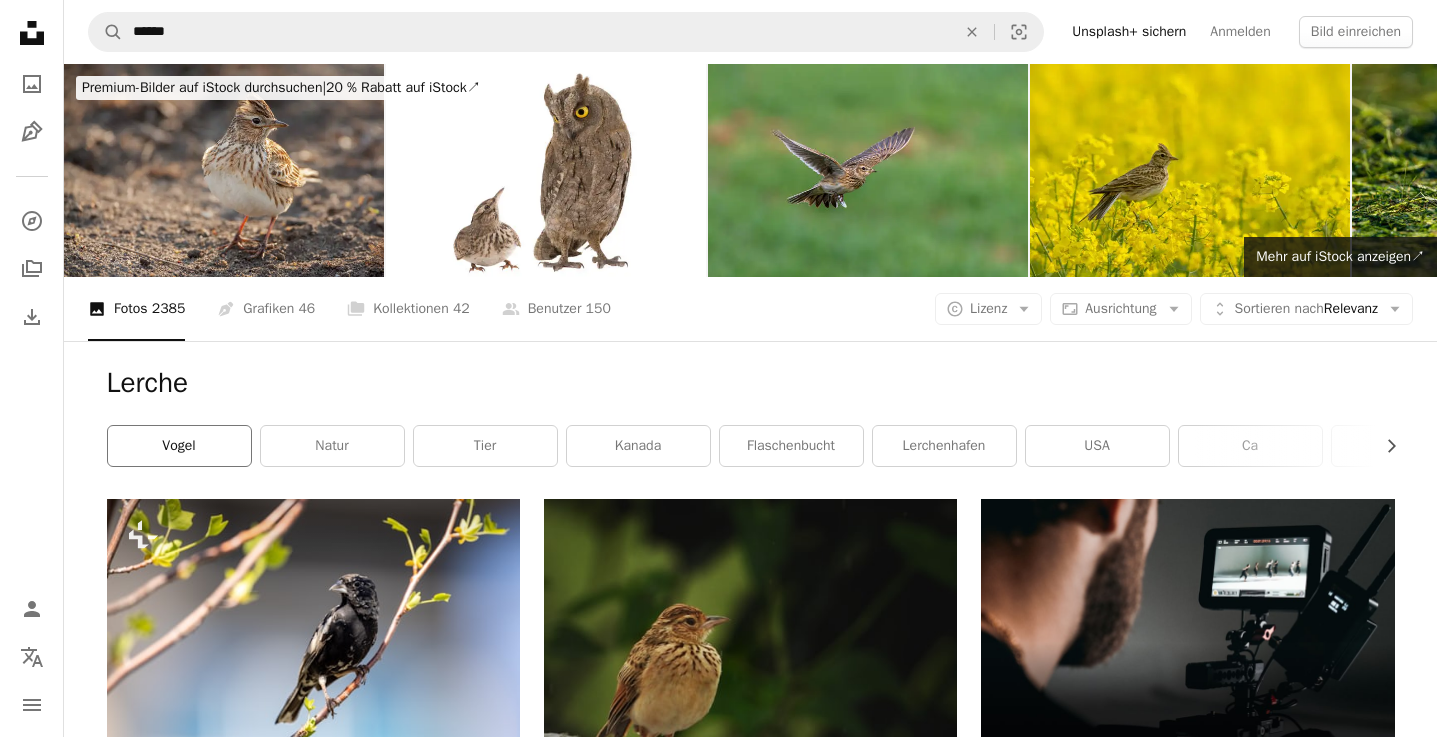 click on "Vogel" at bounding box center [179, 446] 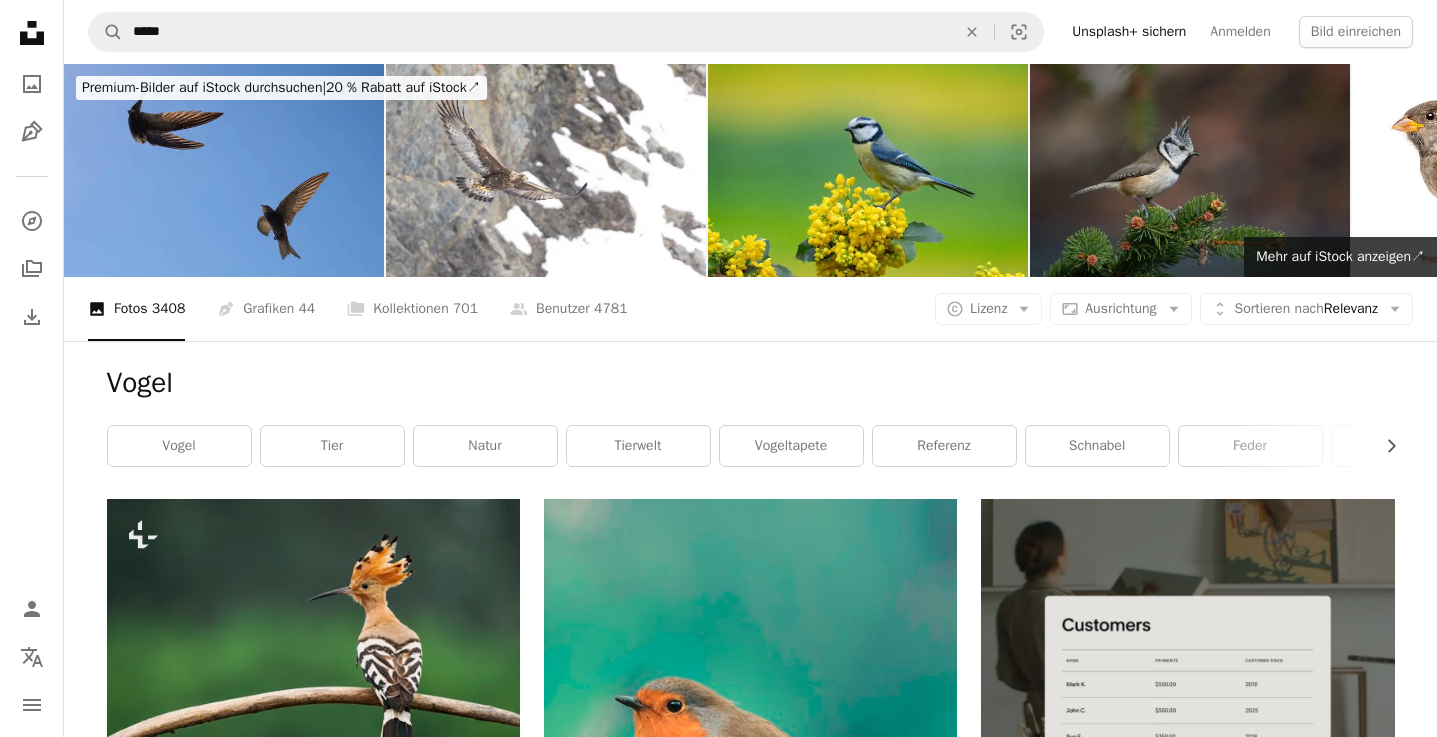 scroll, scrollTop: 0, scrollLeft: 0, axis: both 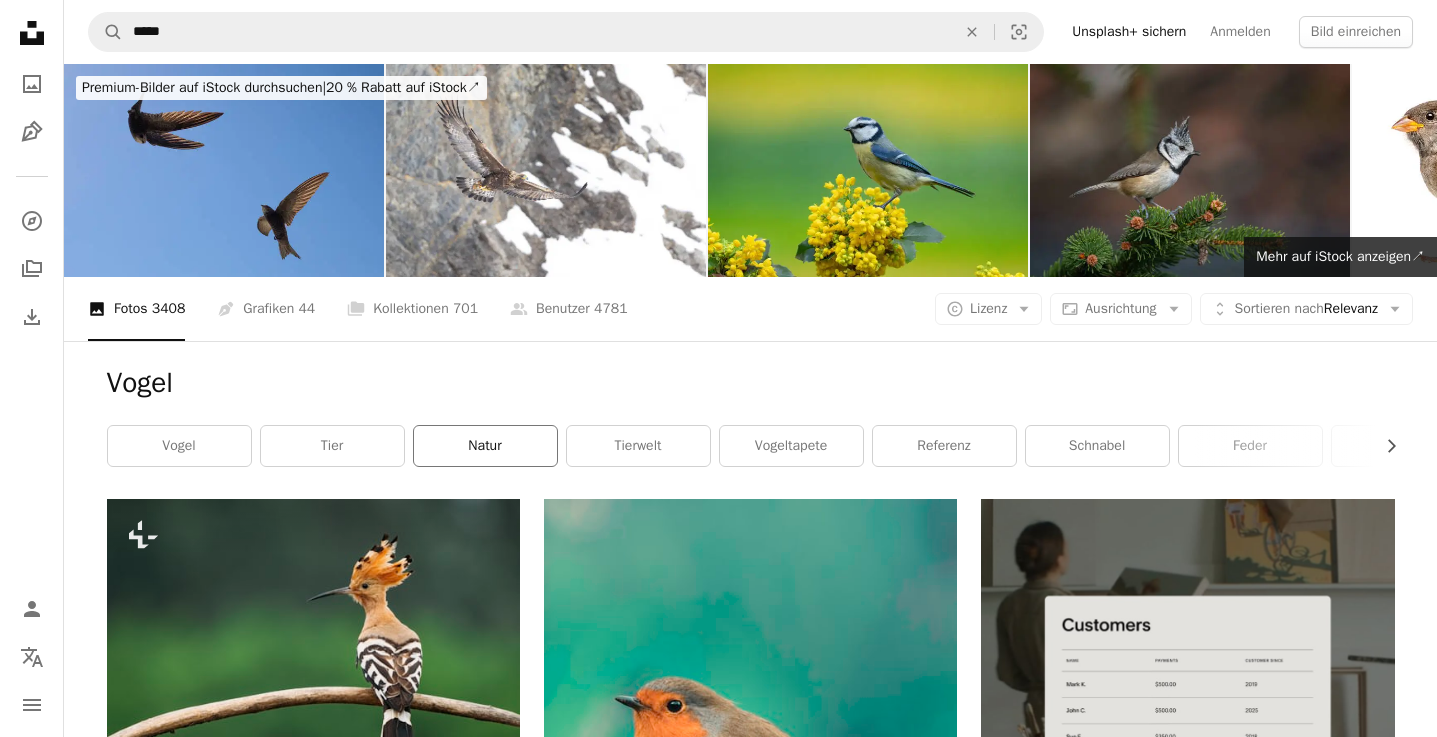 click on "Natur" at bounding box center (485, 446) 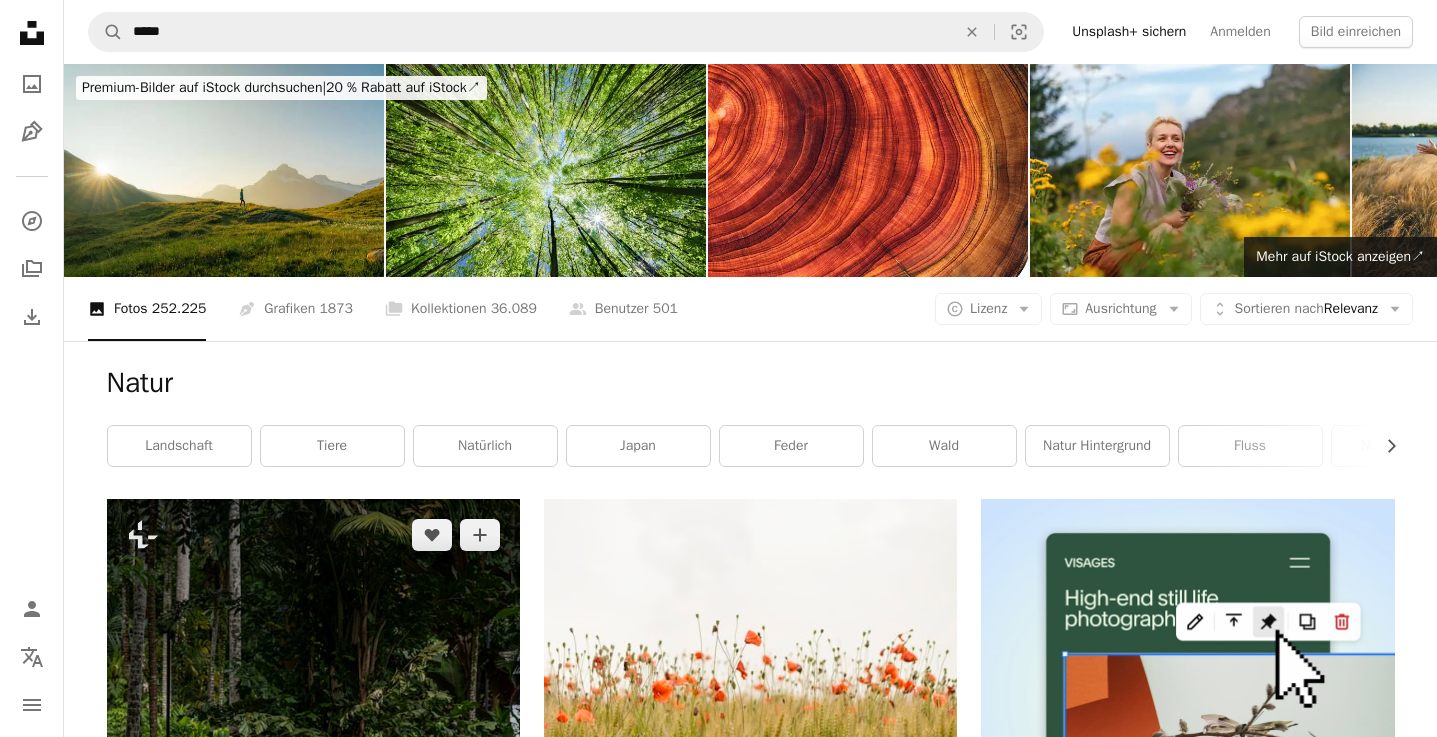 scroll, scrollTop: 0, scrollLeft: 0, axis: both 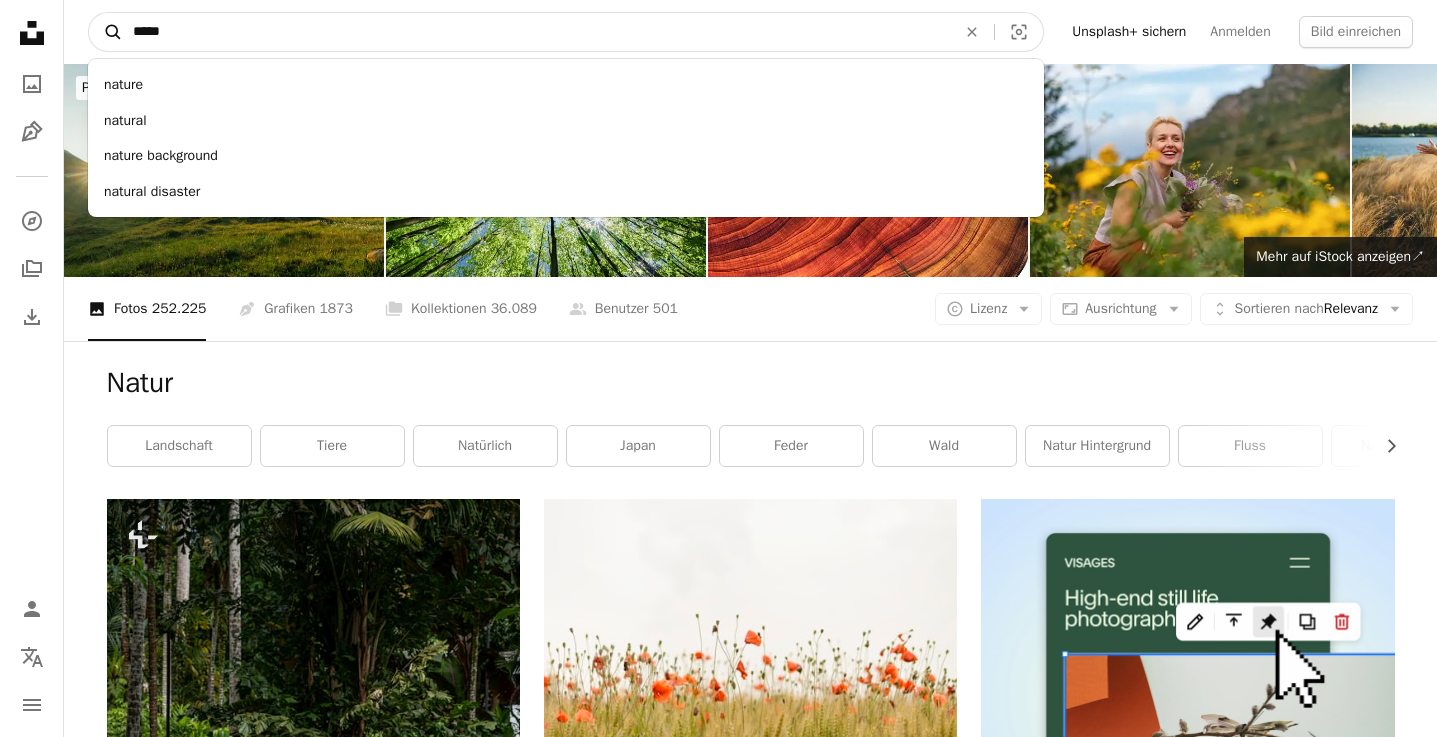 drag, startPoint x: 179, startPoint y: 39, endPoint x: 101, endPoint y: 33, distance: 78.23043 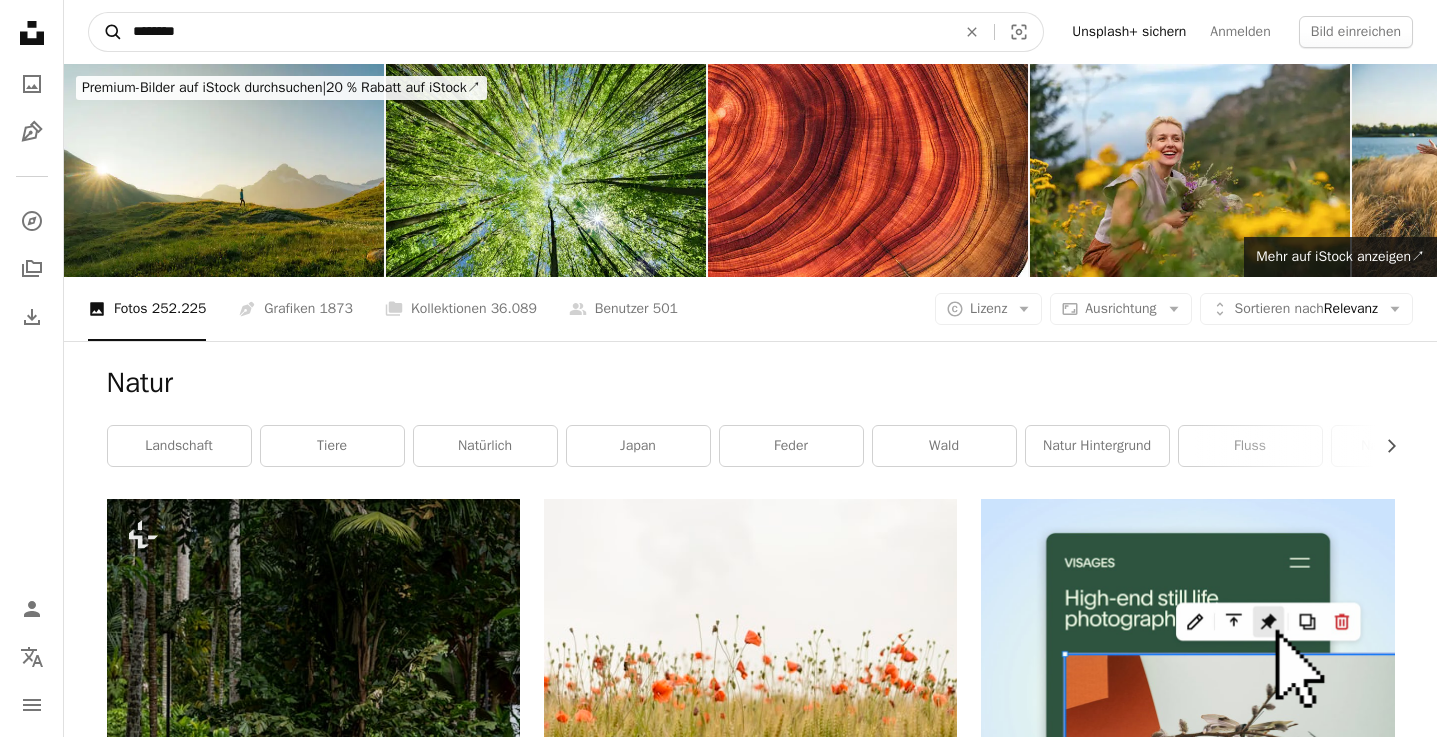 type on "*********" 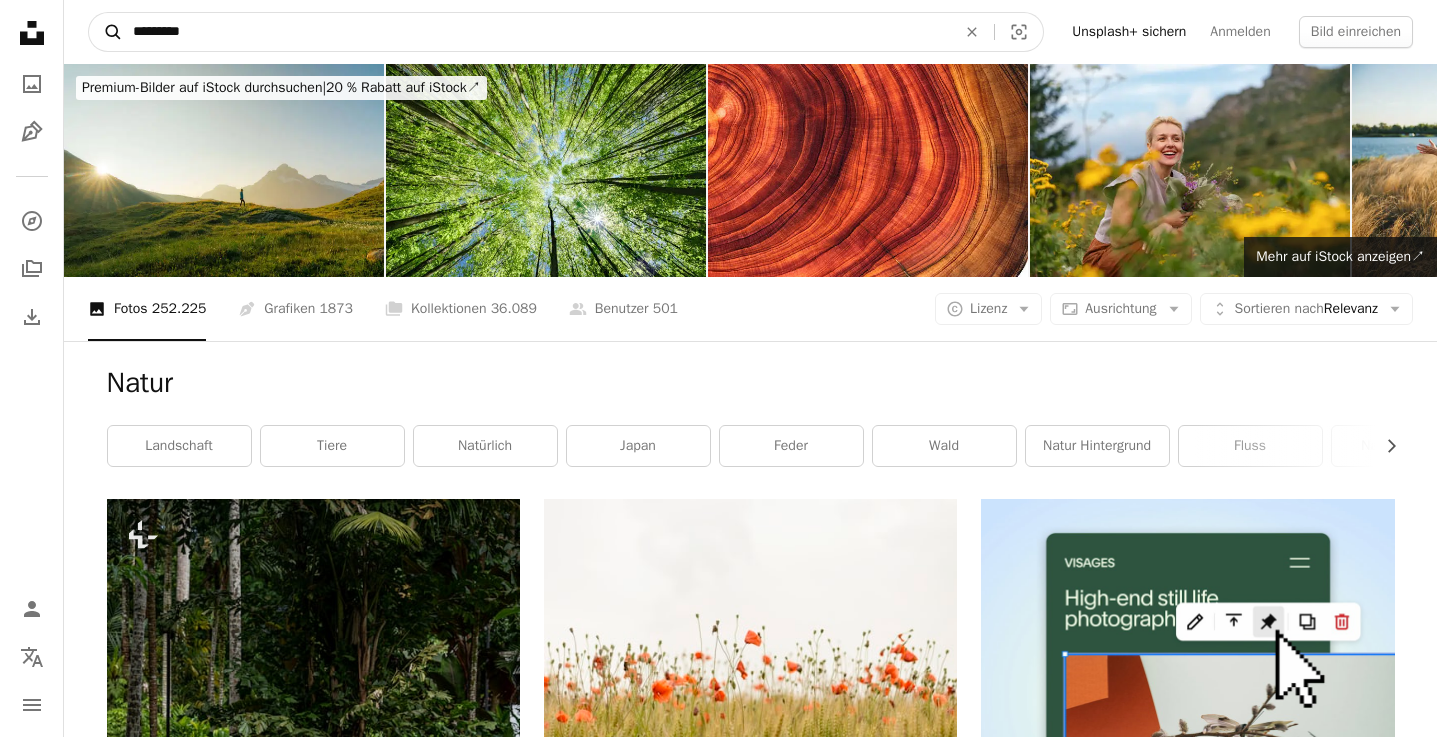 click on "A magnifying glass" at bounding box center [106, 32] 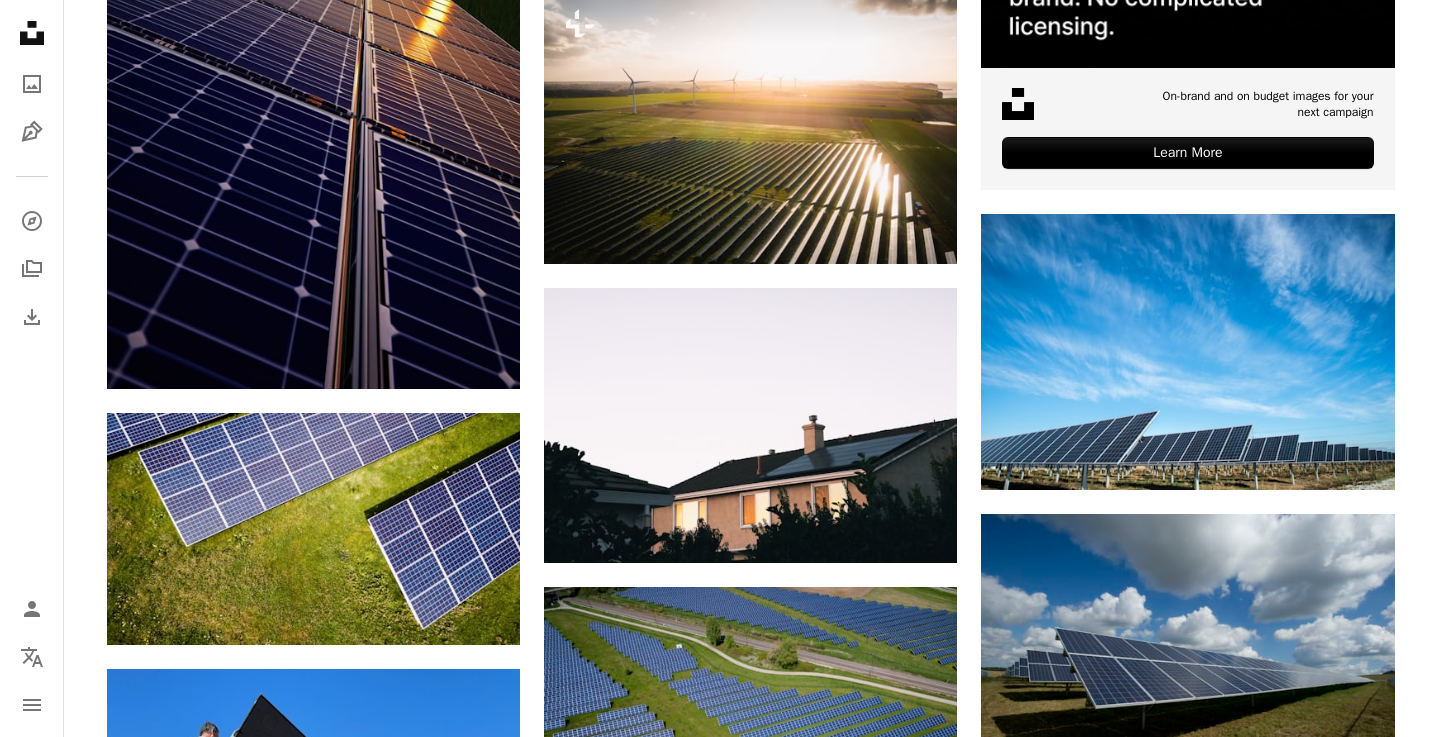 scroll, scrollTop: 847, scrollLeft: 0, axis: vertical 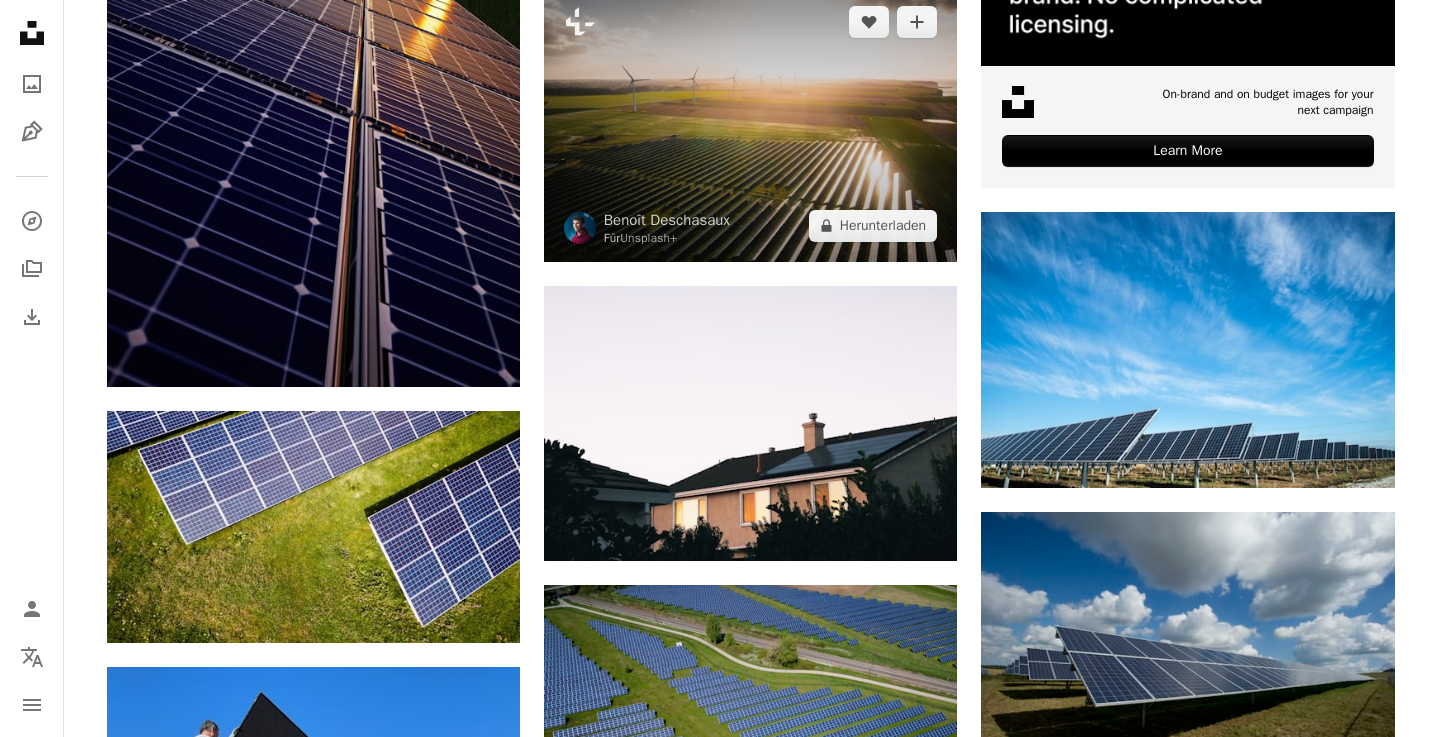 click at bounding box center (750, 123) 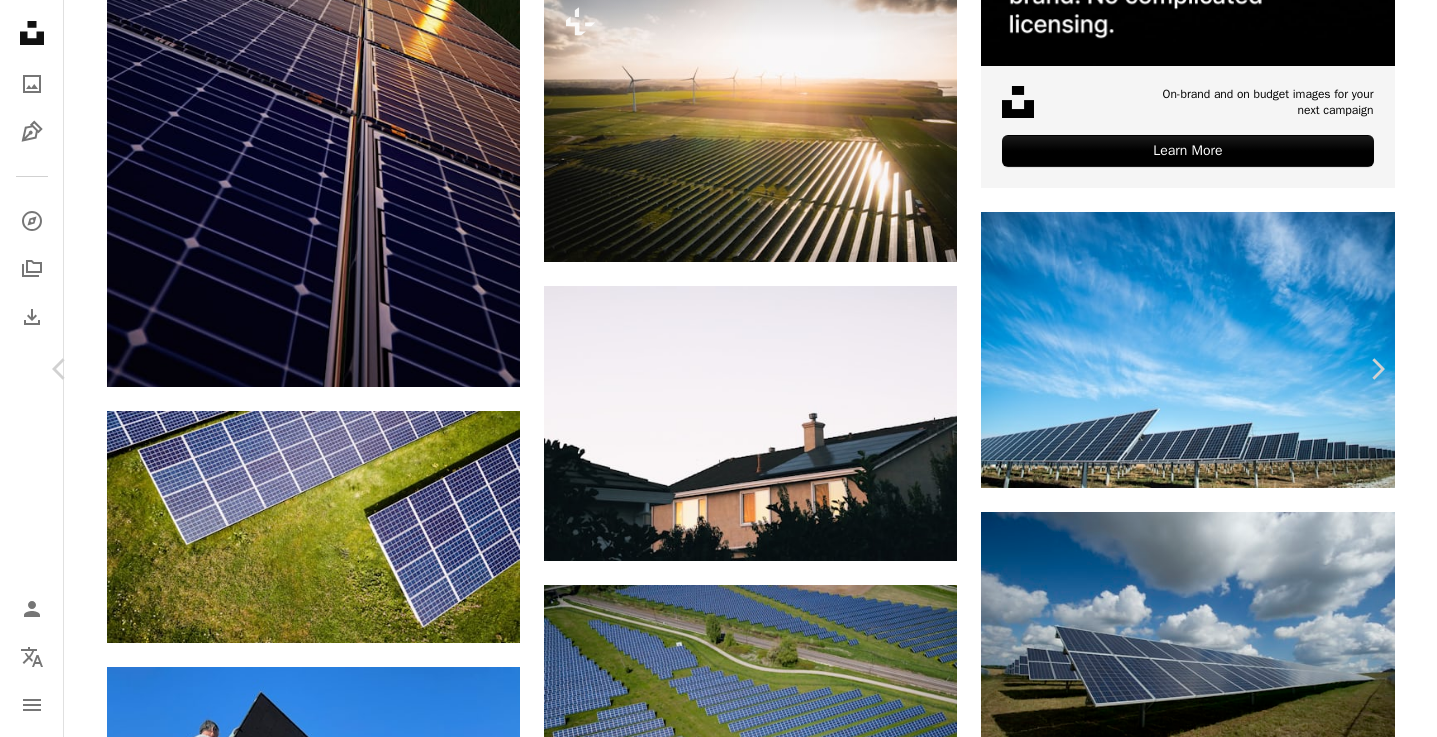 click on "An X shape Chevron left Chevron right Benoît Deschasaux Für Unsplash+ A heart A plus sign A lock Herunterladen Zoom in A forward-right arrow Teilen More Actions Calendar outlined Veröffentlicht am 23. März 2023 Safety Lizenziert unter der Unsplash+ Lizenz Bauernhof Nachhaltigkeit Energie Sonnenkollektor Digitales Bild Elektrizität solar erneuerbare Energie Sonnenkollektoren Windkraftanlage Sonnenenergie Windmühle ESG Windpark Solarpark Umwelt erneuerbar Windenergie Windmühlen Erneuerbare Energien Hintergrundmotive Aus dieser Serie Chevron right Plus sign for Unsplash+ Plus sign for Unsplash+ Plus sign for Unsplash+ Plus sign for Unsplash+ Plus sign for Unsplash+ Plus sign for Unsplash+ Plus sign for Unsplash+ Plus sign for Unsplash+ Plus sign for Unsplash+ Plus sign for Unsplash+ Plus sign for Unsplash+ Plus sign for Unsplash+ Ähnliche Bilder Plus sign for Unsplash+ A heart A plus sign Benoît Deschasaux Für Unsplash+ A lock Herunterladen Plus sign for Unsplash+ A heart A plus sign Getty Images Für Unsplash+ A lock Herunterladen A heart" at bounding box center (718, 3874) 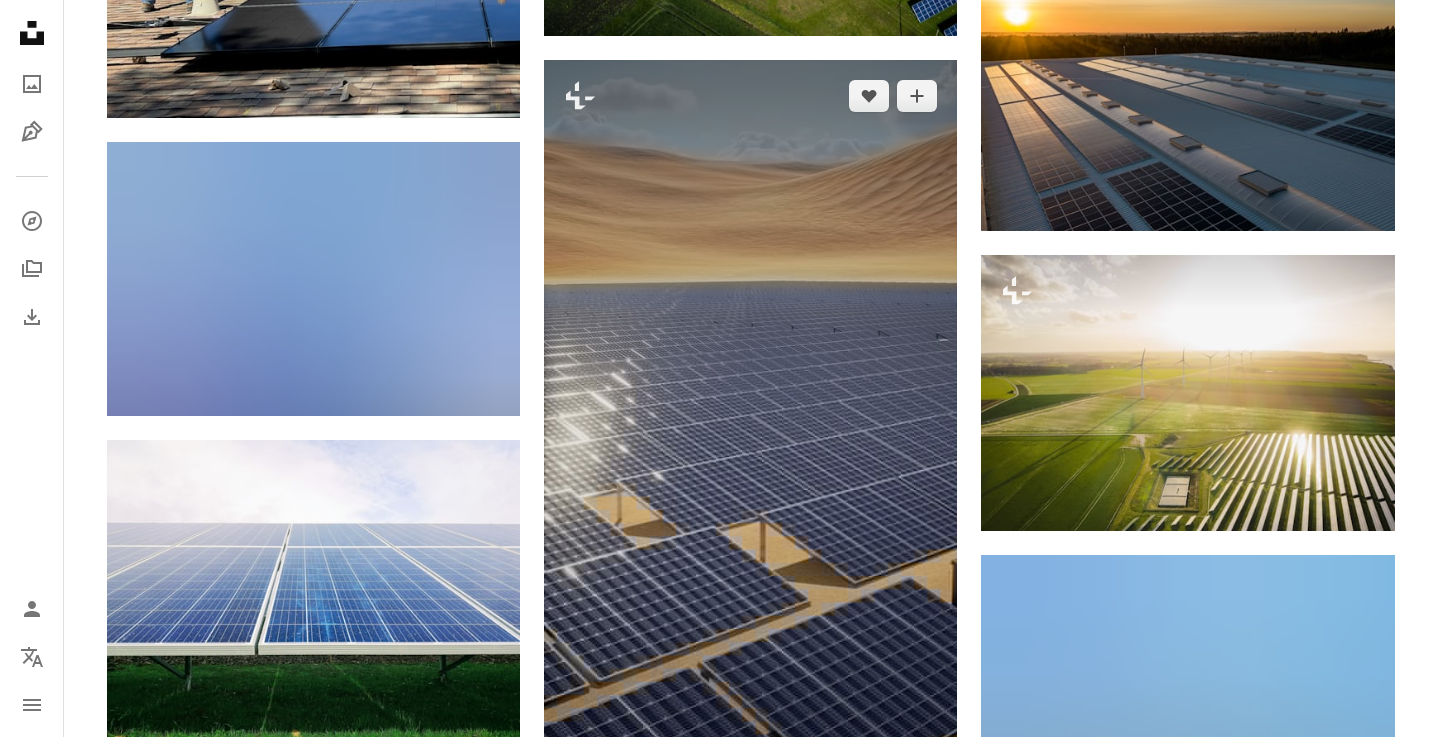 scroll, scrollTop: 1704, scrollLeft: 0, axis: vertical 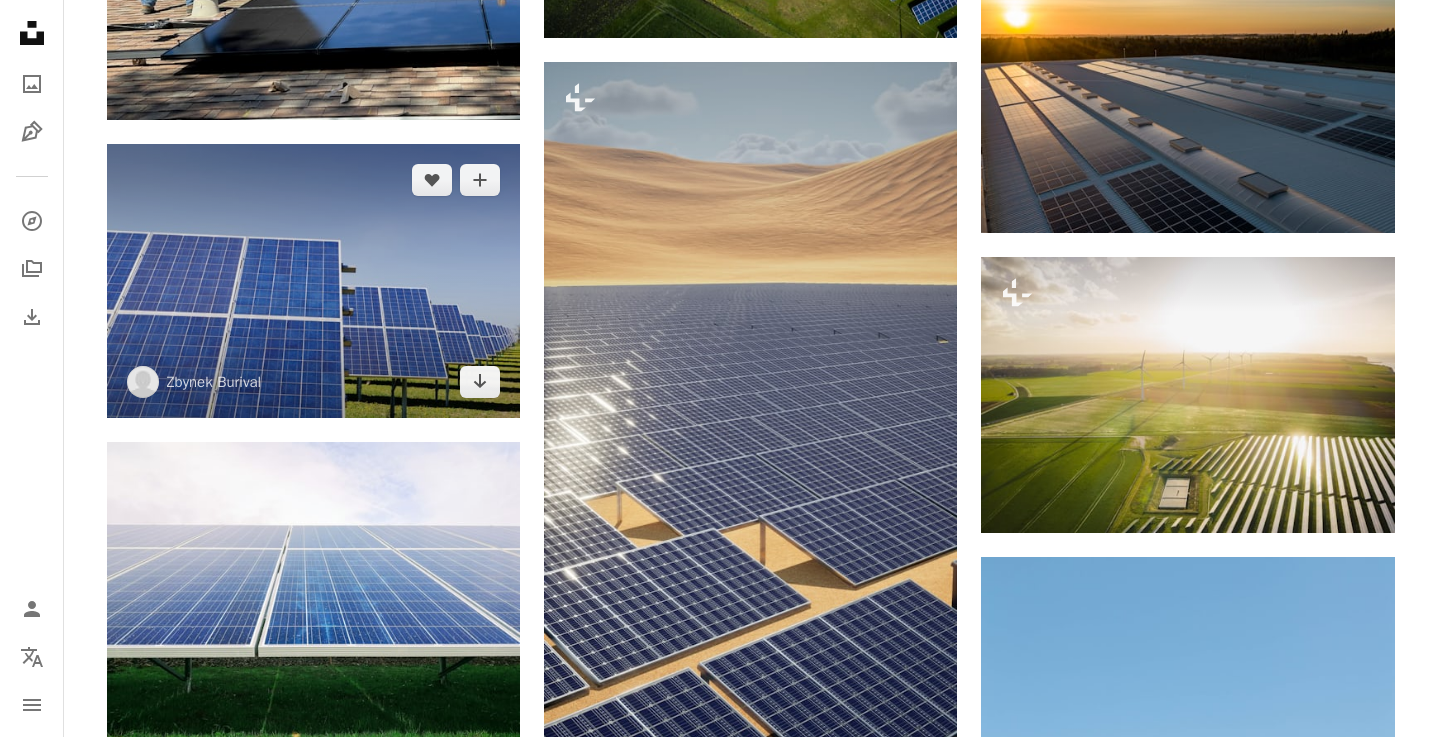 click at bounding box center [313, 281] 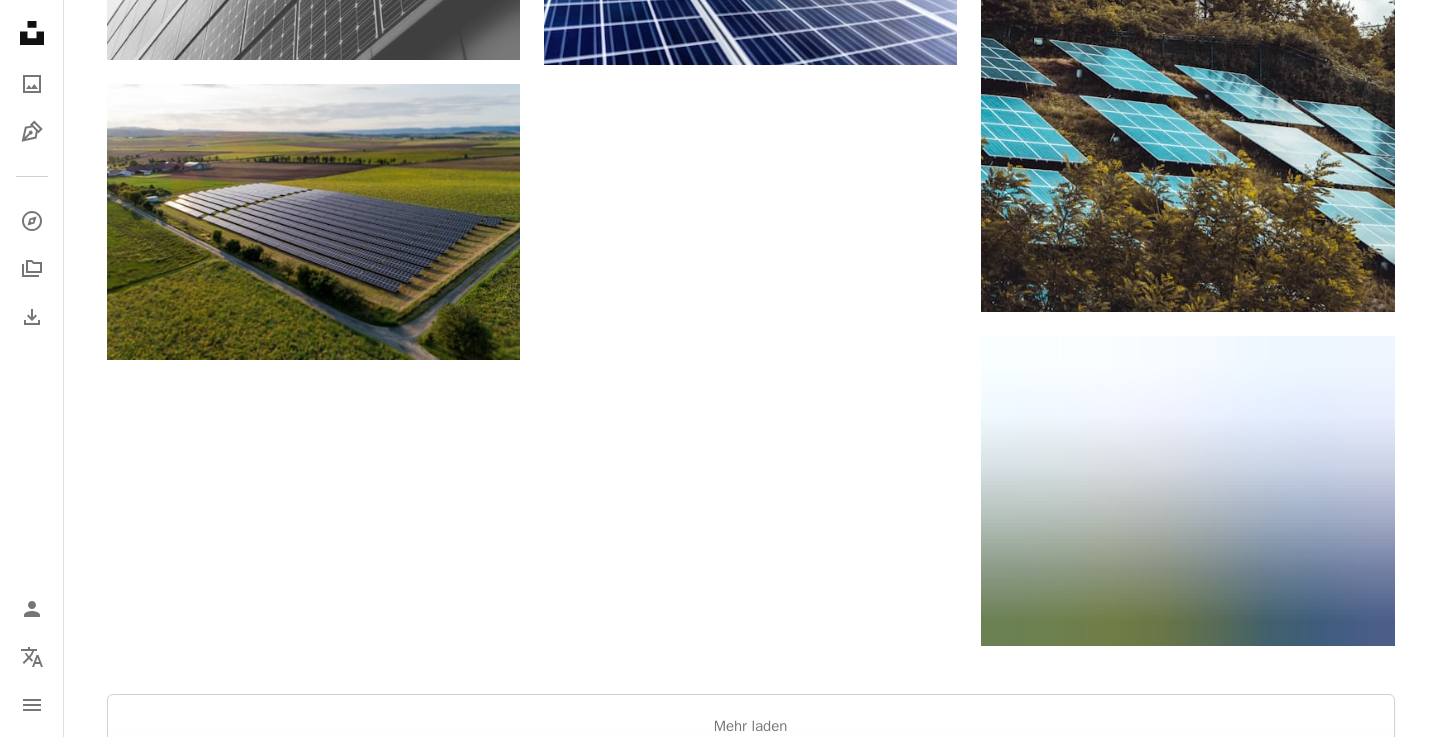 scroll, scrollTop: 5872, scrollLeft: 0, axis: vertical 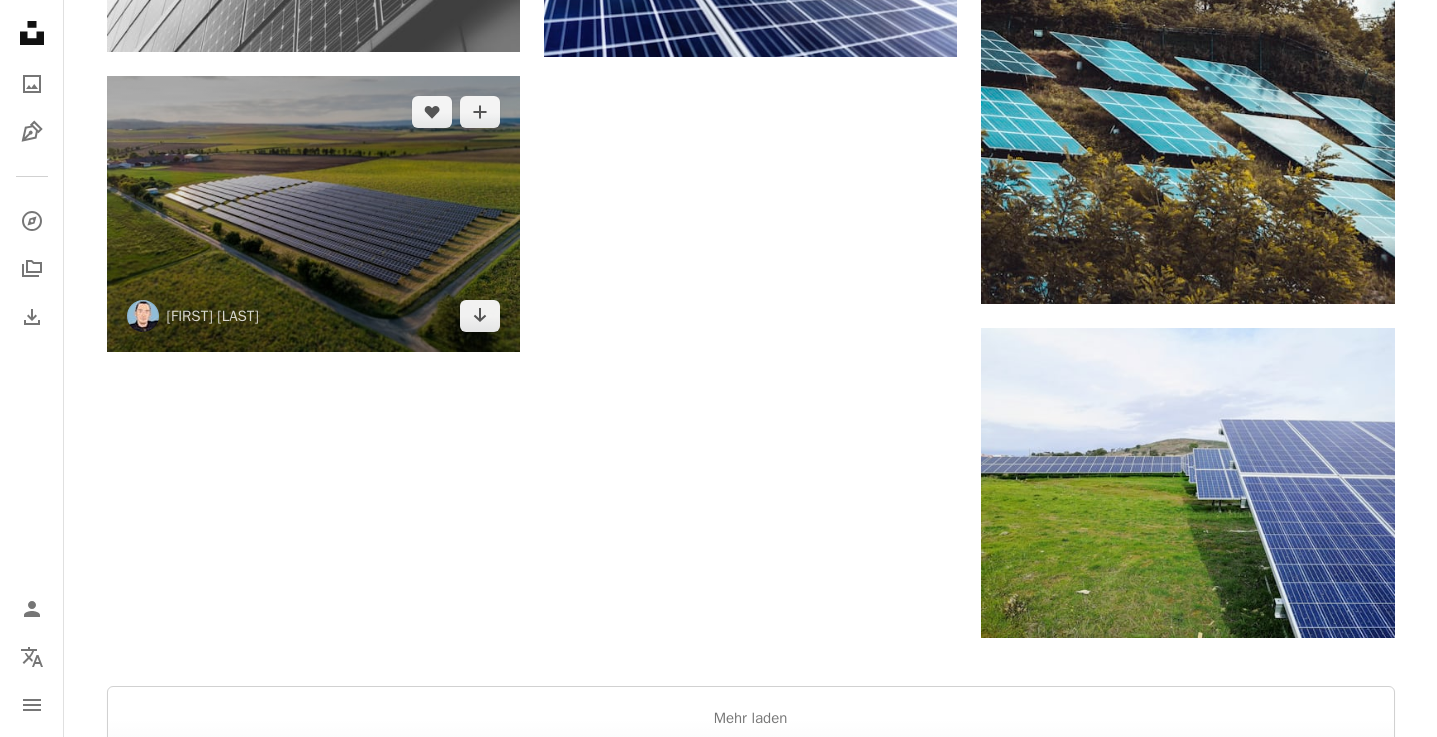 click at bounding box center [313, 213] 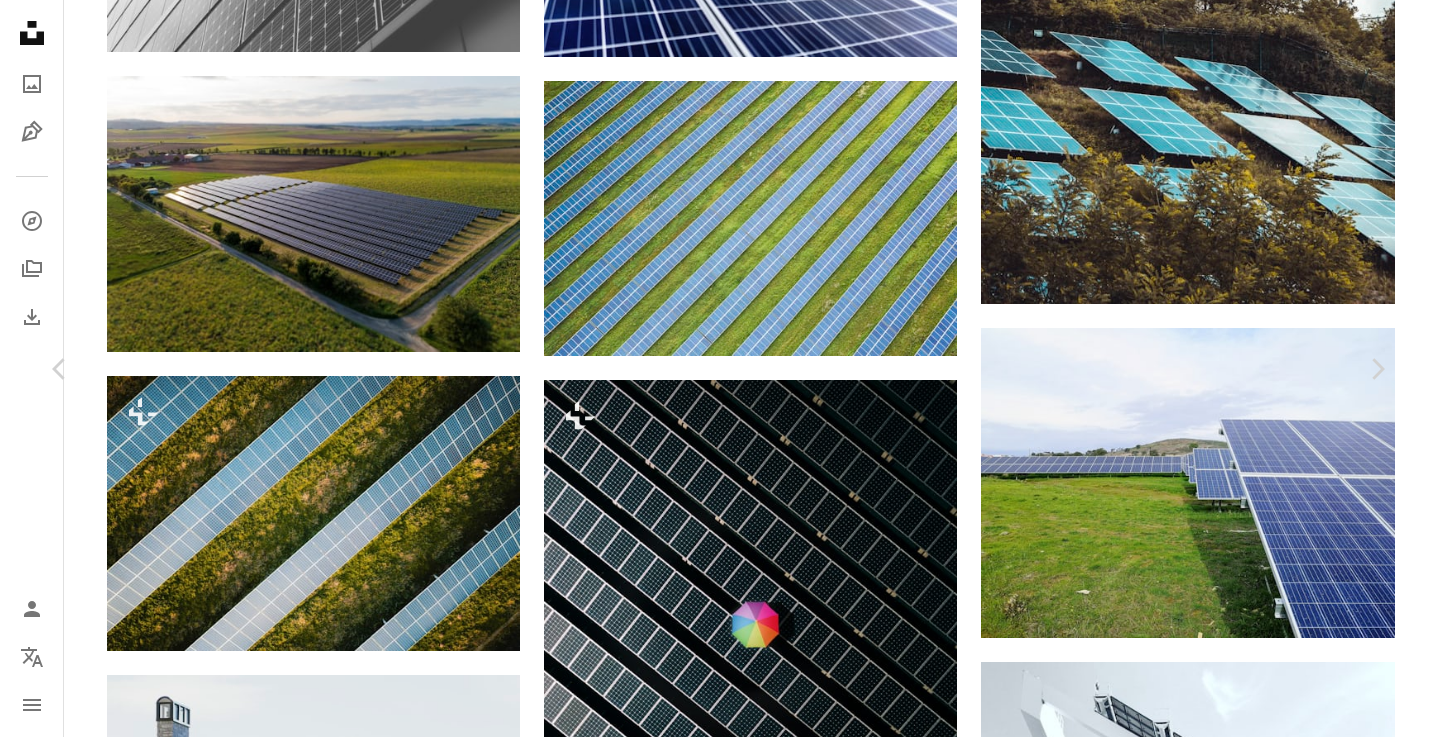 click at bounding box center [718, 5449] 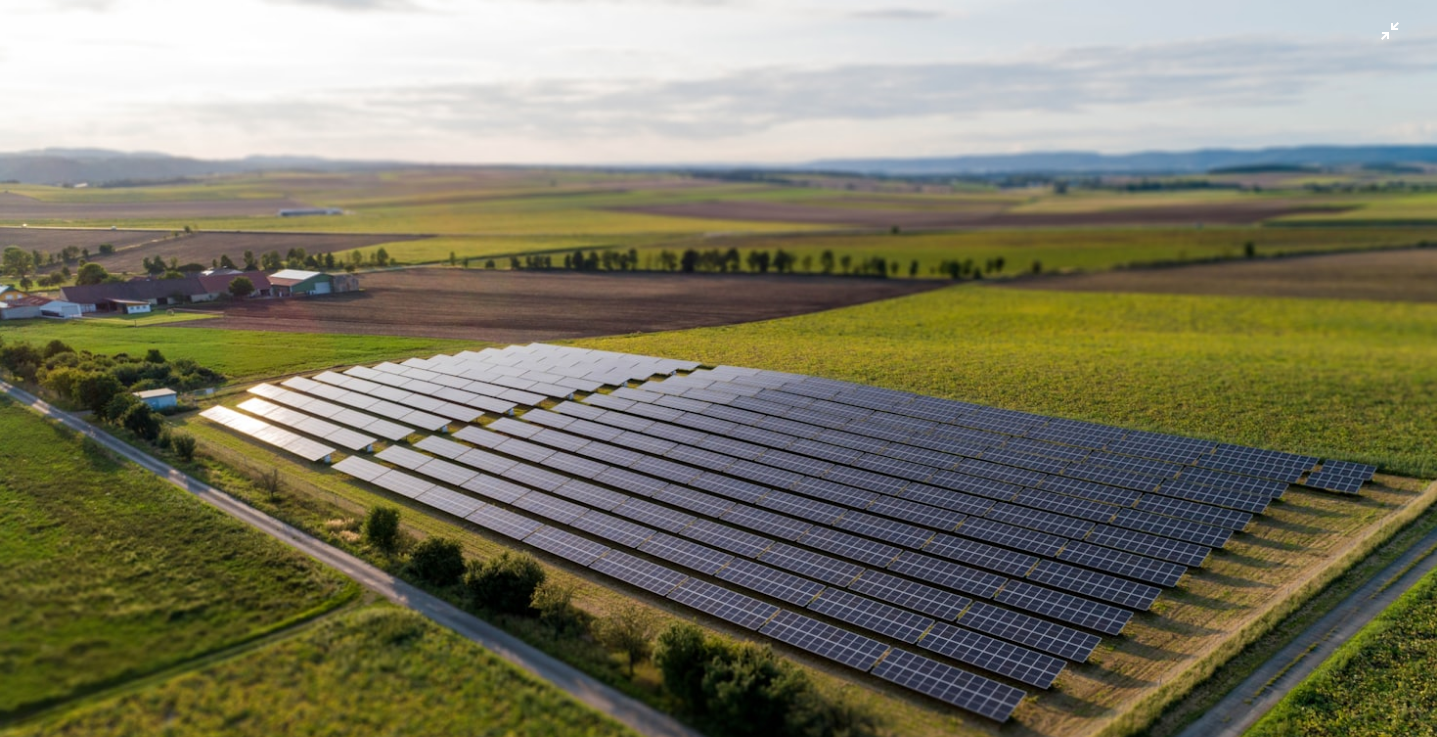 scroll, scrollTop: 111, scrollLeft: 0, axis: vertical 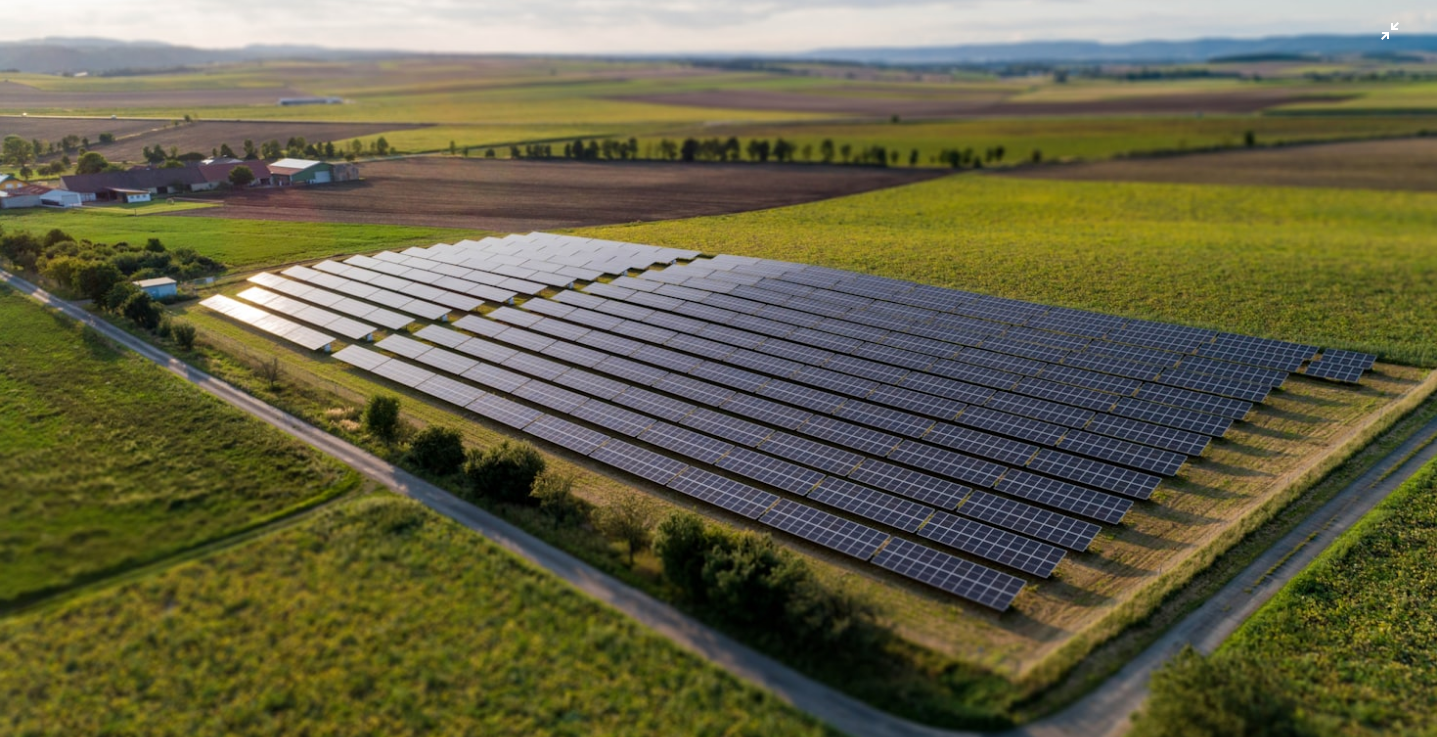 click at bounding box center [718, 367] 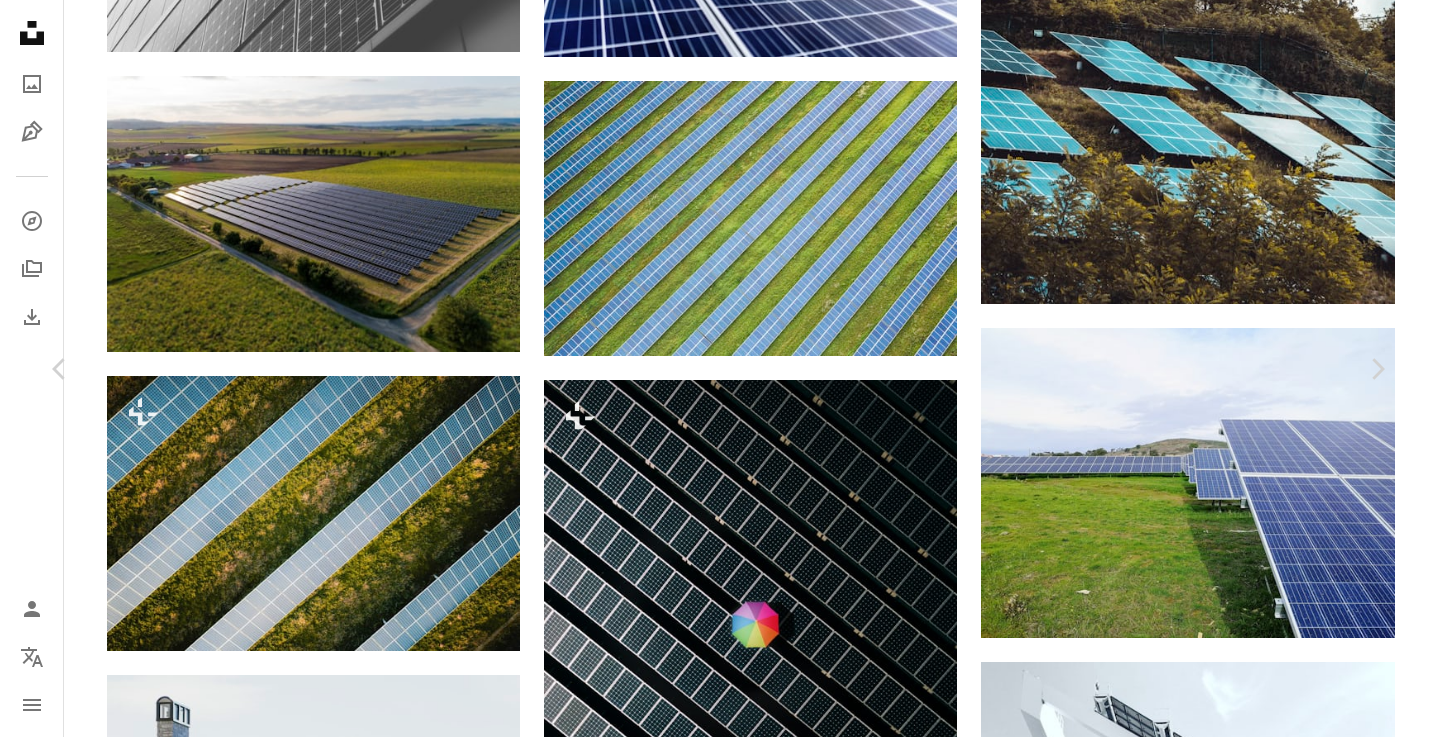 click at bounding box center (718, 5449) 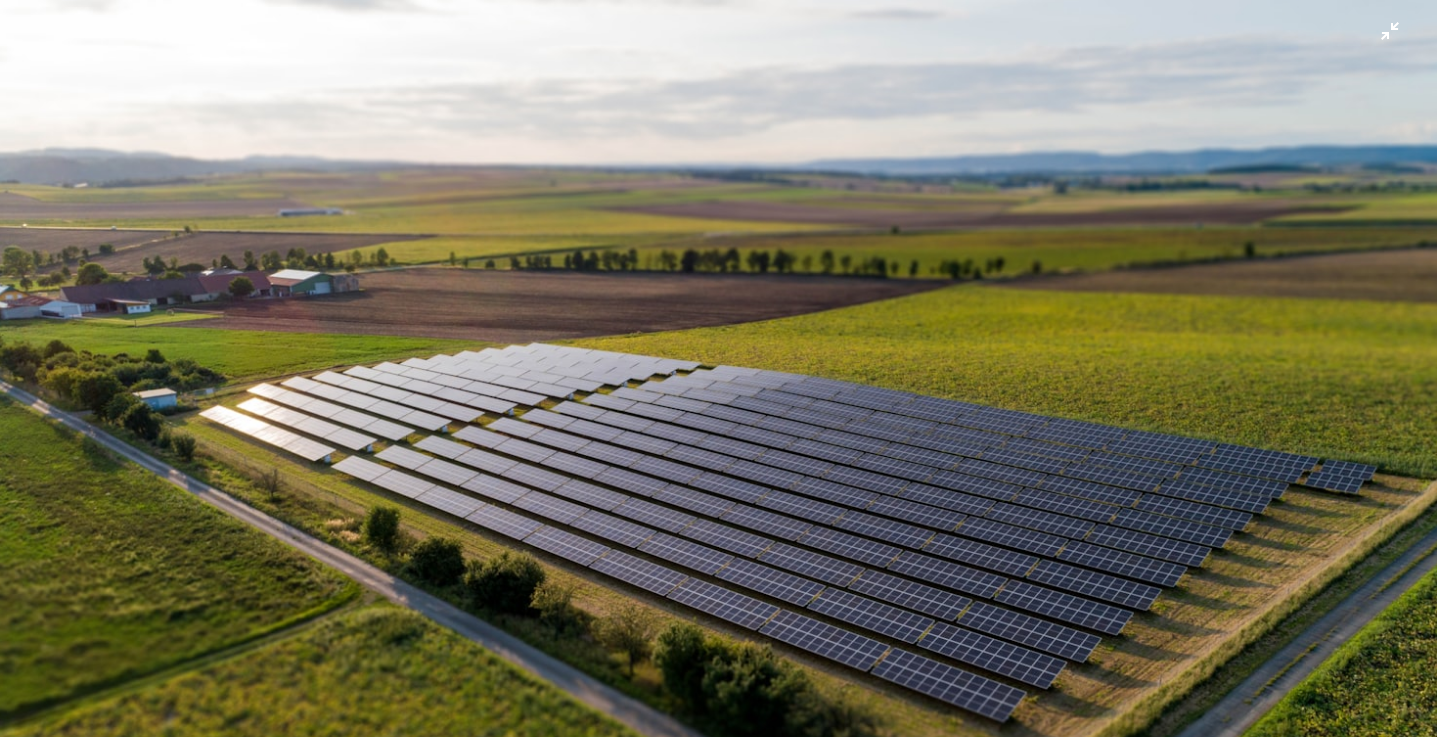 scroll, scrollTop: 111, scrollLeft: 0, axis: vertical 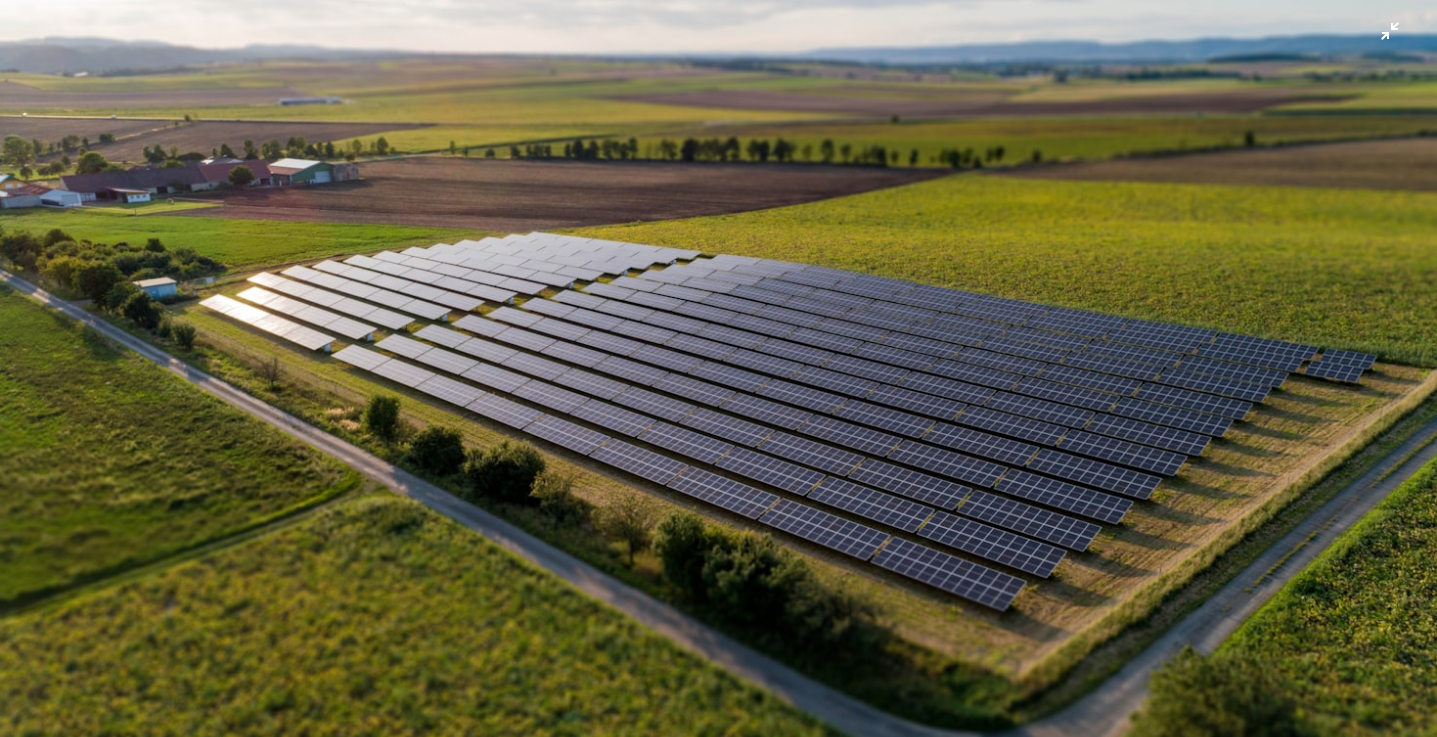 click at bounding box center (718, 367) 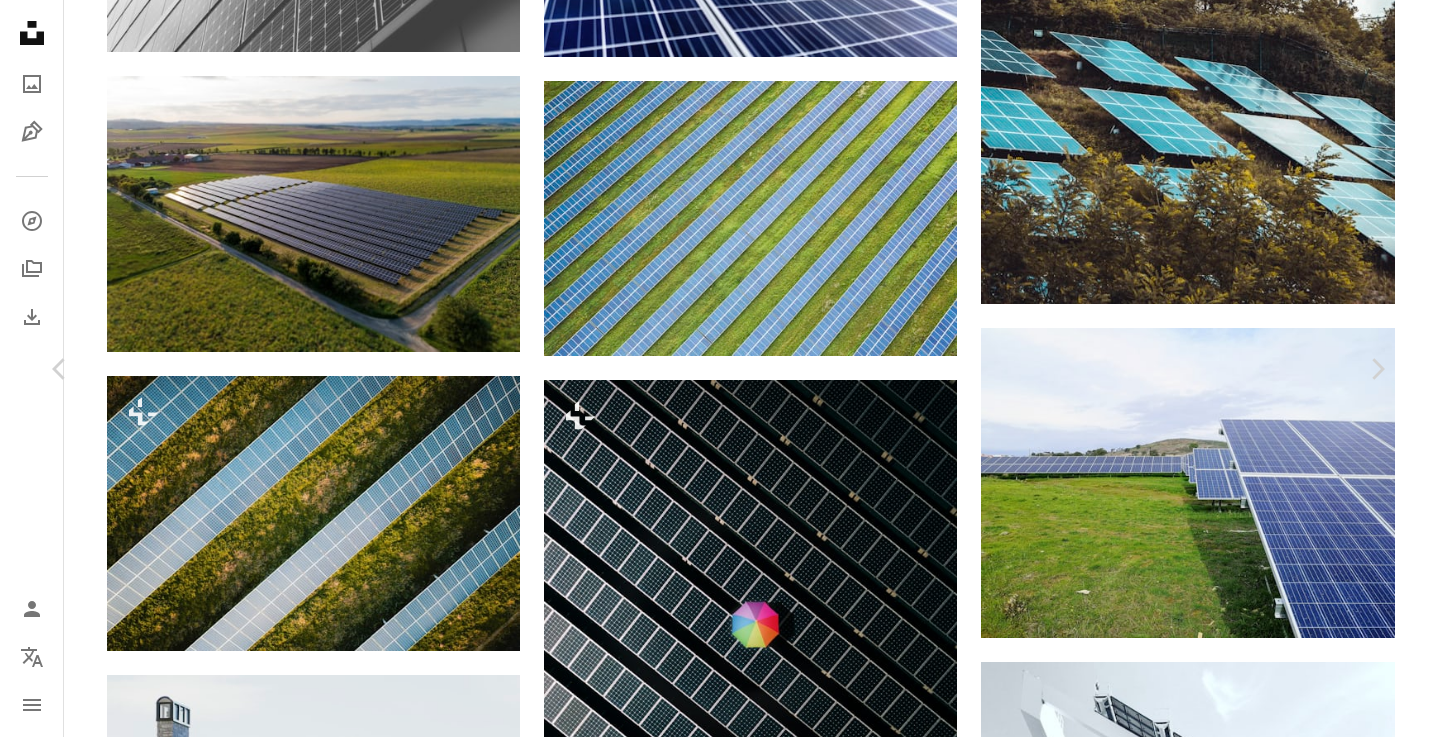 click on "Kostenlos herunterladen" at bounding box center [1171, 5118] 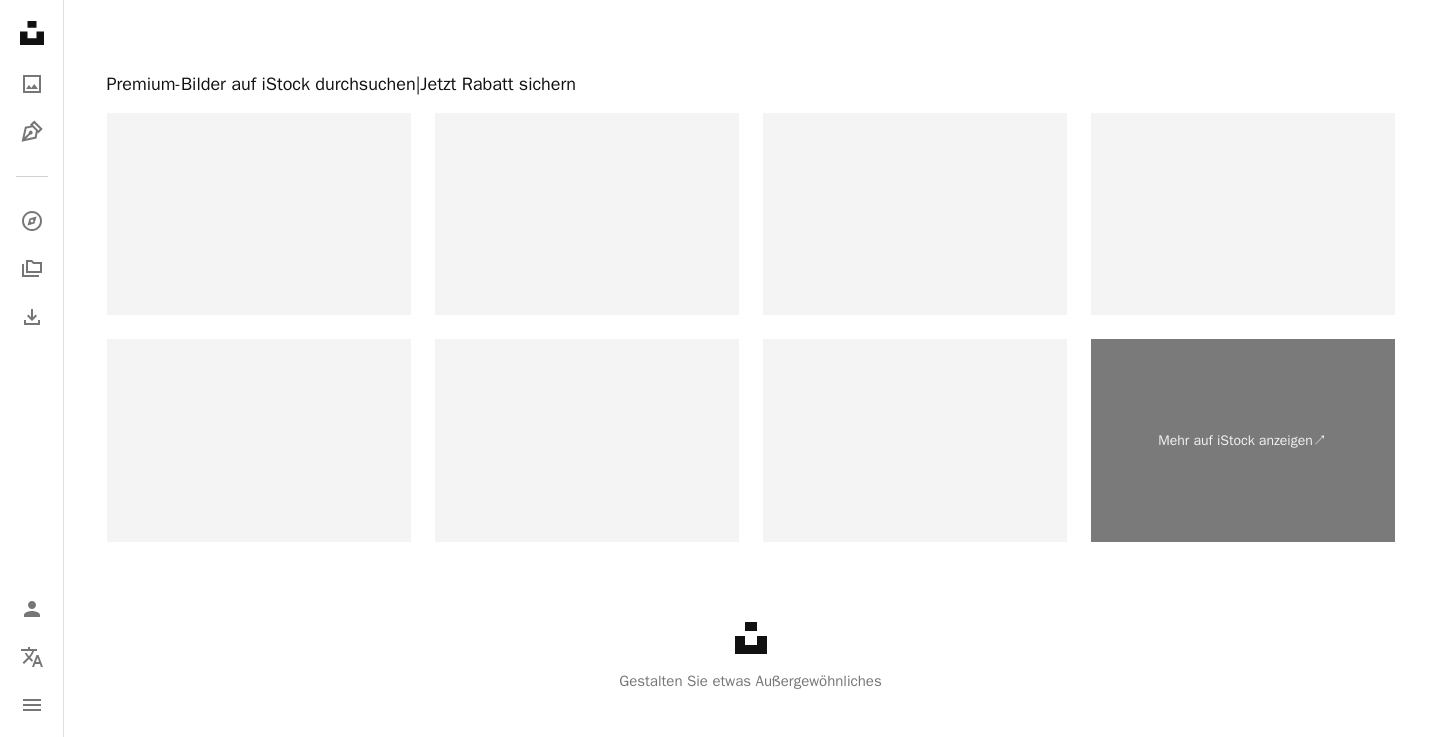 scroll, scrollTop: 10171, scrollLeft: 0, axis: vertical 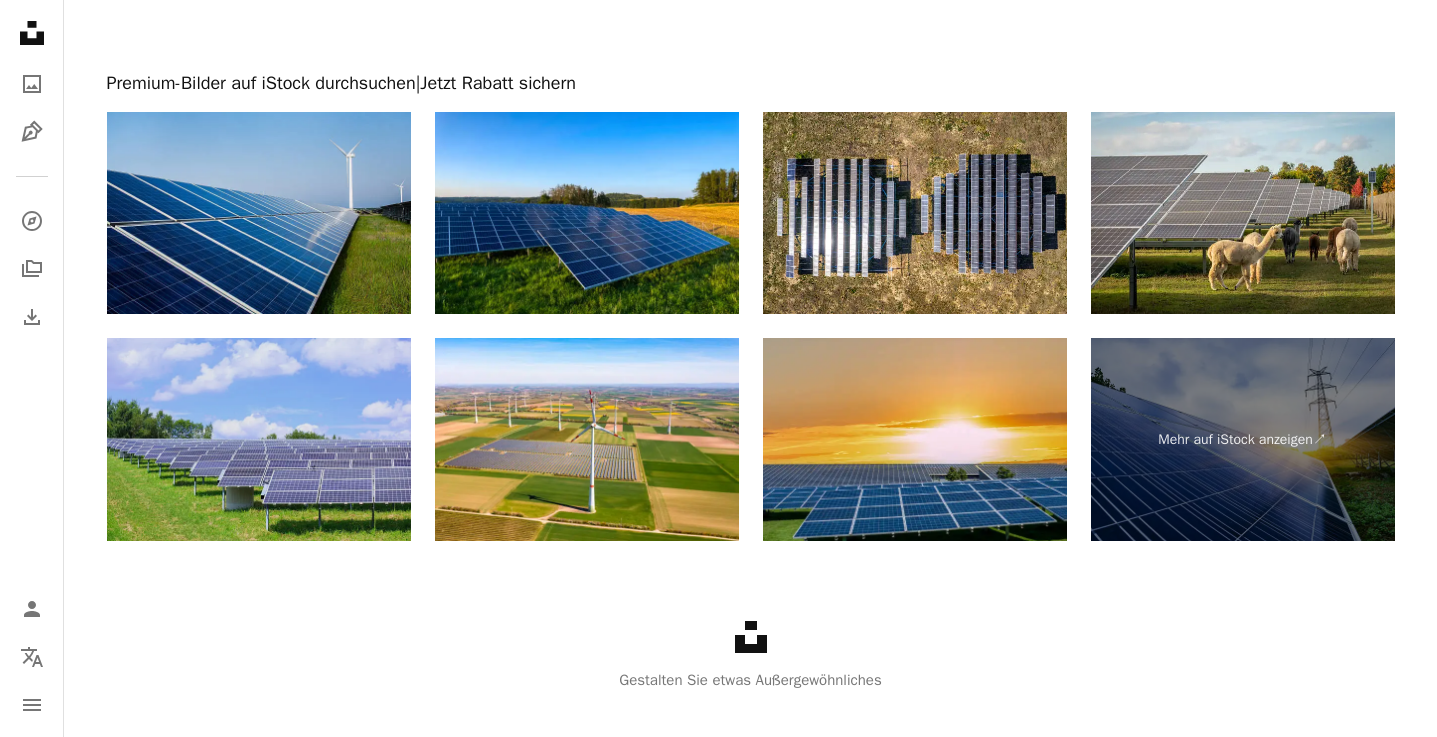 click at bounding box center (259, 439) 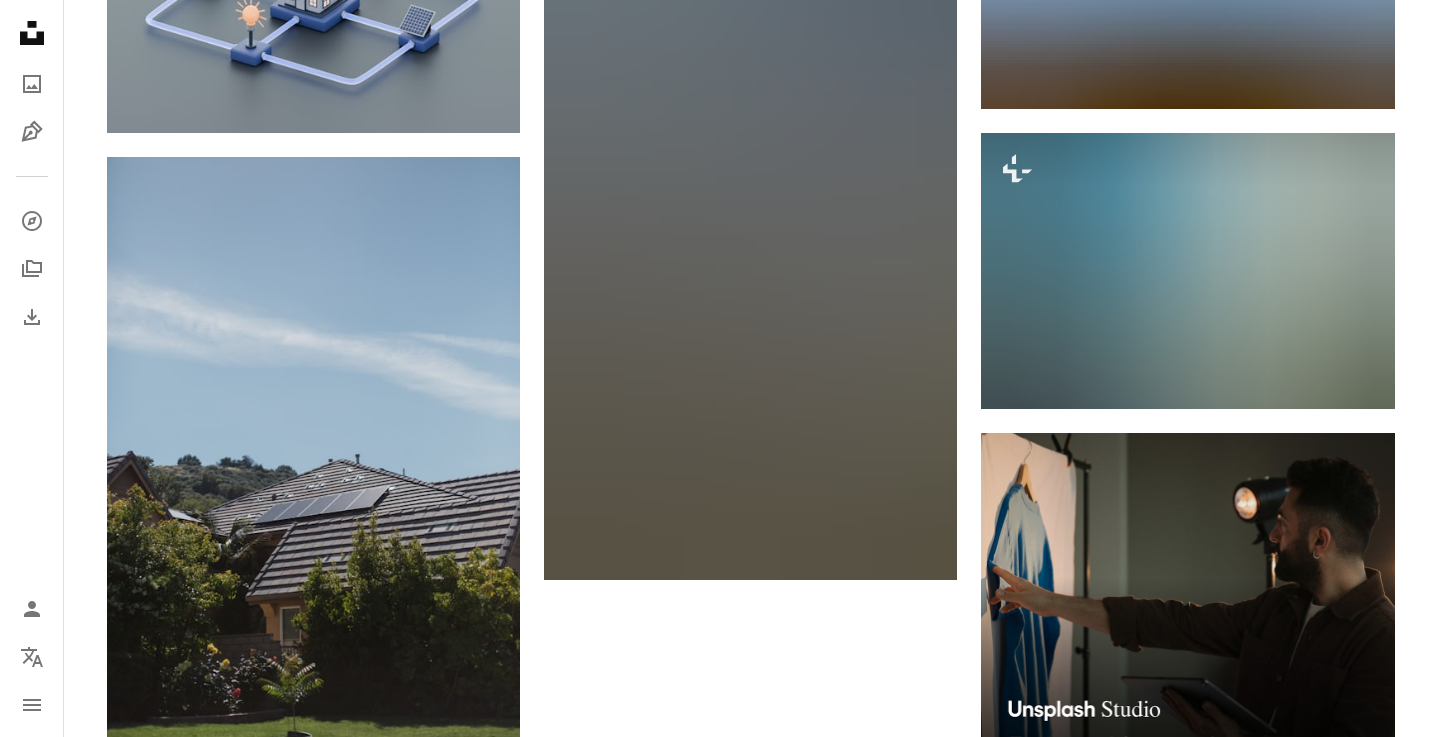 scroll, scrollTop: 8179, scrollLeft: 0, axis: vertical 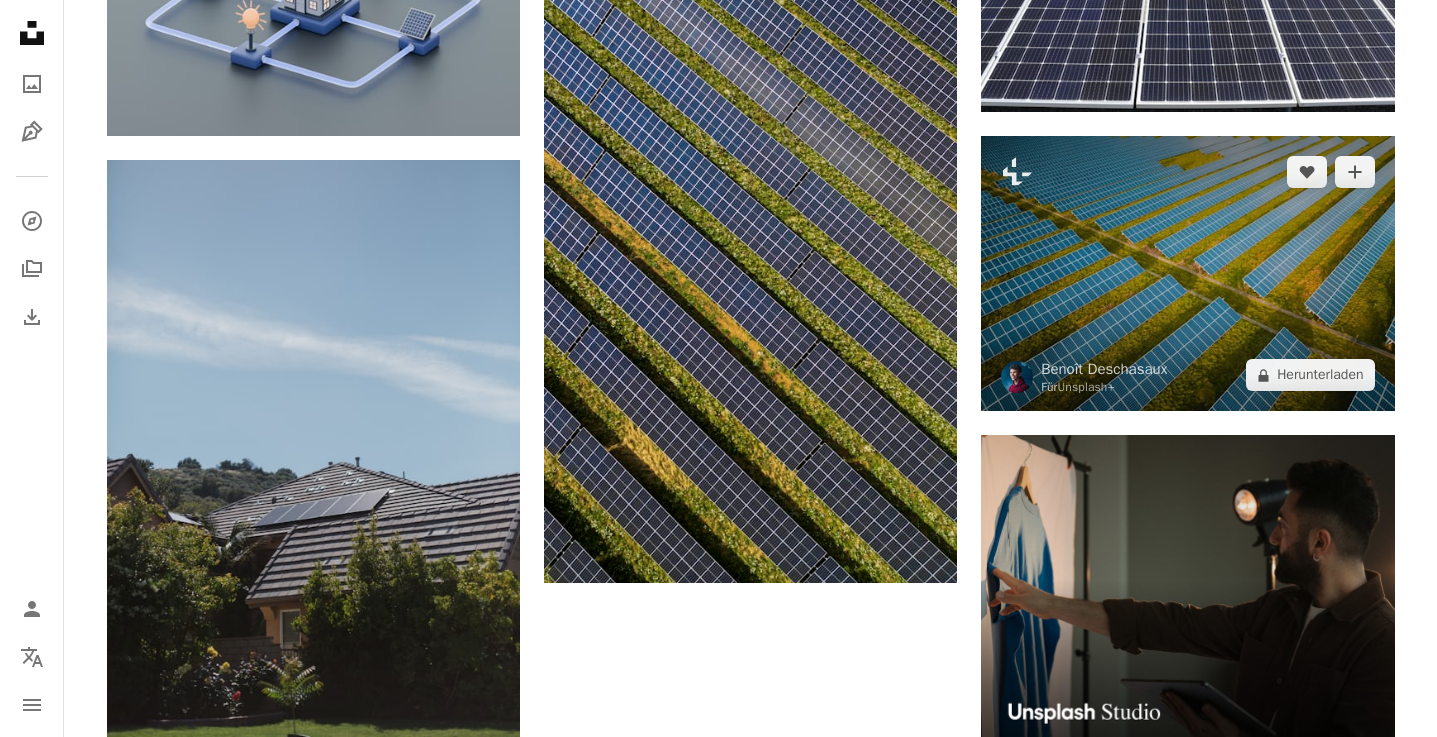 click at bounding box center [1187, 273] 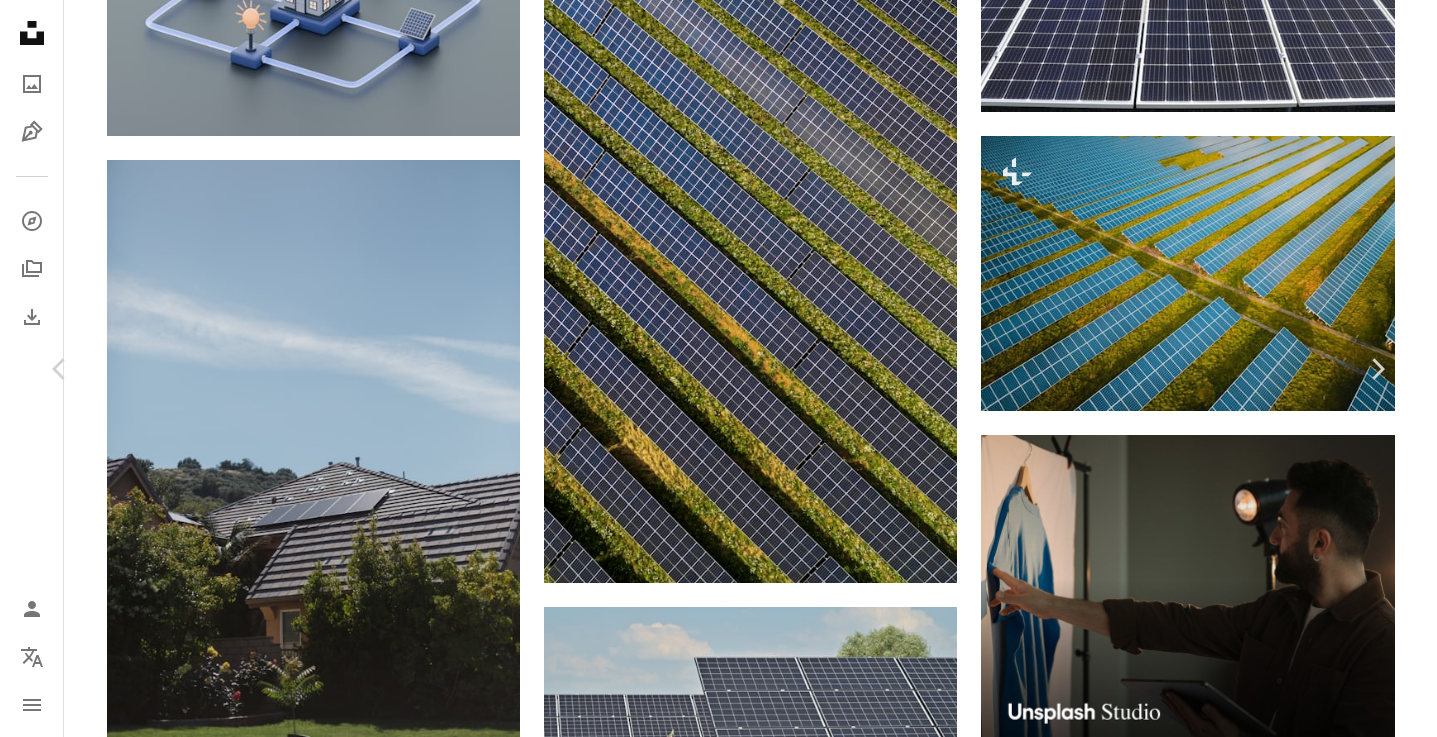 click on "A lock Herunterladen" at bounding box center [1228, 5140] 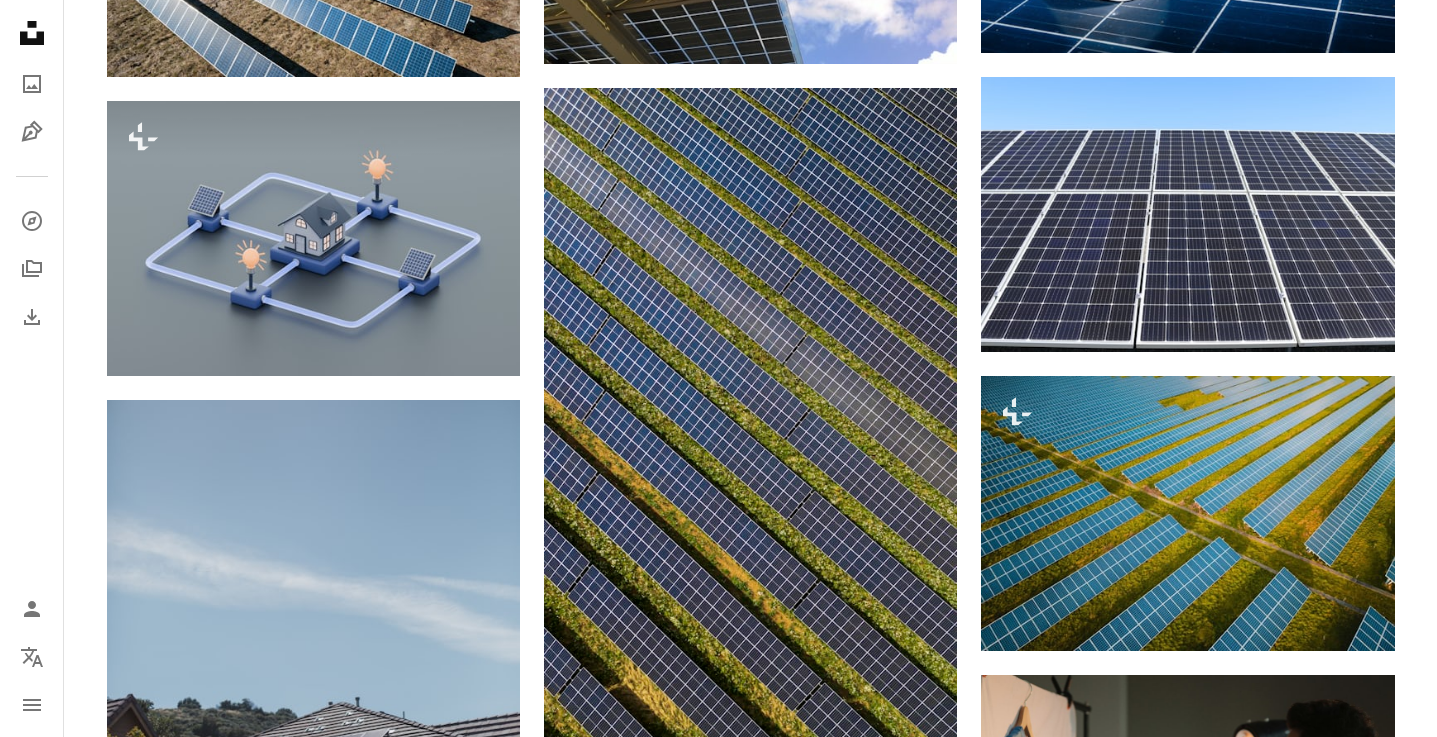 scroll, scrollTop: 7932, scrollLeft: 0, axis: vertical 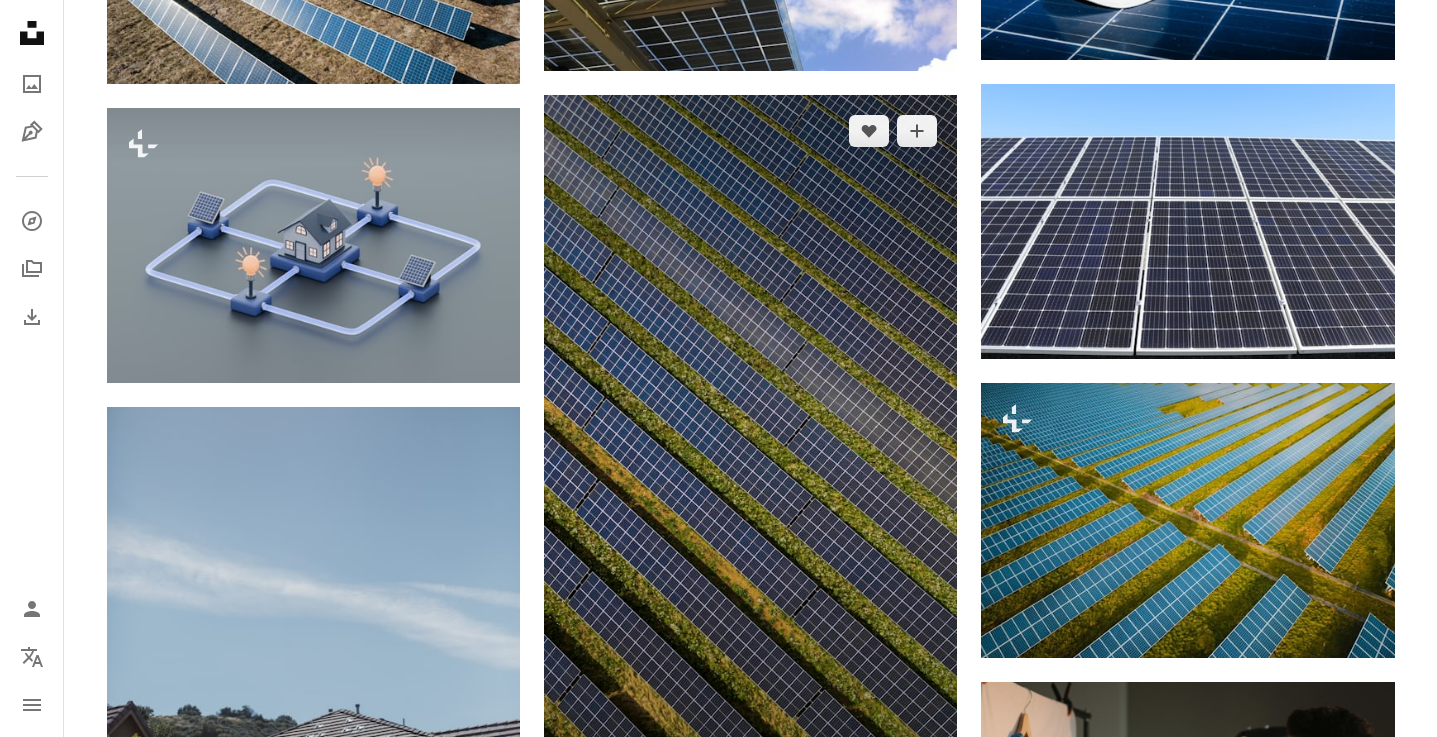 click at bounding box center (750, 462) 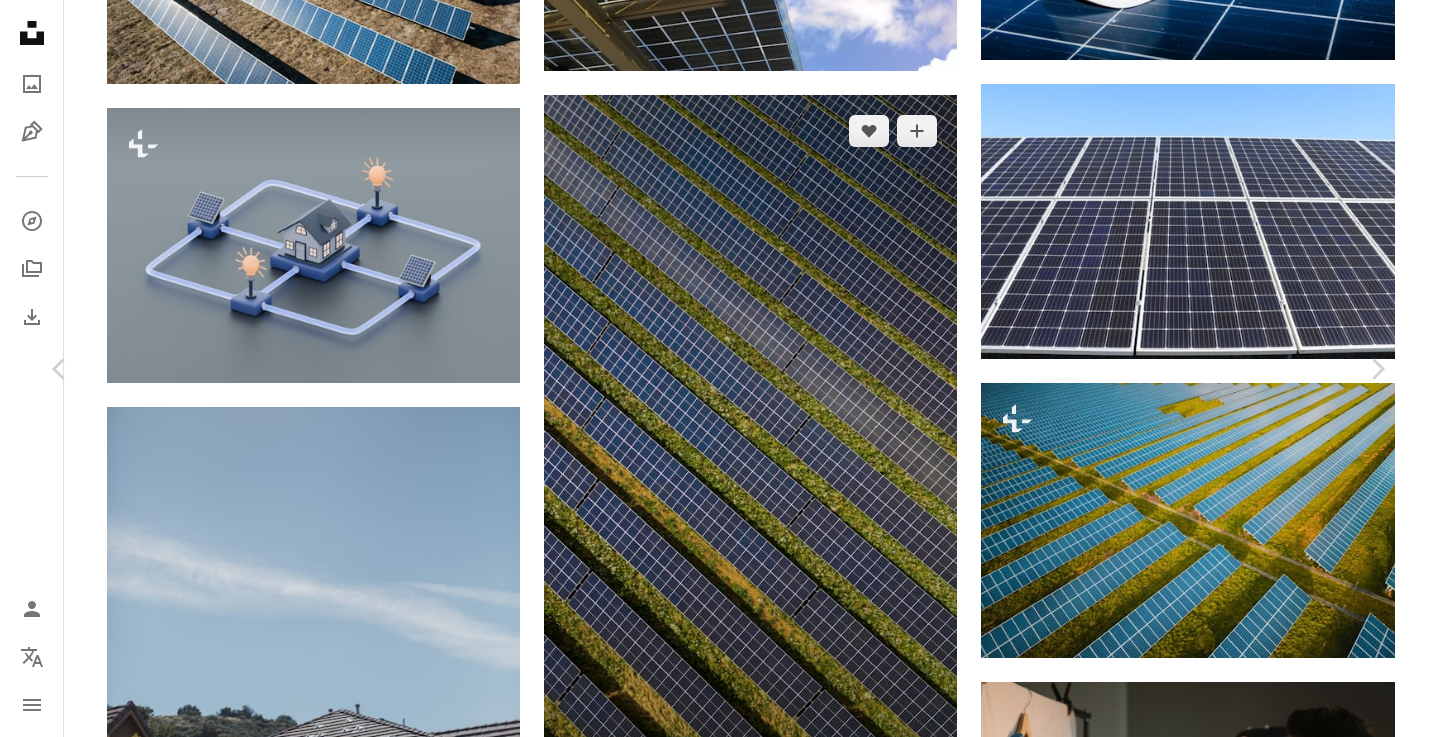 click at bounding box center [718, 5718] 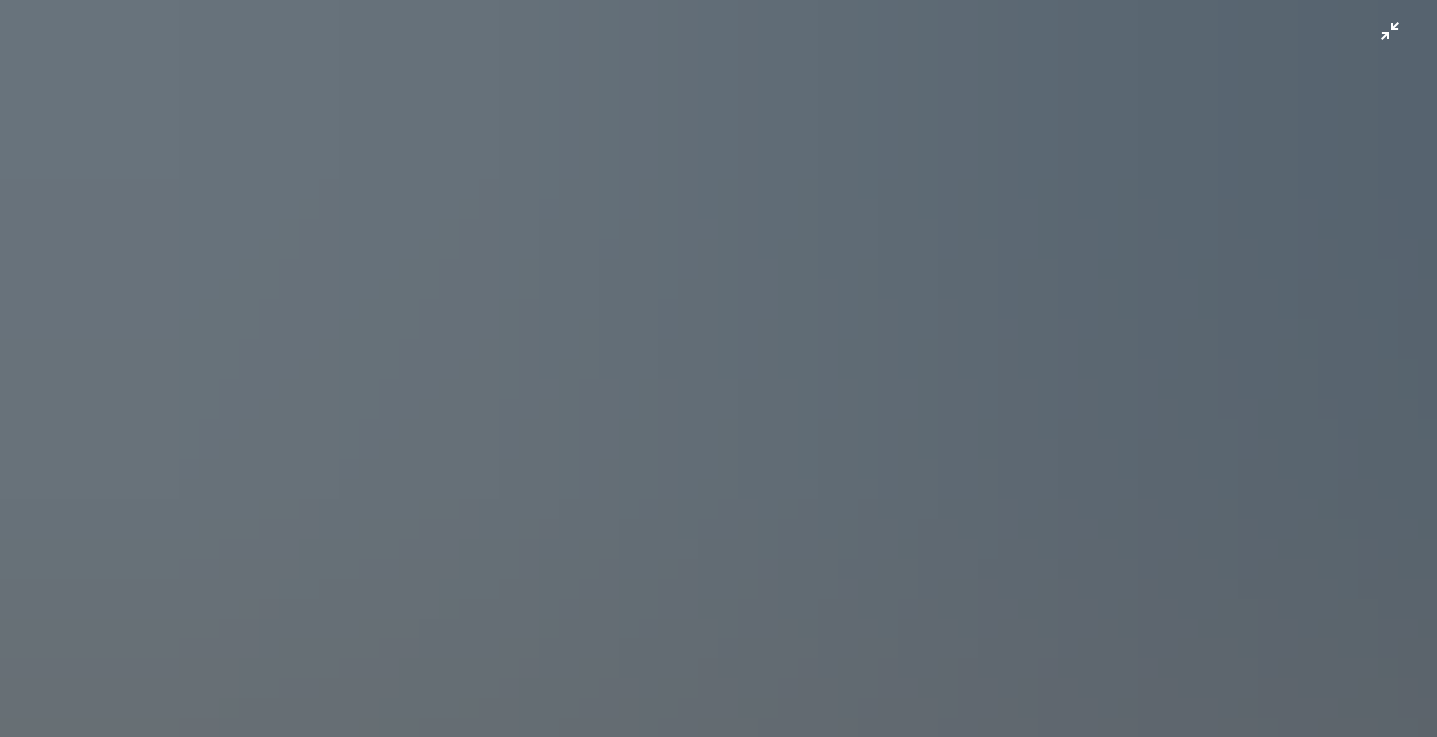 scroll, scrollTop: 910, scrollLeft: 0, axis: vertical 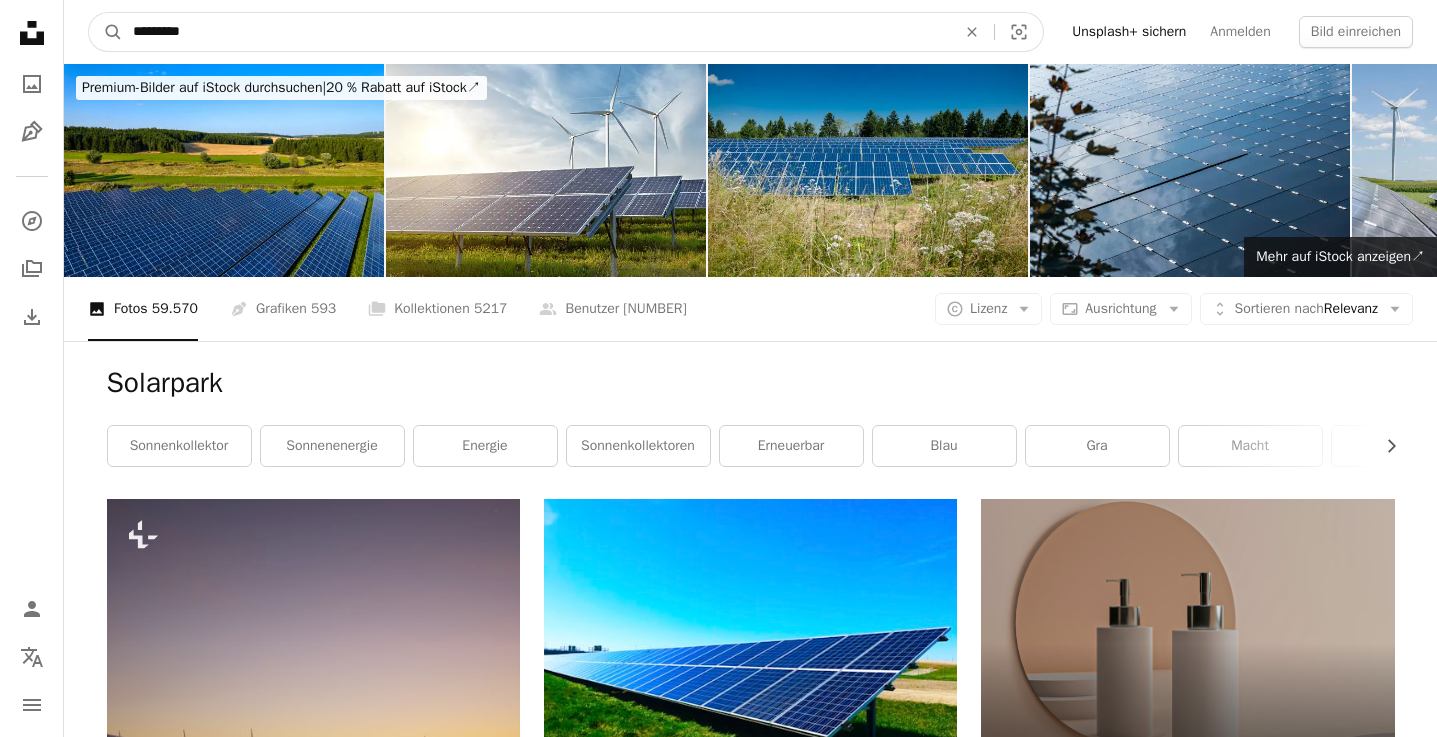 drag, startPoint x: 205, startPoint y: 32, endPoint x: 165, endPoint y: 34, distance: 40.04997 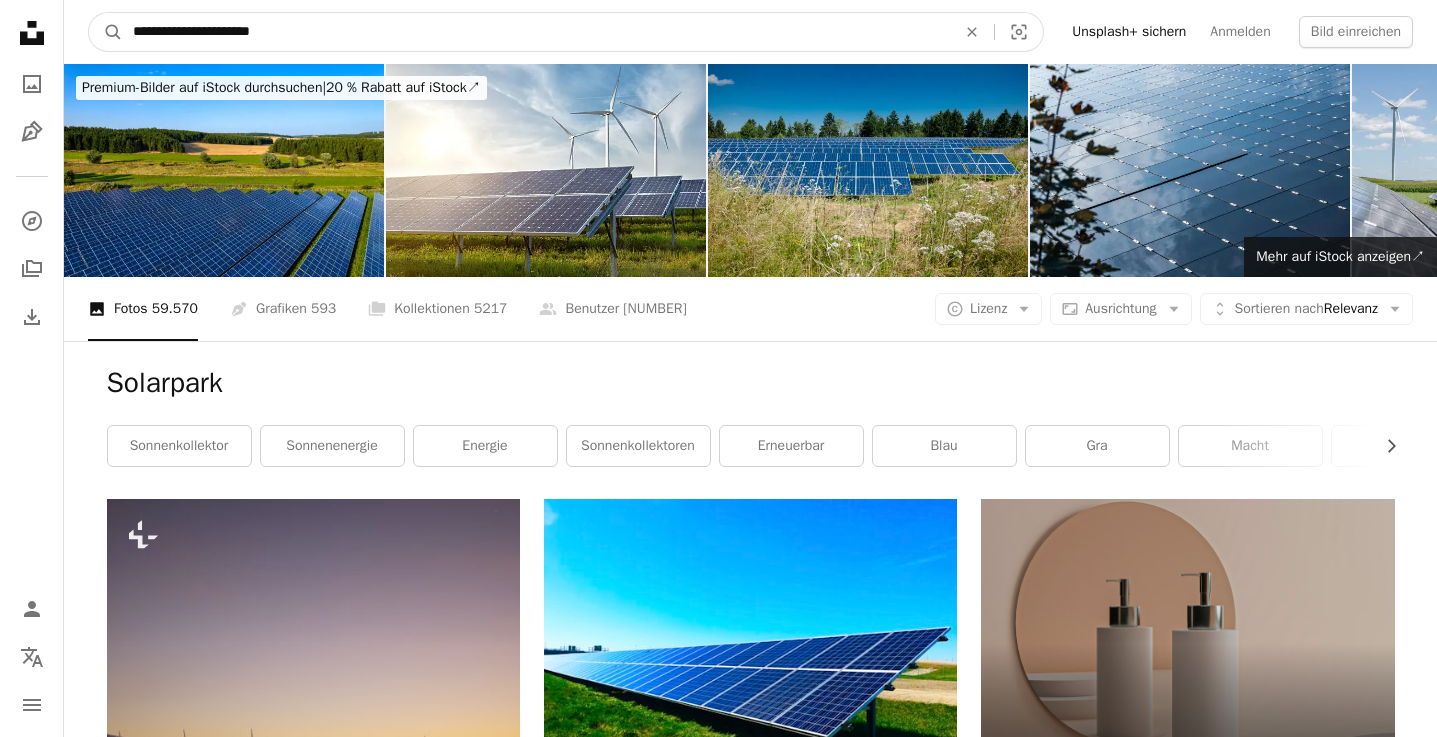 type on "**********" 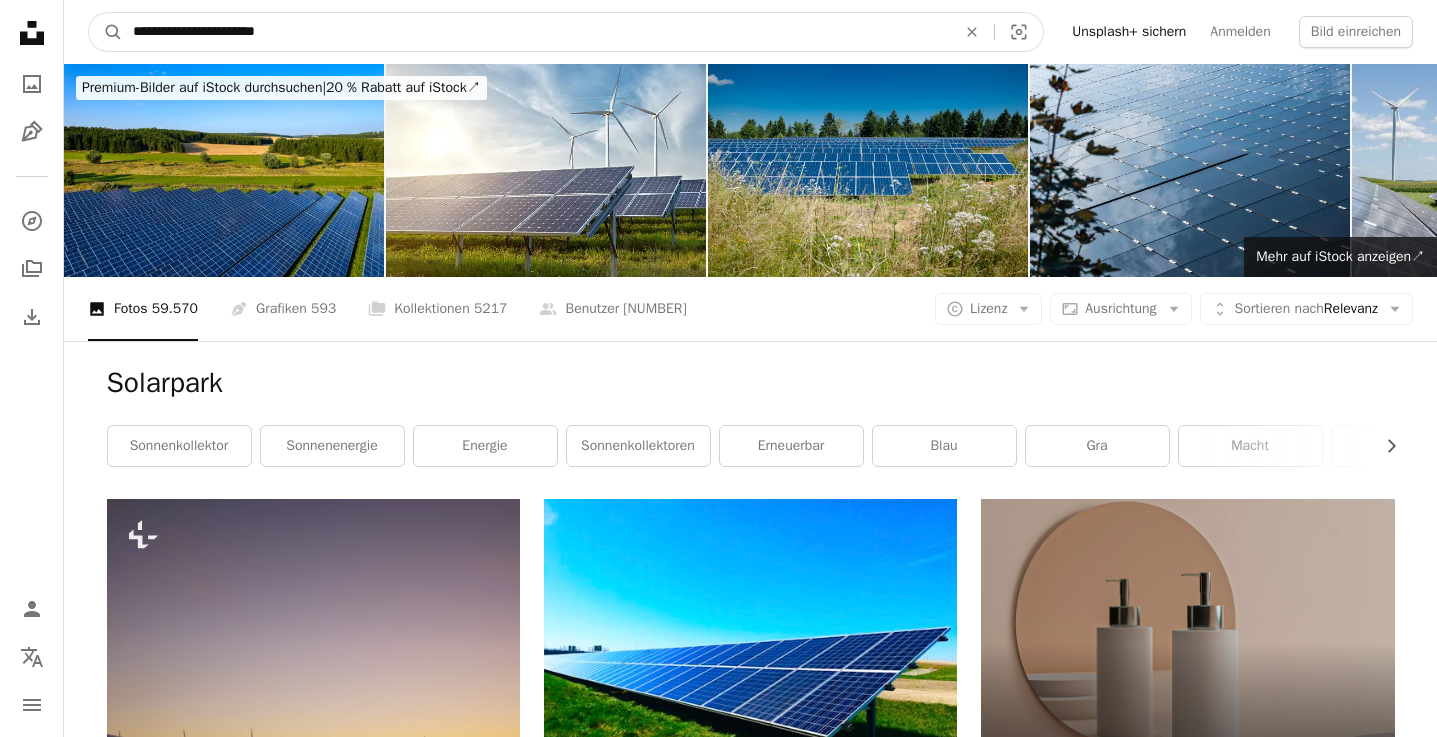 click on "A magnifying glass" at bounding box center (106, 32) 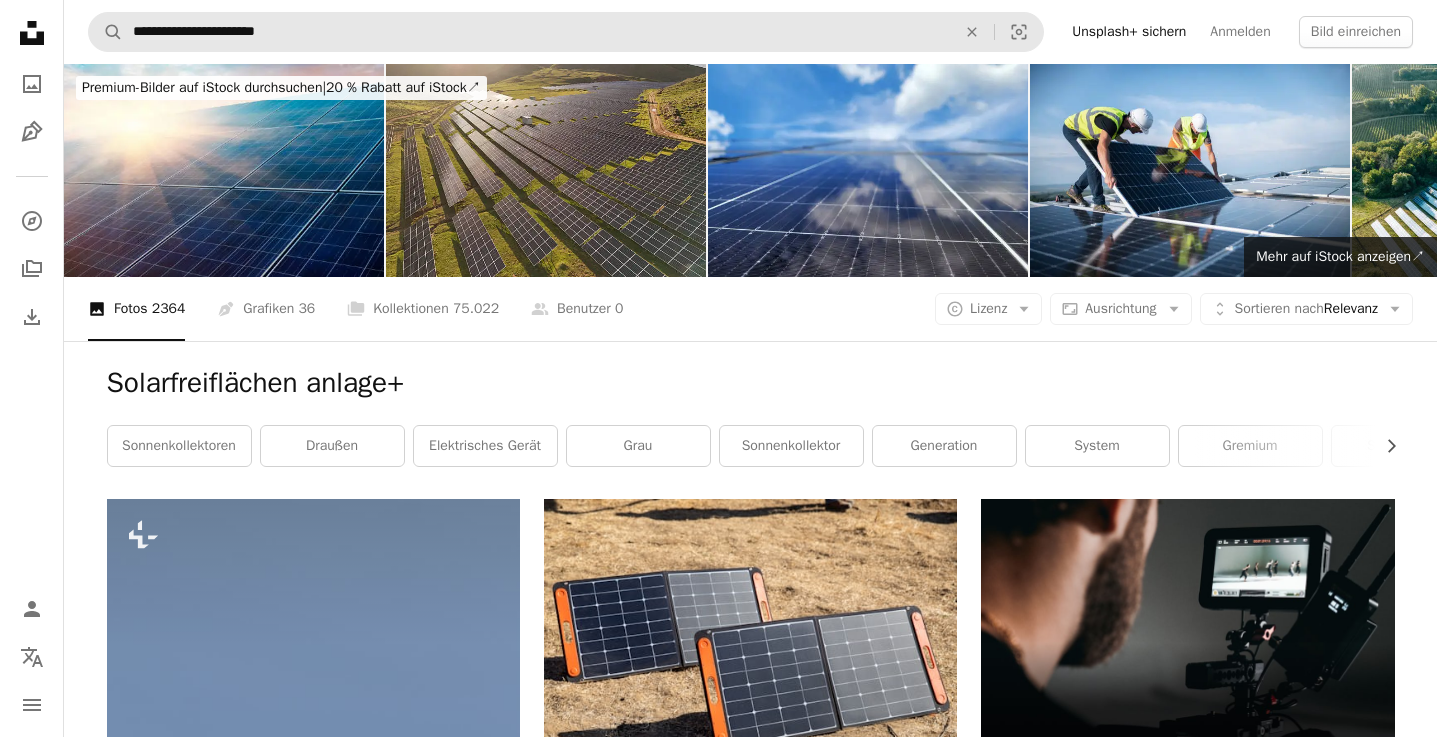 scroll, scrollTop: 0, scrollLeft: 0, axis: both 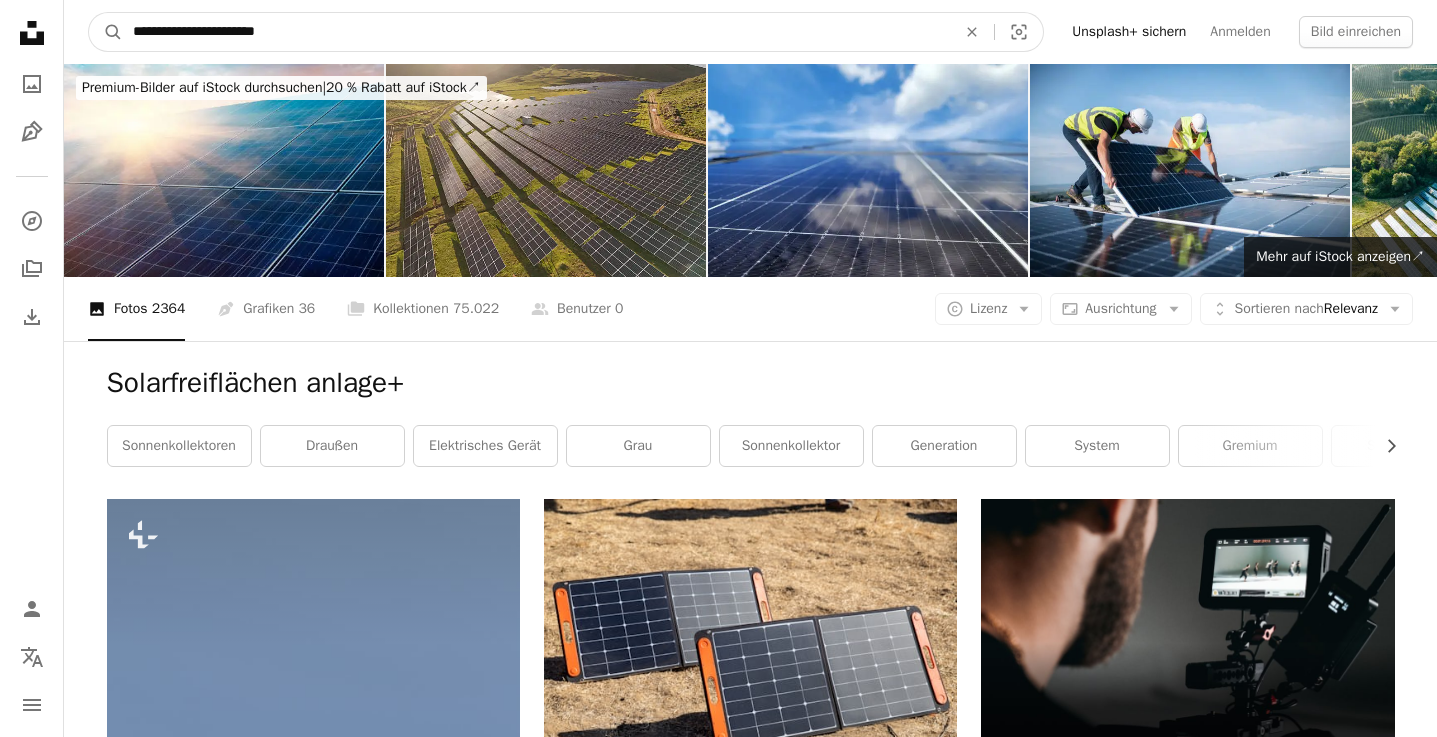 drag, startPoint x: 295, startPoint y: 38, endPoint x: 167, endPoint y: 30, distance: 128.24976 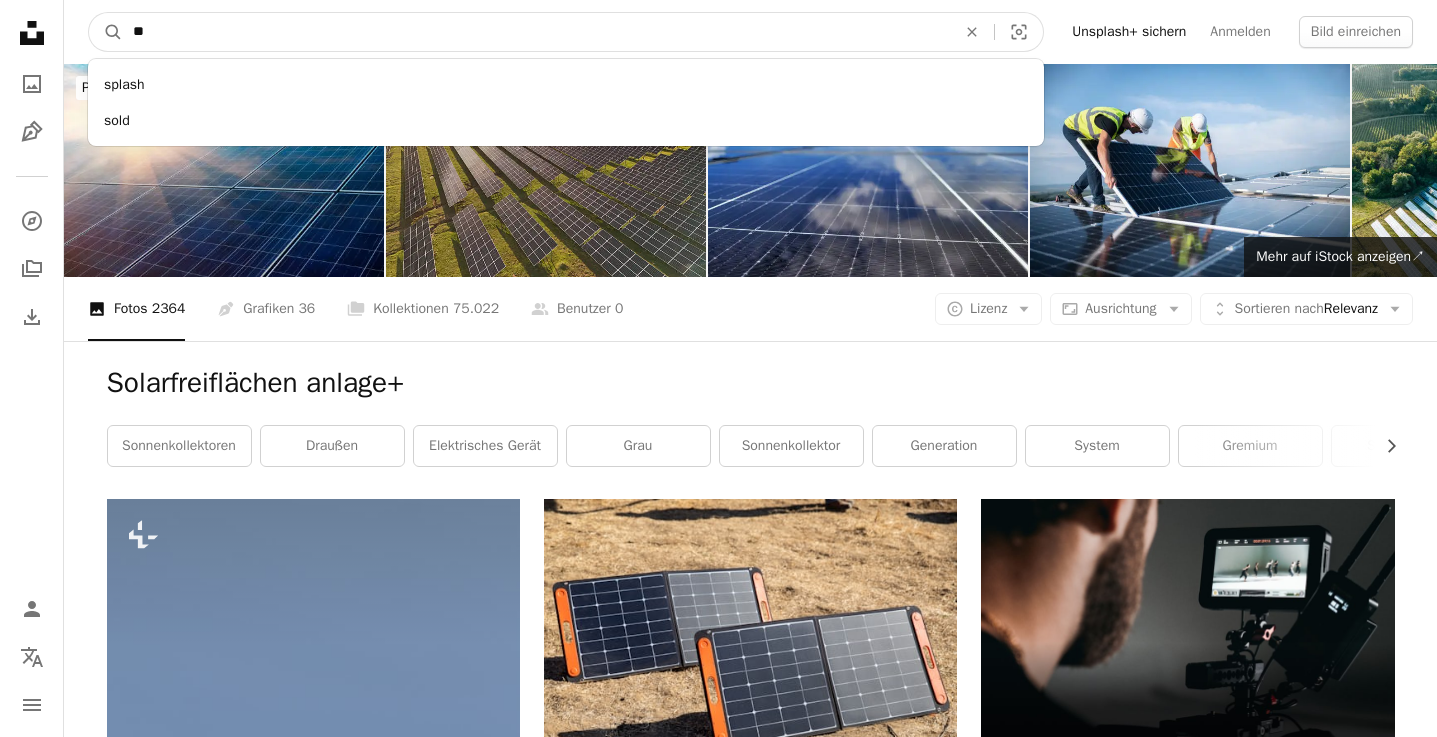 type on "*" 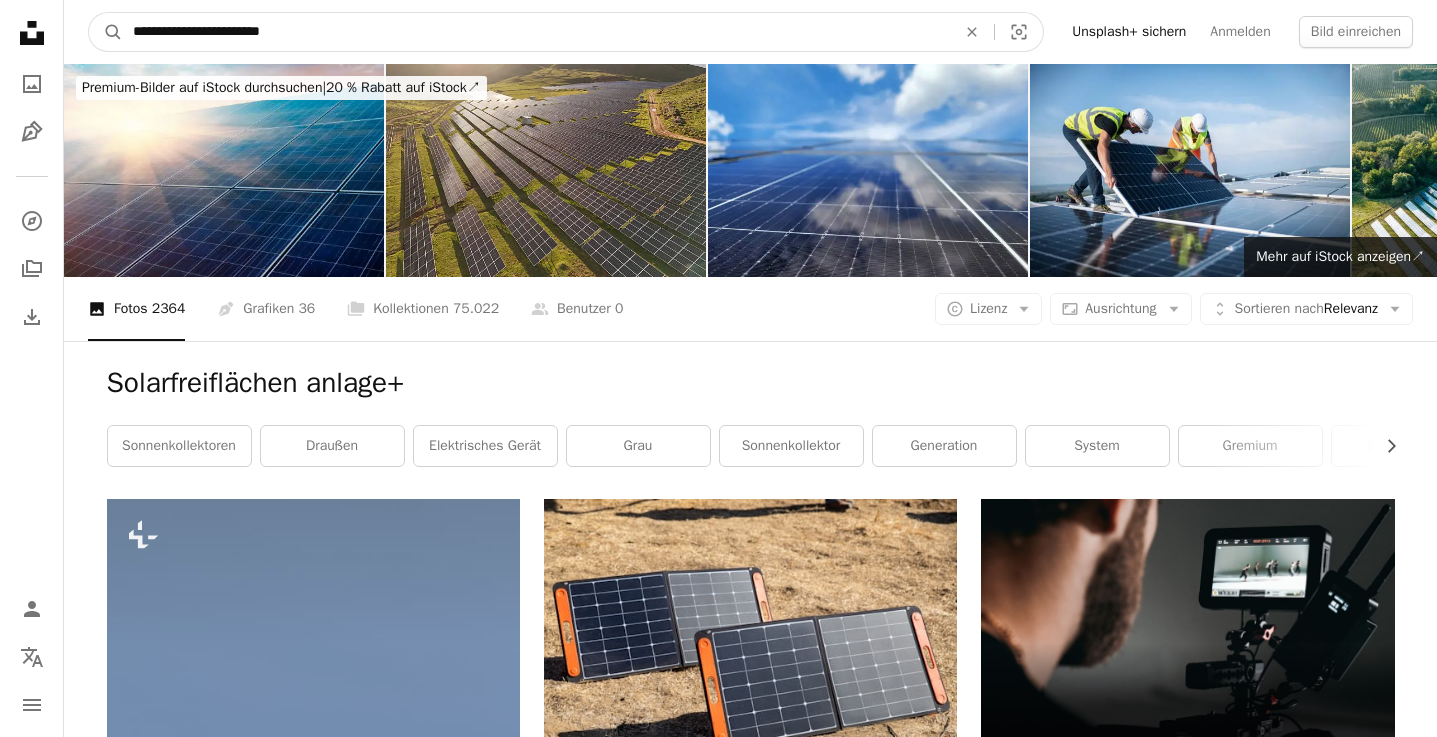 type on "**********" 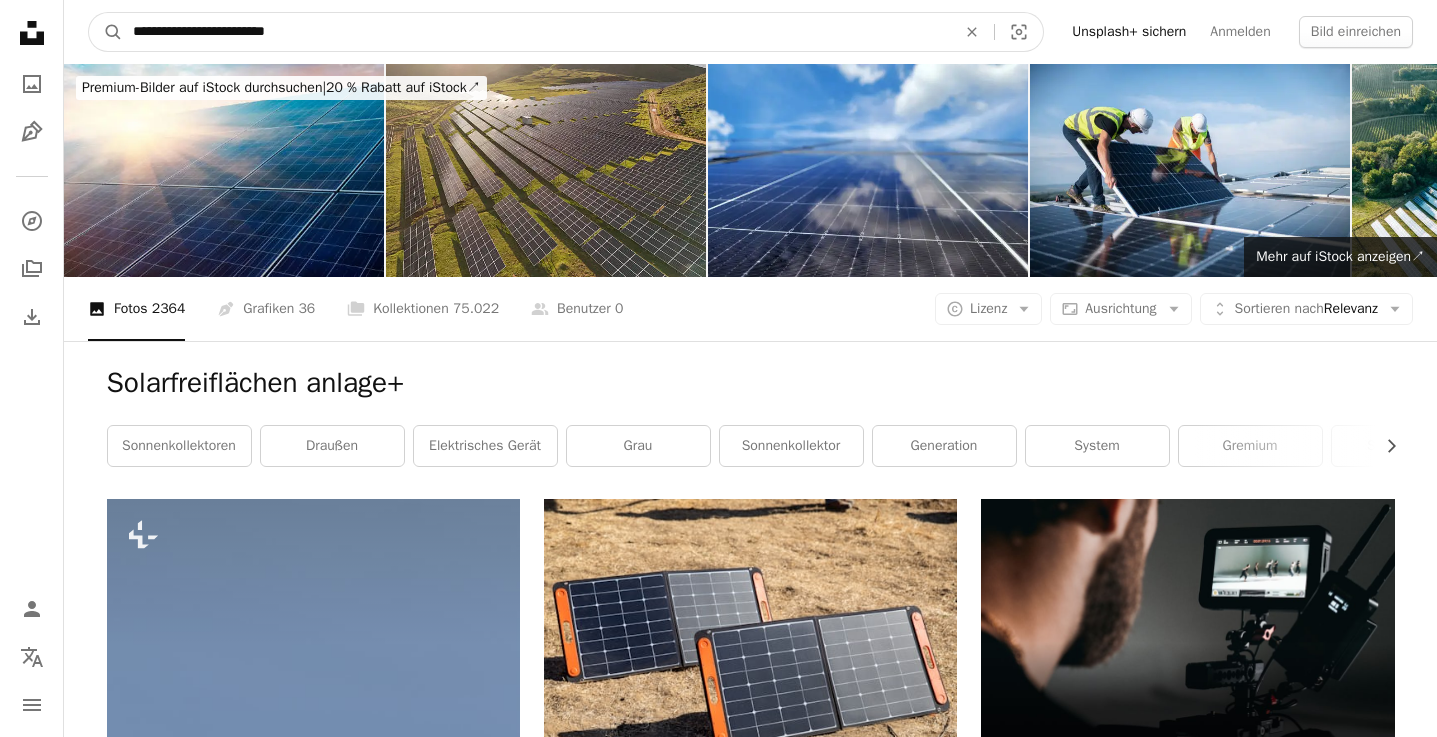 click on "A magnifying glass" at bounding box center (106, 32) 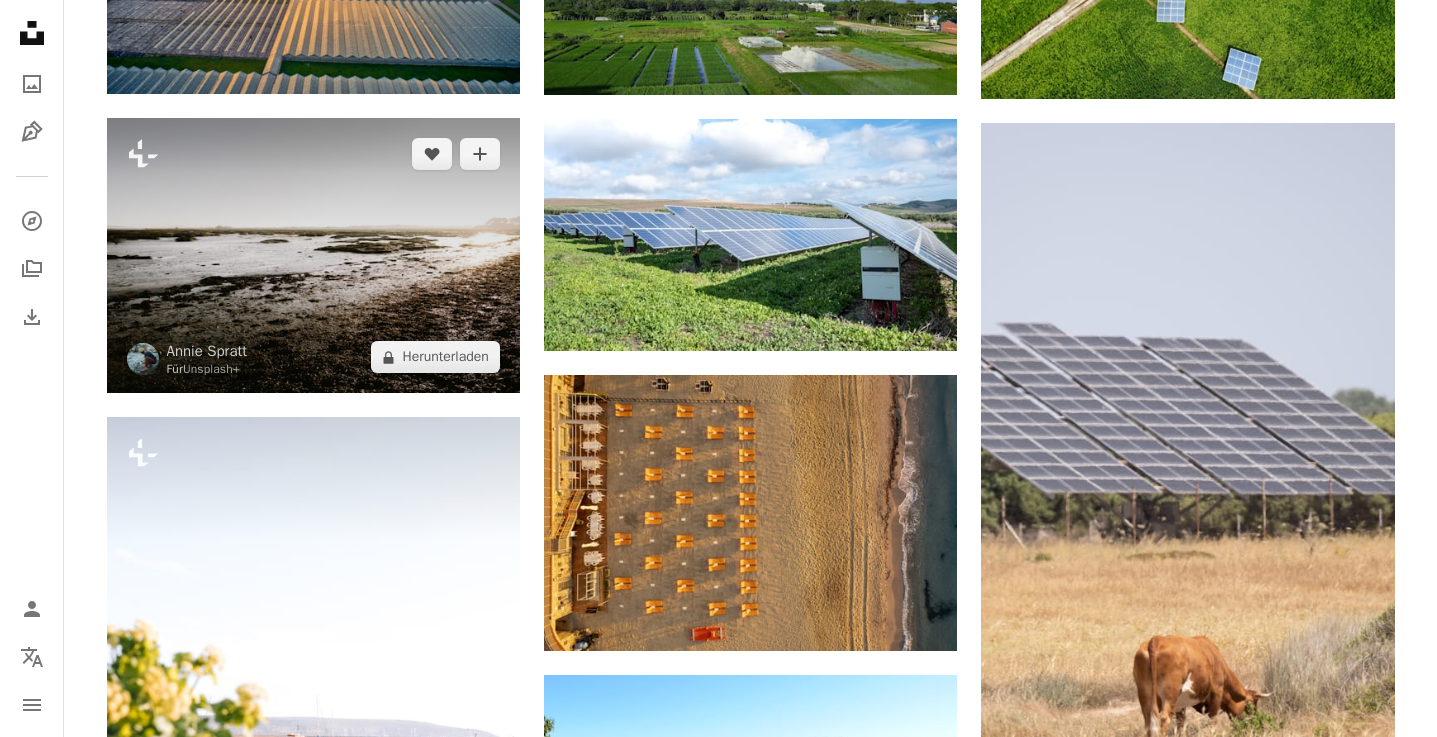 scroll, scrollTop: 1280, scrollLeft: 0, axis: vertical 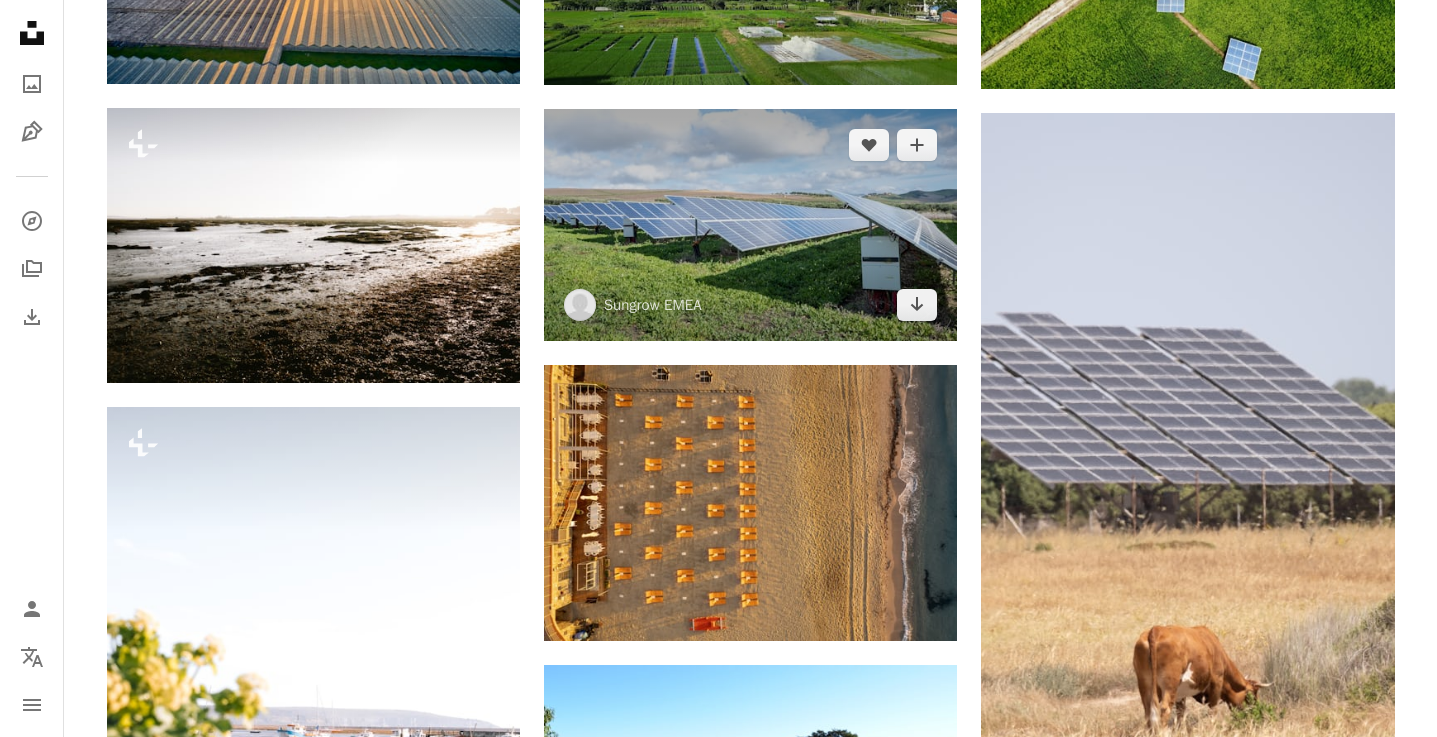 click at bounding box center [750, 225] 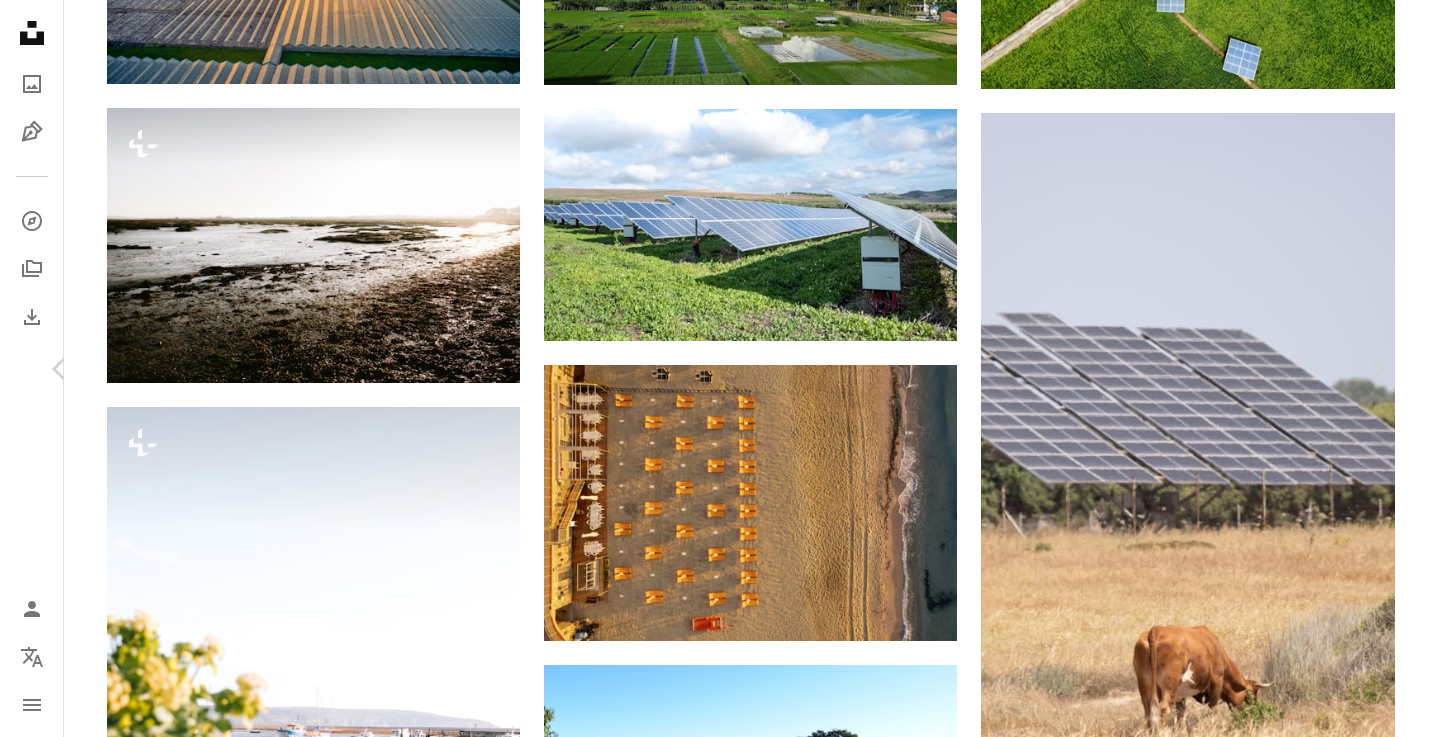 click on "An X shape Chevron left Chevron right Andres Siimon Für Anfragen verfügbar A checkmark inside of a circle A heart A plus sign Kostenlos herunterladen Chevron down Zoom in Aufrufe 1.832.541 Downloads 20.639 A forward-right arrow Teilen Info icon Info More Actions A map marker [LOCATION] Calendar outlined Veröffentlicht am  14. Juli 2021 Camera NIKON CORPORATION, NIKON Z 6 Safety Kostenlos zu verwenden im Rahmen der  Unsplash Lizenz Feld Sonnenkollektor Sonnenkollektoren Sonnenenergie Feldblumen Mensch Pflanze grau solar Vegetation Busch [LOCATION] Elektrisches Gerät Creative Commons-Bilder Ähnliche Premium-Bilder auf iStock durchsuchen  |  20 % Rabatt mit Aktionscode UNSPLASH20 Mehr auf iStock anzeigen  ↗ Ähnliche Bilder A heart A plus sign Michael Förtsch Für Anfragen verfügbar A checkmark inside of a circle Arrow pointing down Plus sign for Unsplash+ A heart A plus sign Kateryna Hliznitsova Für  Unsplash+ A lock Herunterladen A heart A plus sign Markus Spiske Für Anfragen verfügbar A heart A heart" at bounding box center [718, 3147] 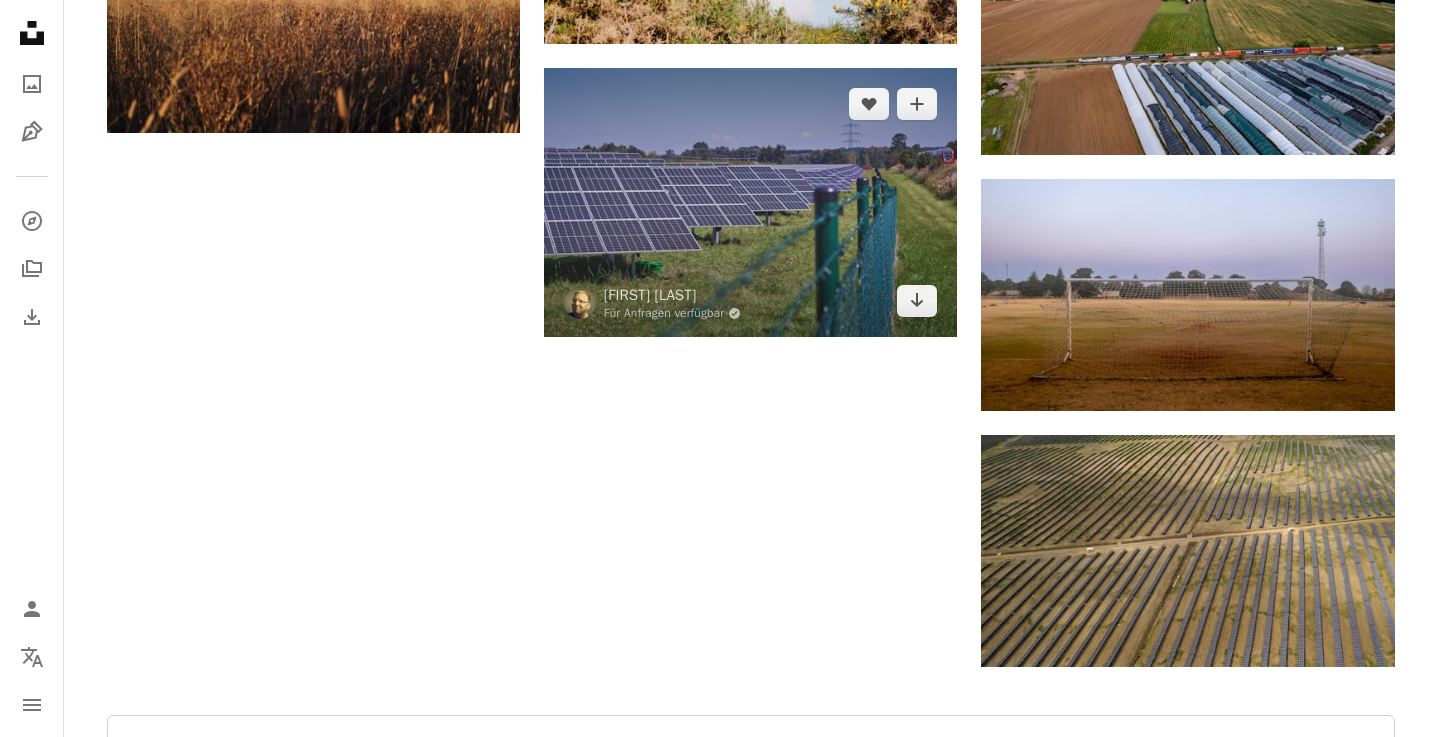 scroll, scrollTop: 2475, scrollLeft: 0, axis: vertical 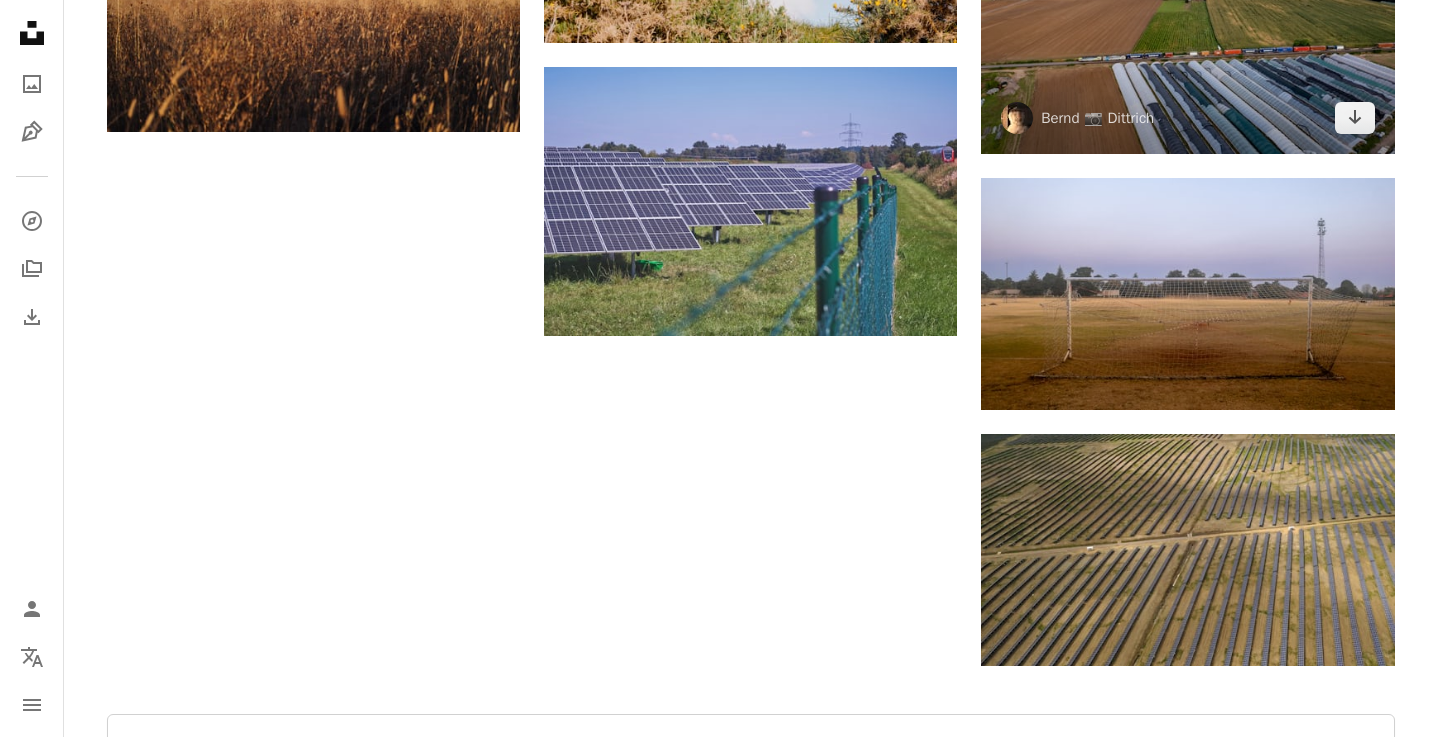 click at bounding box center [1187, 43] 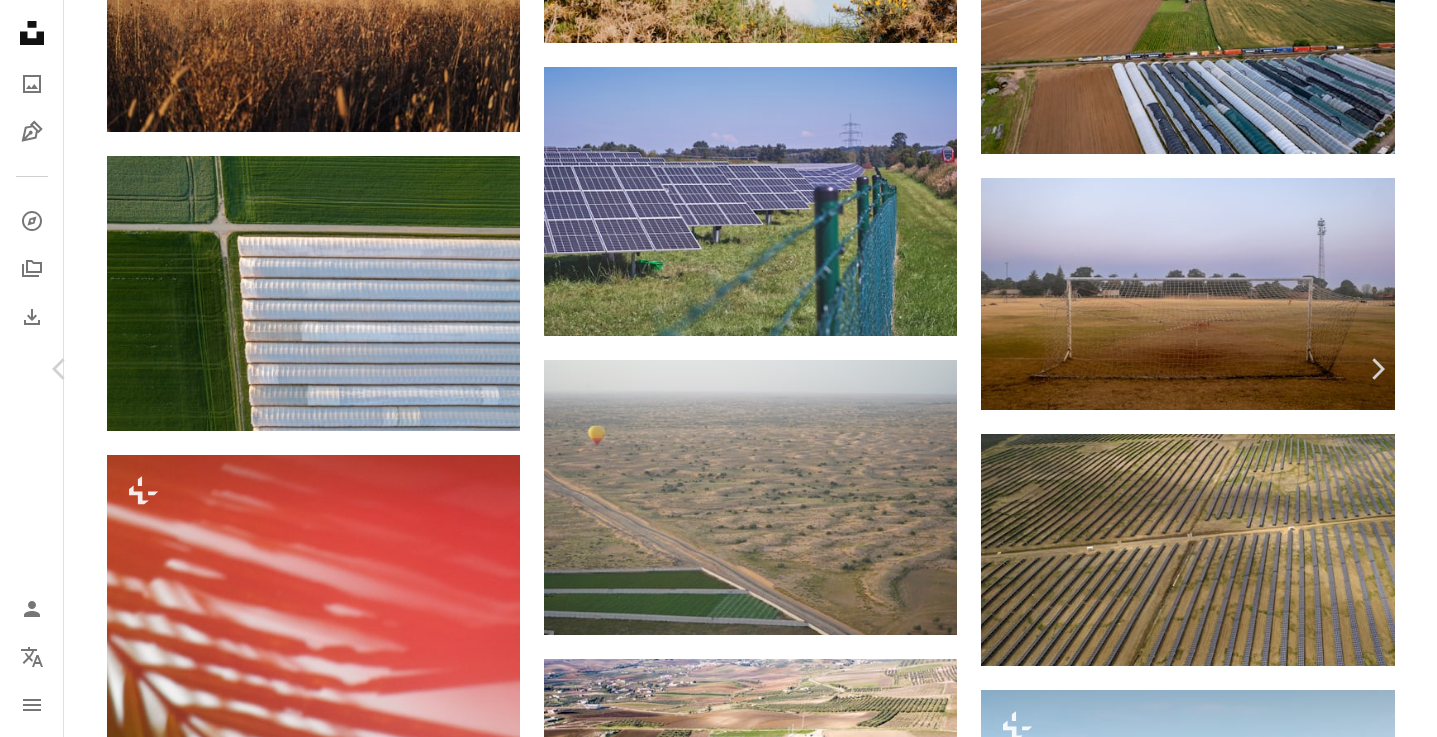 click on "An X shape Chevron left Chevron right [PERSON] 📷 [PERSON] A heart A plus sign Kostenlos herunterladen Chevron down Zoom in Aufrufe 17.822 Downloads 167 A forward-right arrow Teilen Info icon Info More Actions Calendar outlined Veröffentlicht am  [DD]. [MONTH] [YYYY] Camera DJI, FC3411 Safety Kostenlos zu verwenden im Rahmen der  Unsplash Lizenz Landwirtschaft Zug Land Horizont Tal Fracht Eisenbahn Luftbild ländlich Nachhaltige Landwirtschaft Schienentransport Pflanzenschutz Ländliche Landschaft Mensch Bauernhof Lkw Fahrzeug draußen Public Domain-Bilder Ähnliche Premium-Bilder auf iStock durchsuchen  |  20 % Rabatt mit Aktionscode UNSPLASH20 Mehr auf iStock anzeigen  ↗ Ähnliche Bilder A heart A plus sign [FIRST] [LAST] Arrow pointing down A heart A plus sign [PERSON] Für Anfragen verfügbar A checkmark inside of a circle Arrow pointing down A heart A plus sign [PERSON] Arrow pointing down Plus sign for Unsplash+ A heart A plus sign Getty Images Für  Unsplash+ A lock Herunterladen A heart Für" at bounding box center (718, 4410) 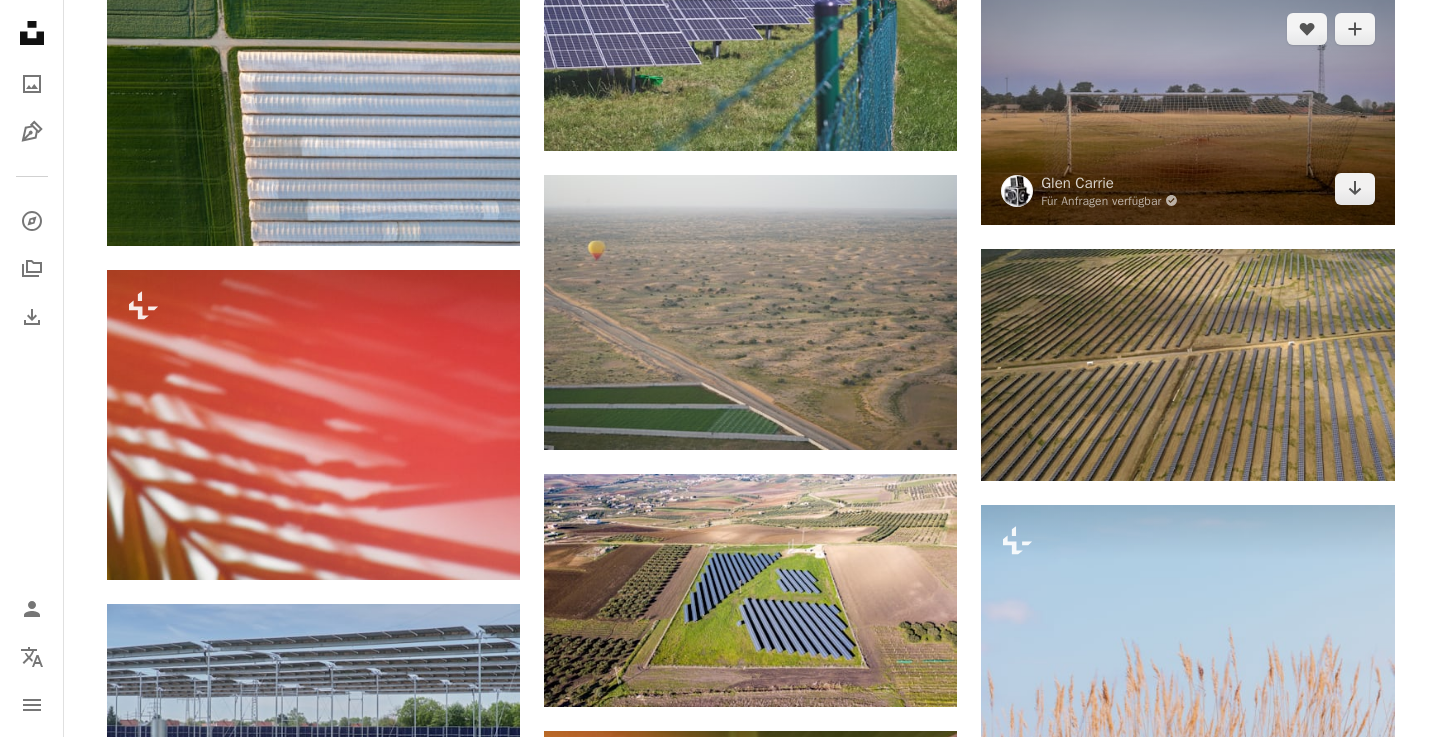 scroll, scrollTop: 2672, scrollLeft: 0, axis: vertical 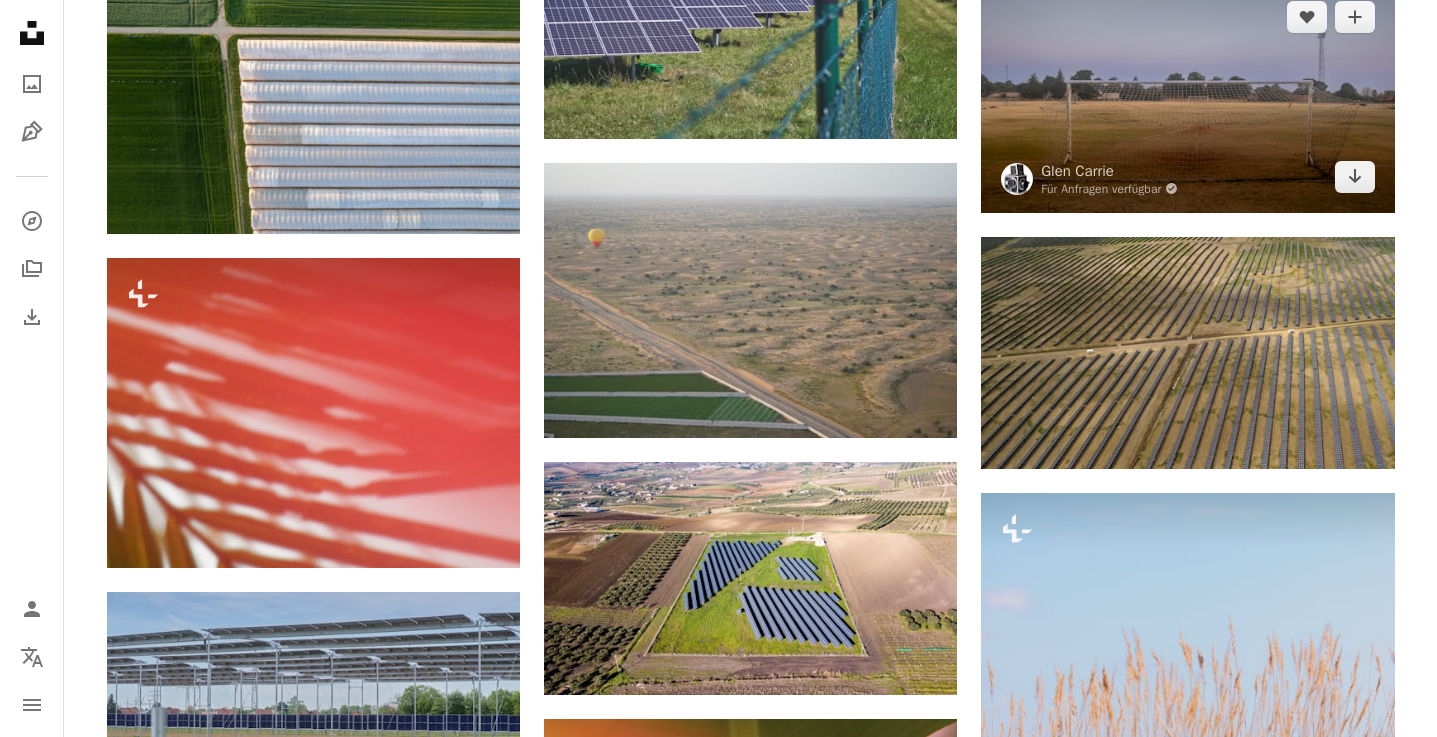 click at bounding box center [1187, 353] 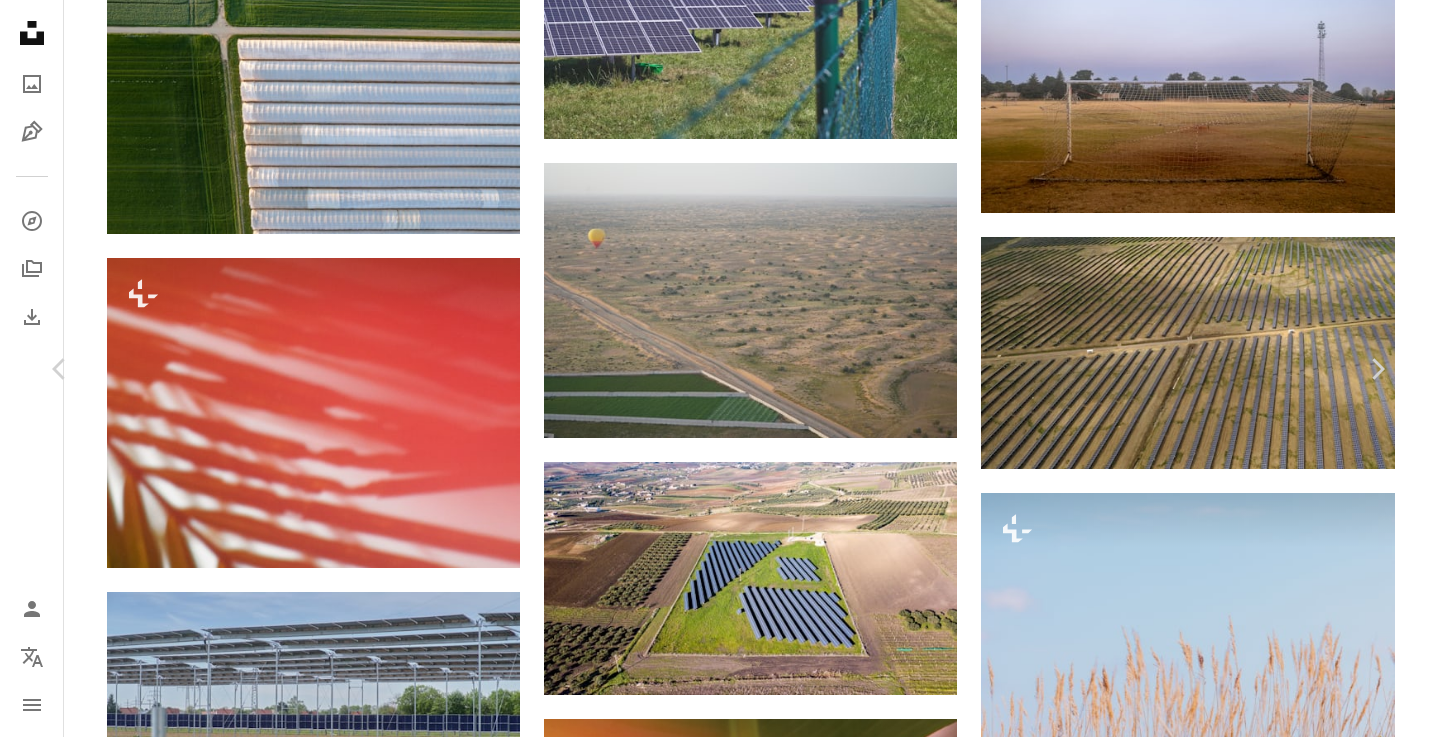 click on "Kostenlos herunterladen" at bounding box center [1171, 3892] 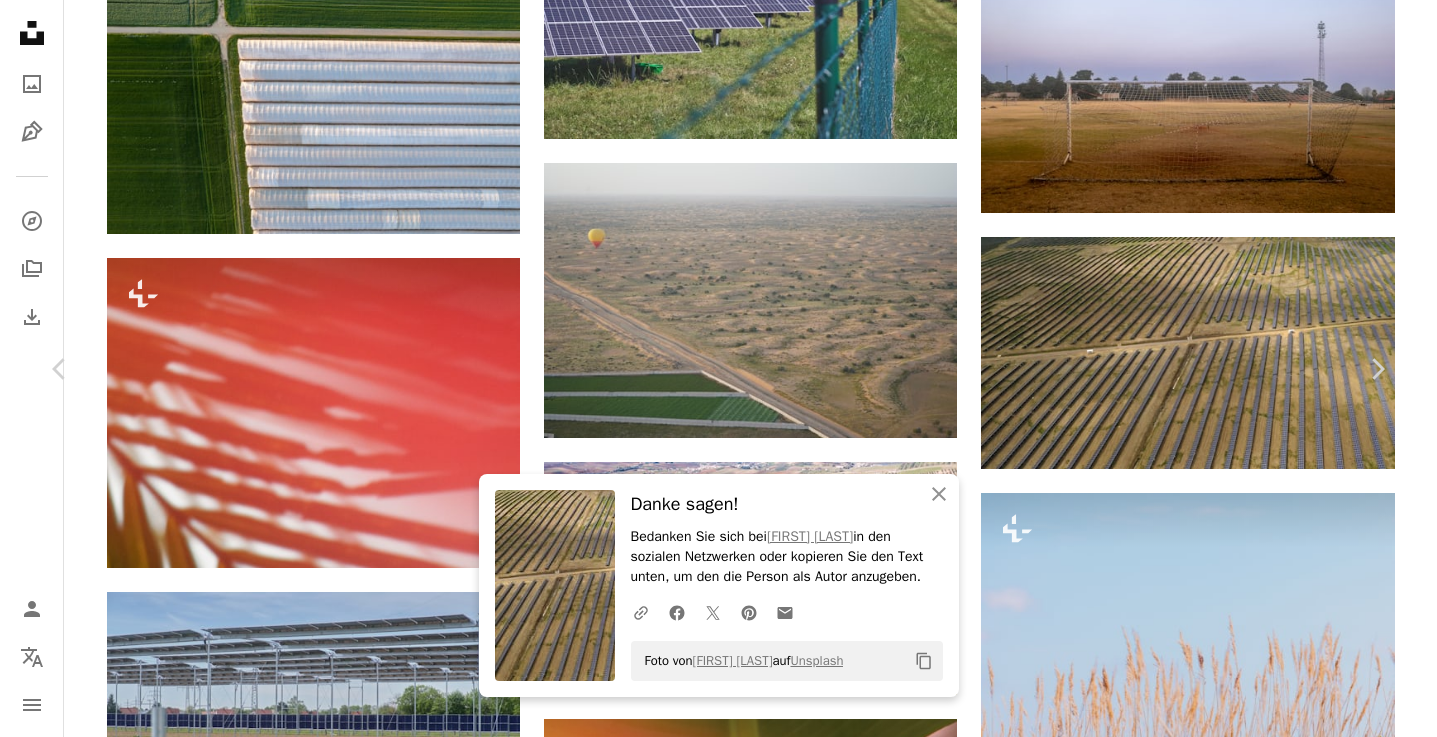 click on "[CITY], [COUNTRY]" at bounding box center (718, 4213) 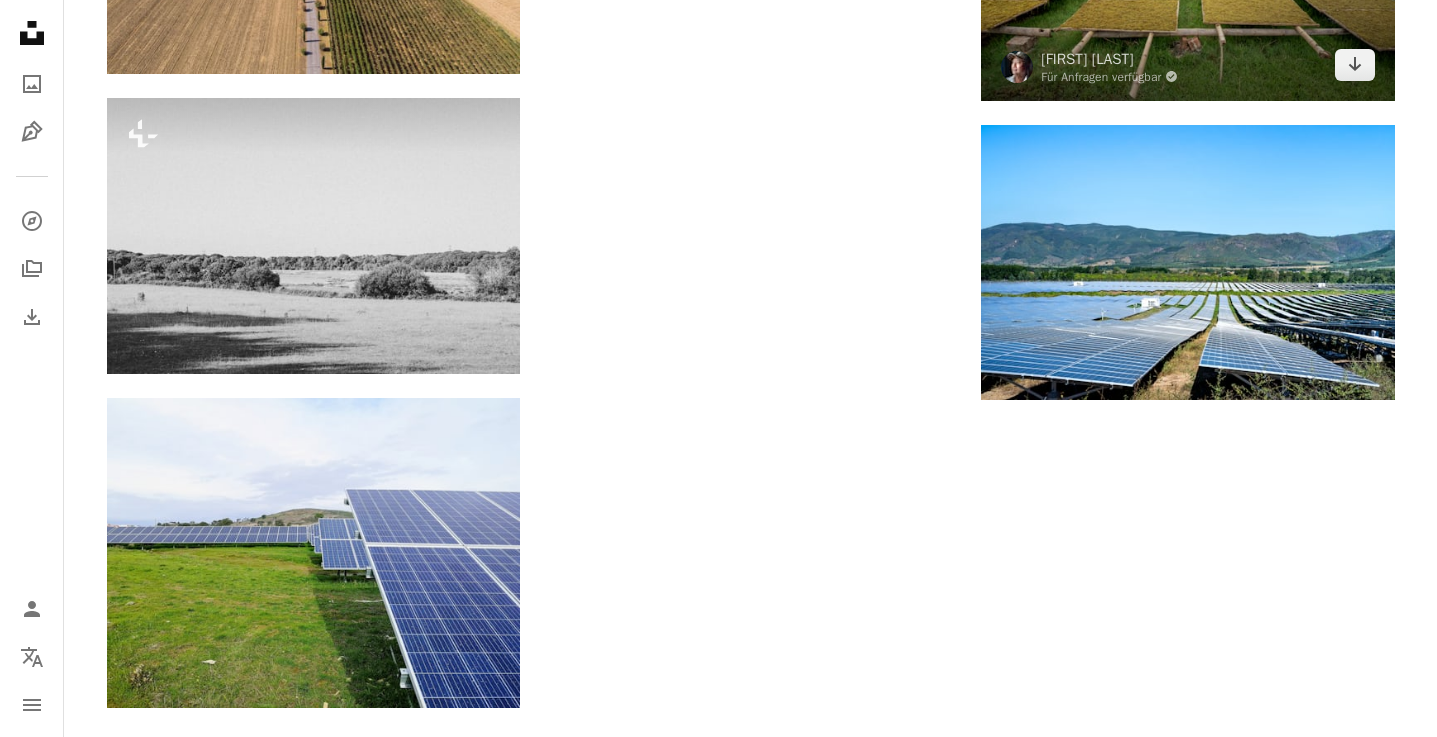 scroll, scrollTop: 4893, scrollLeft: 0, axis: vertical 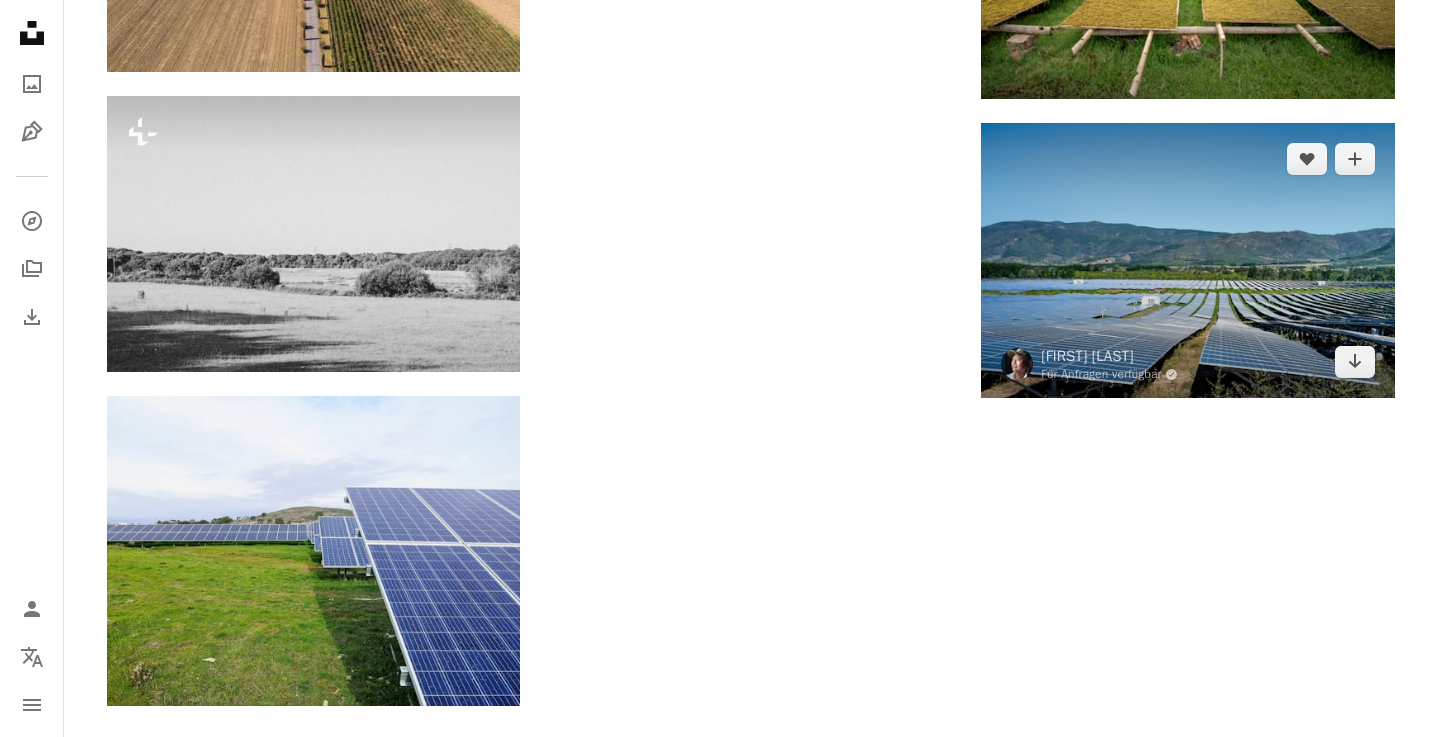click at bounding box center (1187, 260) 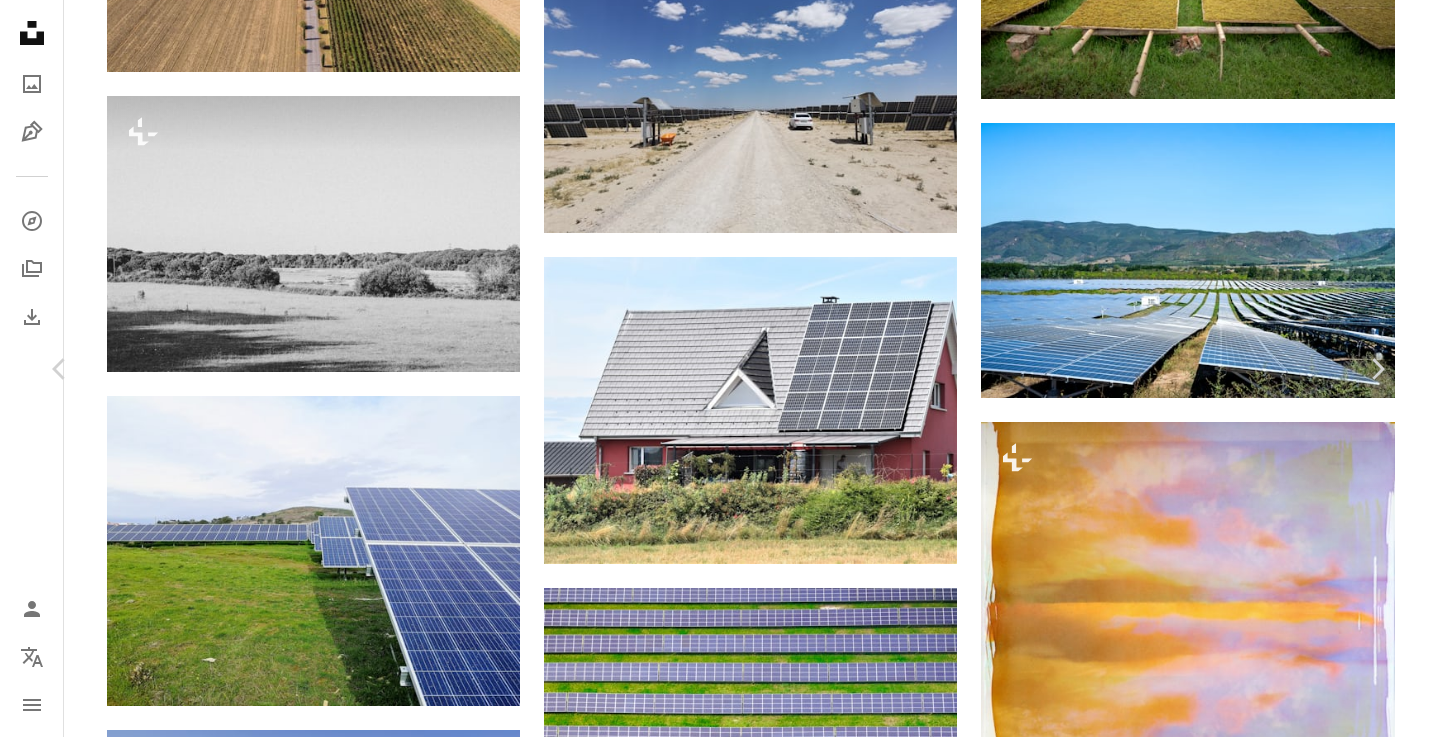 click on "Quang Nguyen Vinh Für Anfragen verfügbar A checkmark inside of a circle A heart A plus sign Kostenlos herunterladen Chevron down Zoom in Aufrufe 26.859 Downloads 217 A forward-right arrow Teilen Info icon Info More Actions Calendar outlined Veröffentlicht am  [DAY] [MONTH] [YEAR] Safety Kostenlos zu verwenden im Rahmen der  Unsplash Lizenz Gebäude draußen Sonnenkollektoren Windmühle Luftbild Elektrisches Gerät Creative Commons-Bilder Ähnliche Premium-Bilder auf iStock durchsuchen  |  20 % Rabatt mit Aktionscode UNSPLASH20 Mehr auf iStock anzeigen  ↗ Ähnliche Bilder A heart A plus sign Quang Nguyen Vinh Für Anfragen verfügbar A checkmark inside of a circle Arrow pointing down Plus sign for Unsplash+ A heart A plus sign Aldward Castillo Für  Unsplash+ A lock Herunterladen A heart A plus sign Derek Sutton Für Anfragen verfügbar A checkmark inside of a circle Arrow pointing down Plus sign for Unsplash+ A heart A plus sign Hrant Khachatryan Für  Unsplash+ A lock" at bounding box center [718, 4947] 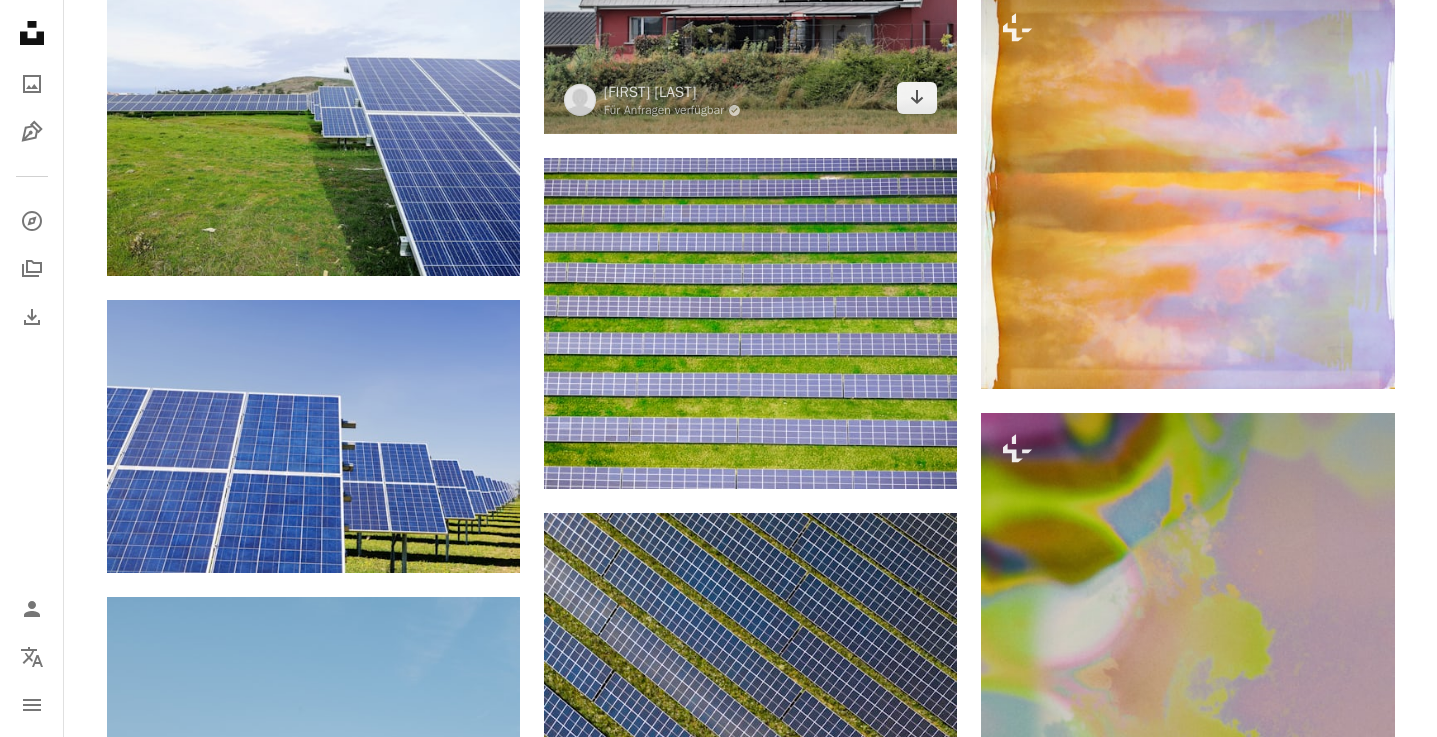 scroll, scrollTop: 5324, scrollLeft: 0, axis: vertical 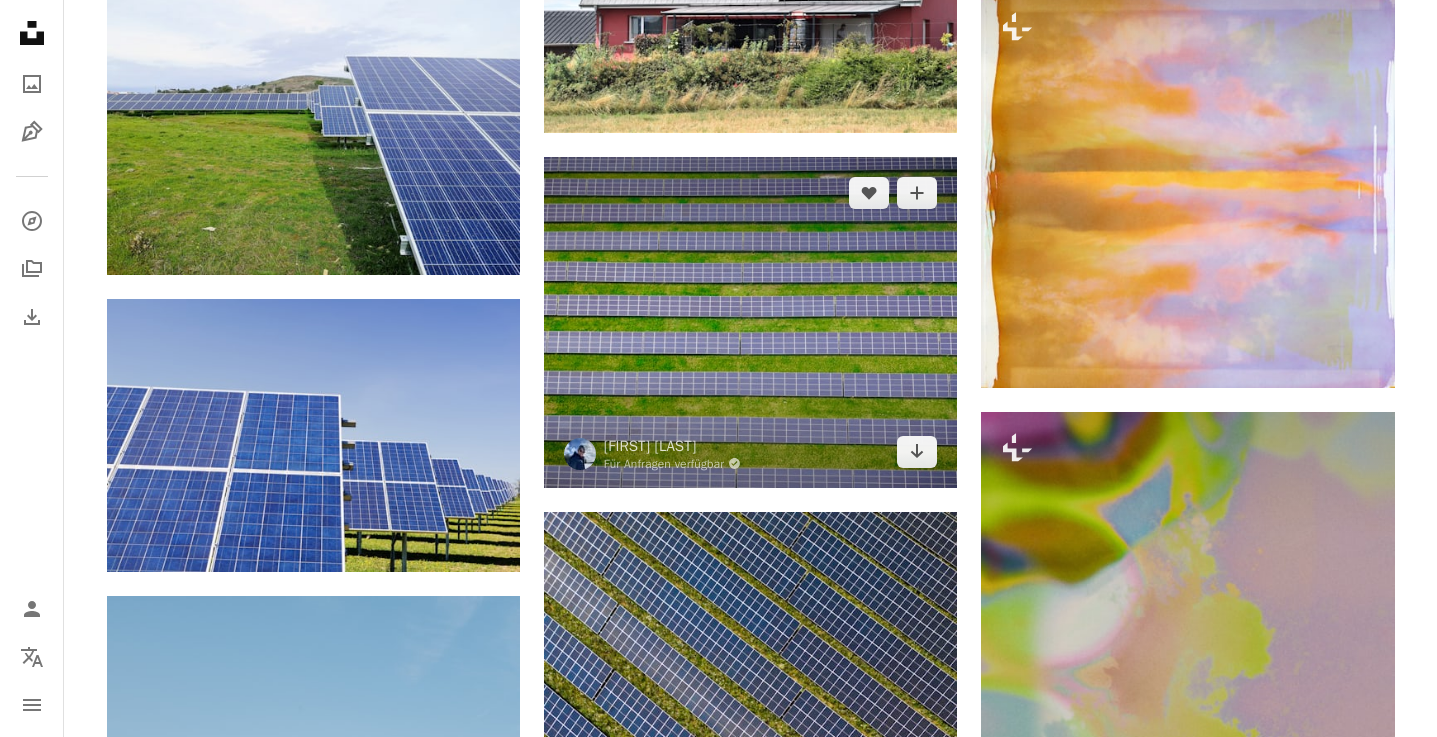 click at bounding box center [750, 322] 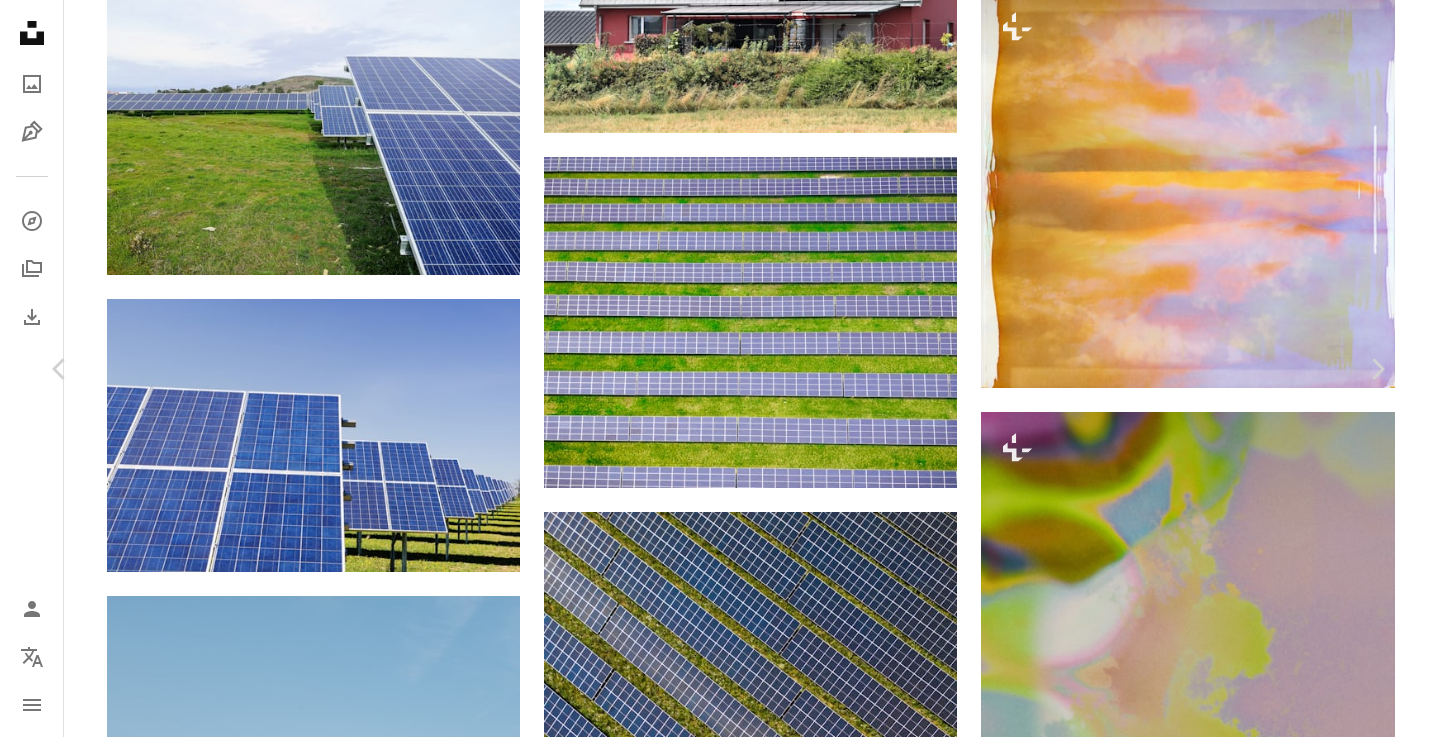 click on "An X shape Chevron left Chevron right Derek Sutton Für Anfragen verfügbar A checkmark inside of a circle A heart A plus sign Kostenlos herunterladen Chevron down Zoom in Aufrufe 1.531.143 Downloads 11.597 A forward-right arrow Teilen Info icon Info More Actions Calendar outlined Veröffentlicht am  6. August 2021 Safety Kostenlos zu verwenden im Rahmen der  Unsplash Lizenz photovoltaisch Nachhaltige Energie Solarmodul grün Gras Rasen Kostenlose Bilder Ähnliche Premium-Bilder auf iStock durchsuchen  |  20 % Rabatt mit Aktionscode UNSPLASH20 Mehr auf iStock anzeigen  ↗ Ähnliche Bilder A heart A plus sign Derek Sutton Für Anfragen verfügbar A checkmark inside of a circle Arrow pointing down A heart A plus sign Bernd 📷 Dittrich Arrow pointing down A heart A plus sign Philipp Für Anfragen verfügbar A checkmark inside of a circle Arrow pointing down A heart A plus sign Bernd 📷 Dittrich Arrow pointing down A heart A plus sign CHUTTERSNAP Für Anfragen verfügbar A checkmark inside of a circle Für" at bounding box center (718, 4516) 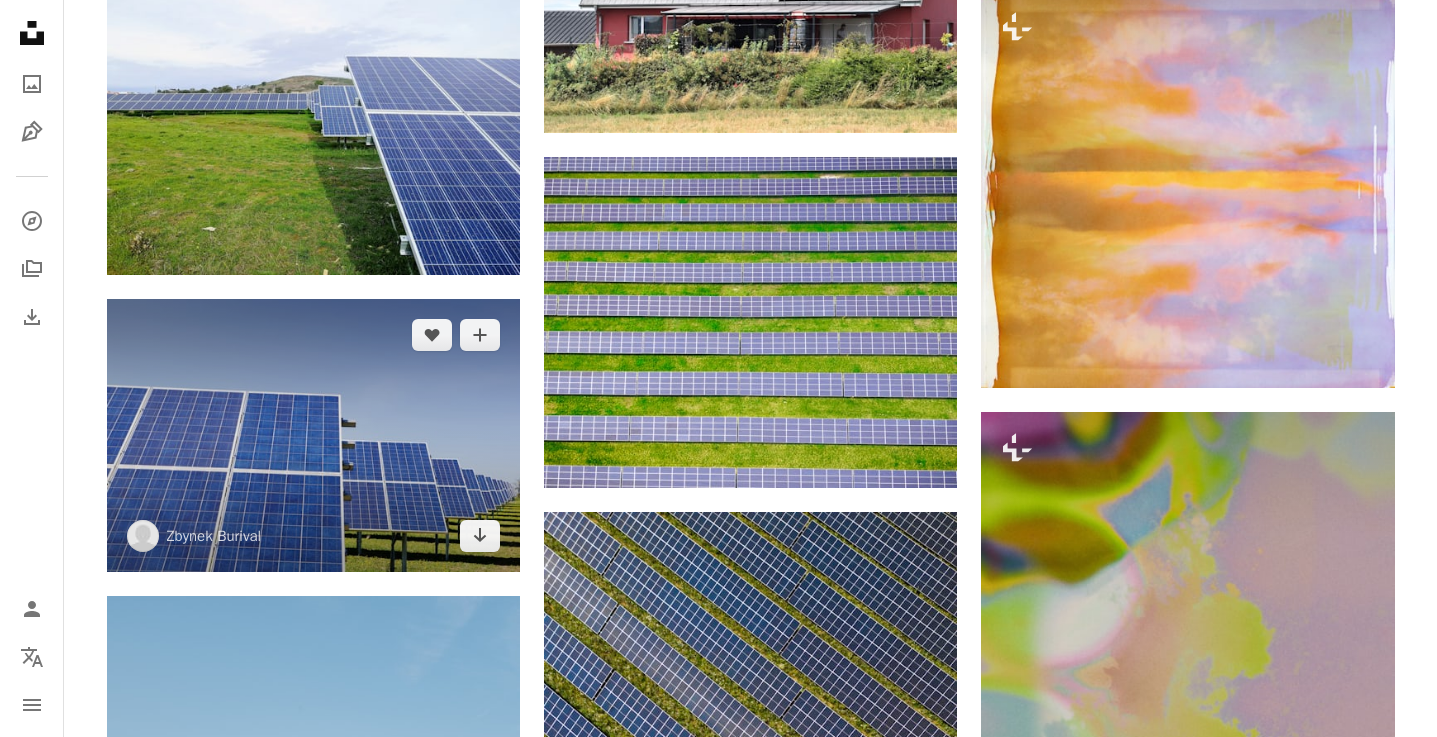 click at bounding box center (313, 436) 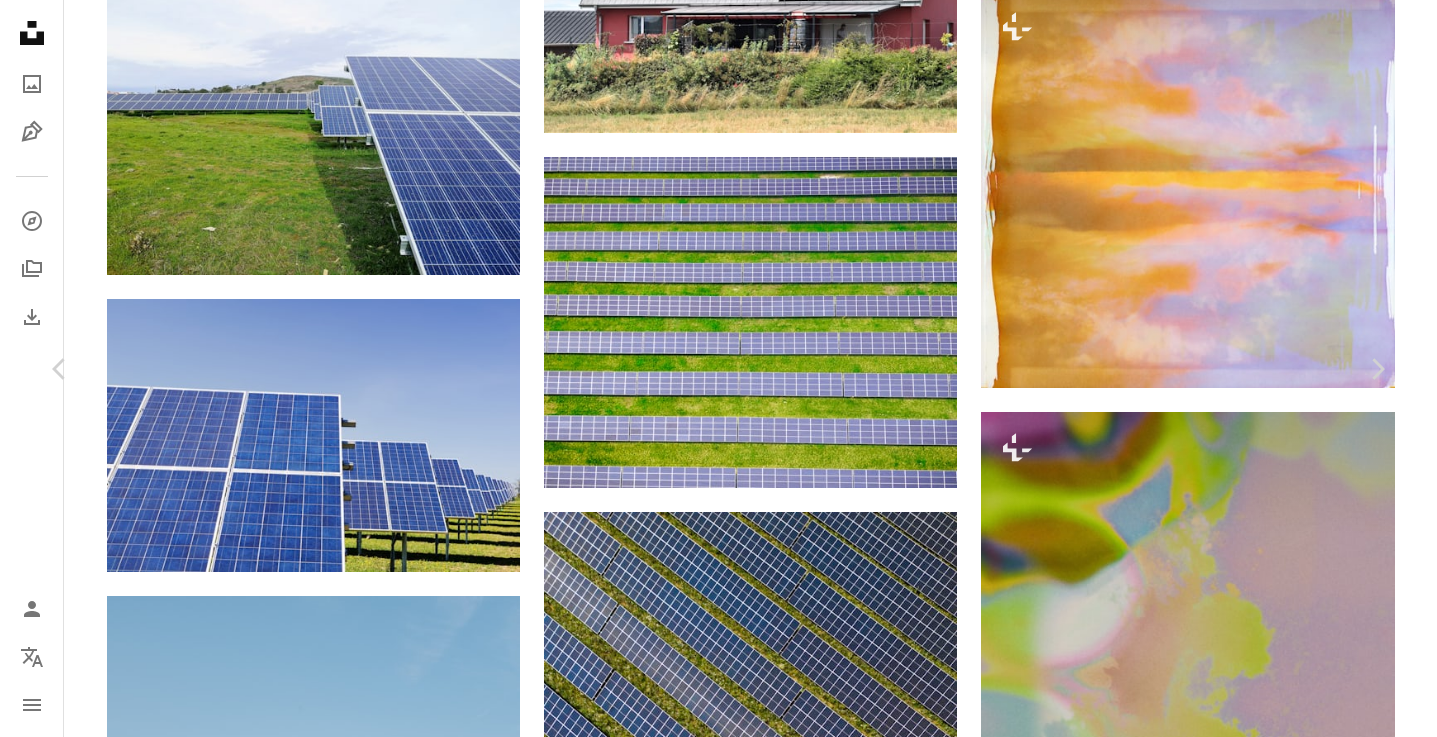 click on "Kostenlos herunterladen" at bounding box center (1171, 4195) 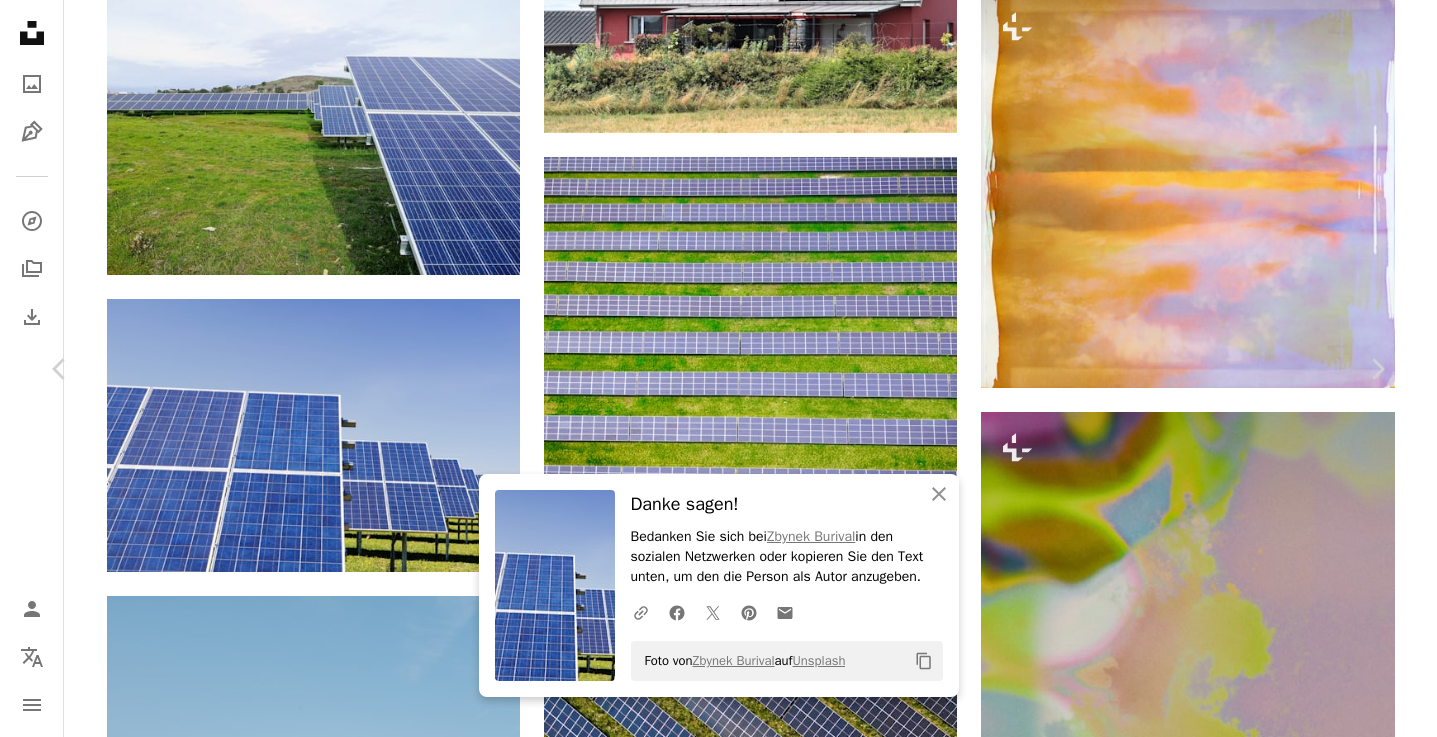 click on "An X shape Chevron left Chevron right An X shape Schließen Danke sagen! Bedanken Sie sich bei  Zbynek Burival  in den sozialen Netzwerken oder kopieren Sie den Text unten, um den die Person als Autor anzugeben. A URL sharing icon (chains) Facebook icon X (formerly Twitter) icon Pinterest icon An envelope Foto von  Zbynek Burival  auf  Unsplash
Copy content Zbynek Burival zburival A heart A plus sign Kostenlos herunterladen Chevron down Zoom in Aufrufe 22.295.828 Downloads 232.713 A forward-right arrow Teilen Info icon Info More Actions Calendar outlined Veröffentlicht am  21. März 2018 Camera NIKON CORPORATION, NIKON D5100 Safety Kostenlos zu verwenden im Rahmen der  Unsplash Lizenz Technologie Tech grün Pflanze Quelle Umwelt solar Macht Sonnenkollektoren elektrisch Betriebsmittel öko Solarpark Ressource erneuerbar Sonnenkollektoren in der Sonne Solaranlage blau Website Nachhaltigkeit Kostenlose Fotos Ähnliche Premium-Bilder auf iStock durchsuchen  |  20 % Rabatt mit Aktionscode UNSPLASH20  ↗" at bounding box center (718, 4516) 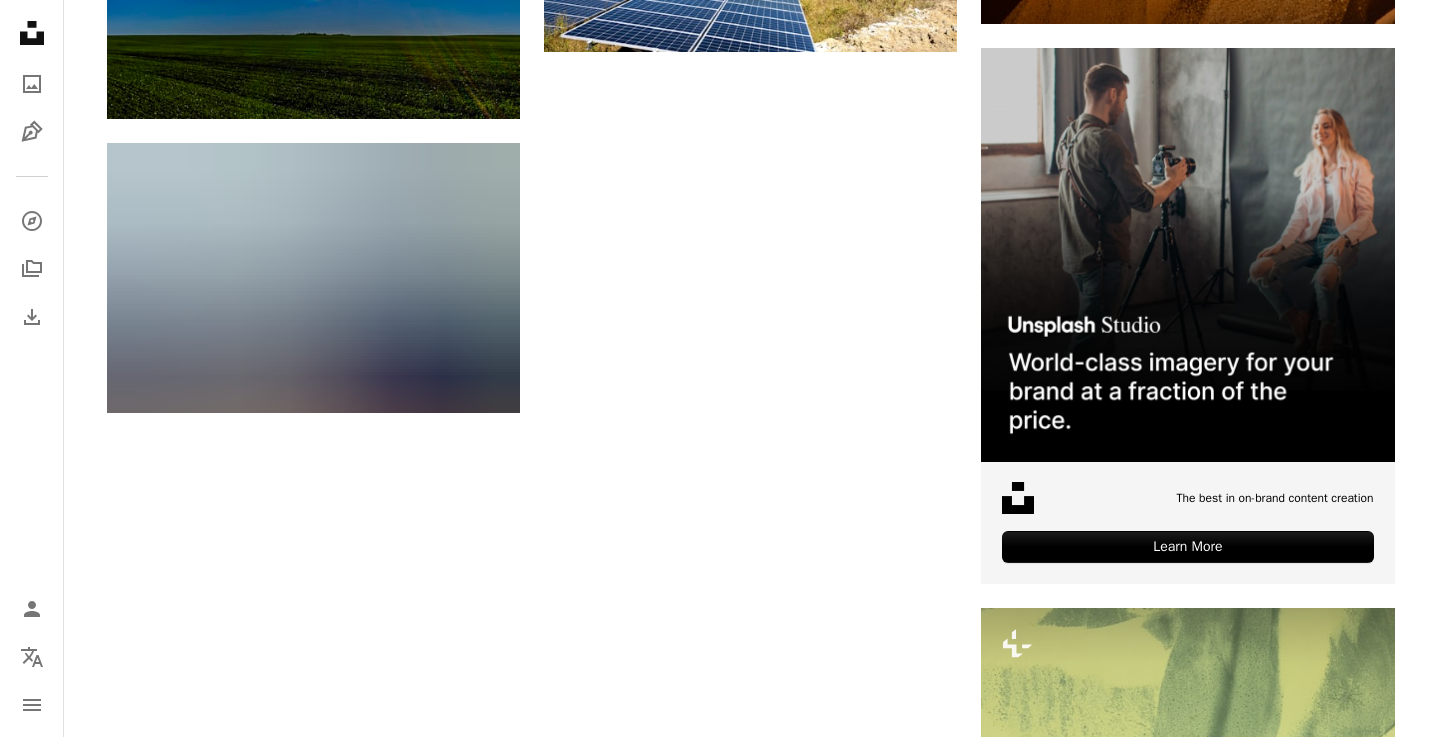 scroll, scrollTop: 7373, scrollLeft: 0, axis: vertical 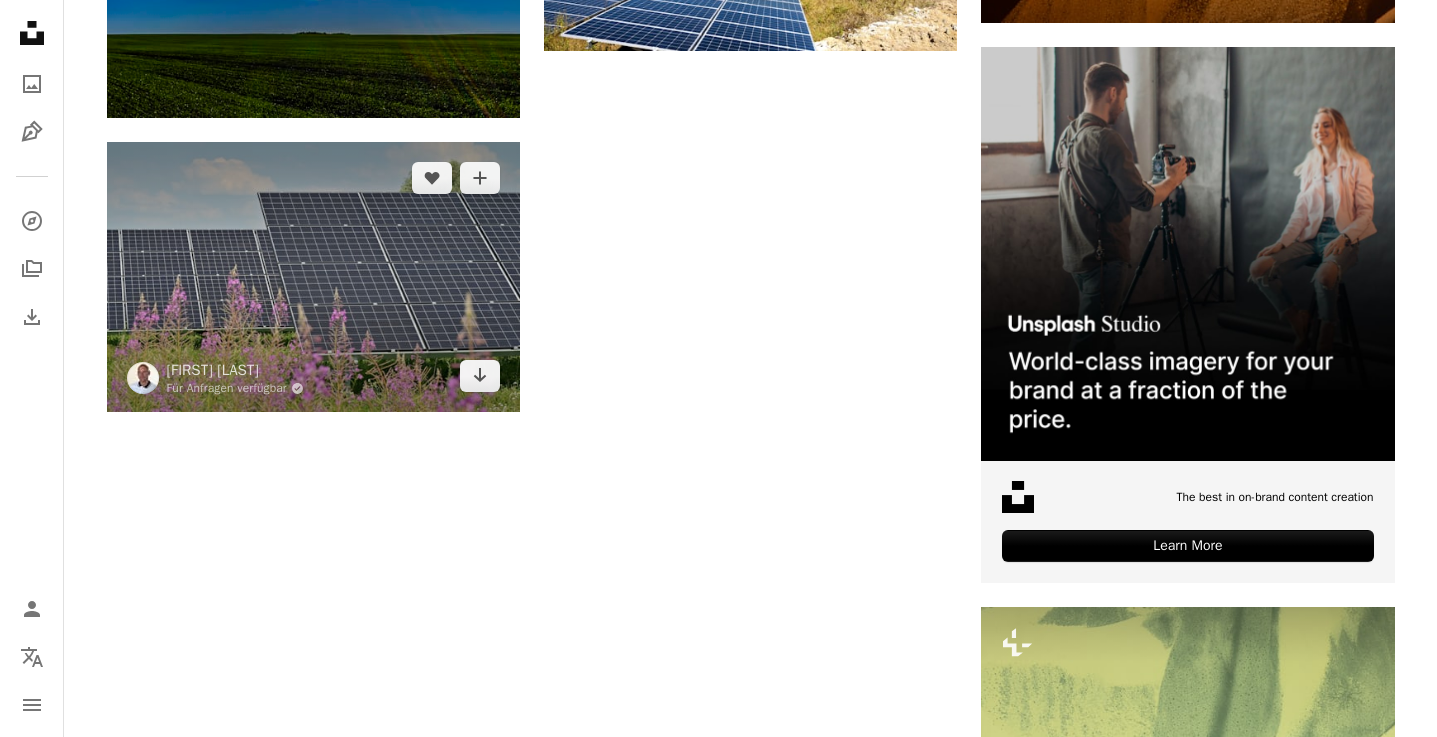 click at bounding box center [313, 277] 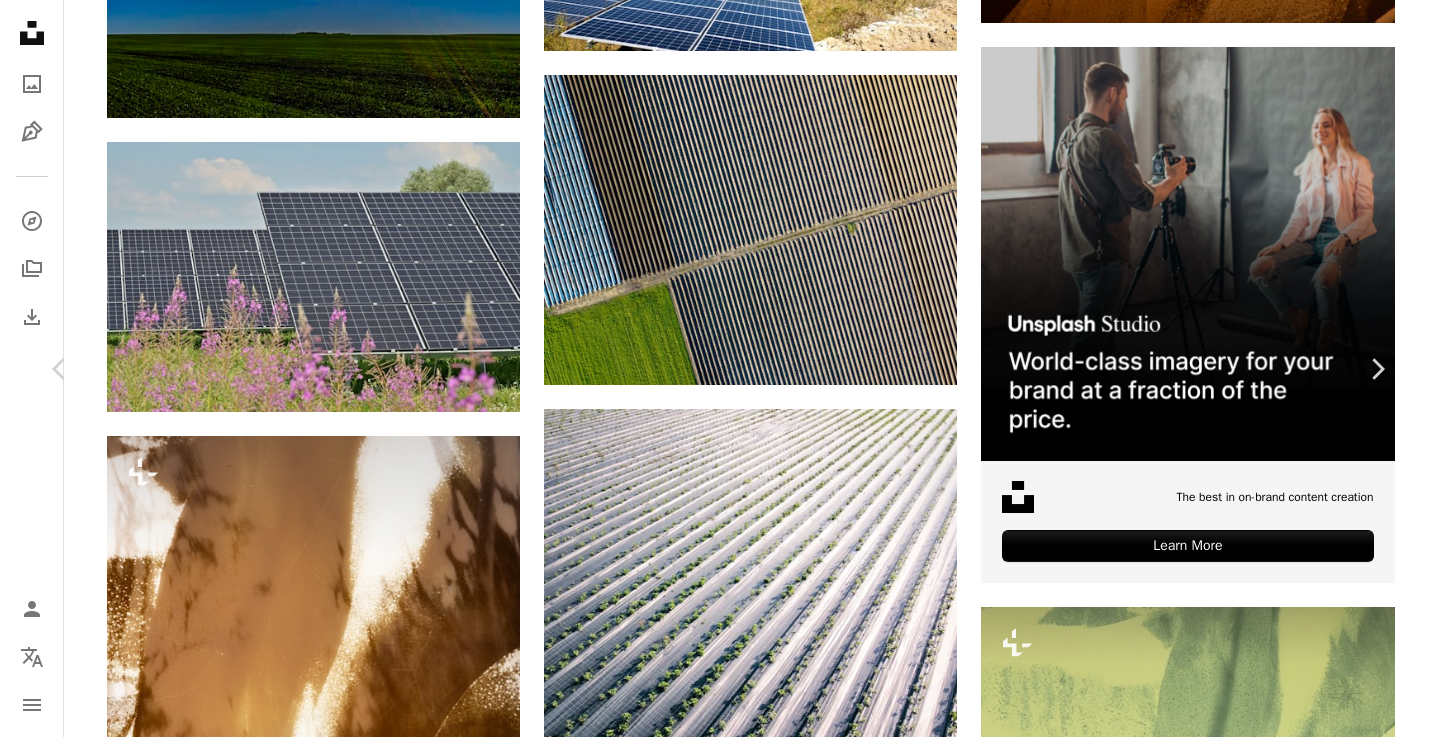 click on "An X shape Chevron left Chevron right Andres Siimon Für Anfragen verfügbar A checkmark inside of a circle A heart A plus sign Kostenlos herunterladen Chevron down Zoom in Aufrufe 1.832.541 Downloads 20.639 A forward-right arrow Teilen Info icon Info More Actions A map marker Estonia Calendar outlined Veröffentlicht am  14. Juli 2021 Camera NIKON CORPORATION, NIKON Z 6 Safety Kostenlos zu verwenden im Rahmen der  Unsplash Lizenz Feld Sonnenkollektor Sonnenkollektoren Sonnenenergie Feldblumen Mensch Pflanze grau solar Vegetation Busch Estland Elektrisches Gerät Creative Commons-Bilder Ähnliche Premium-Bilder auf iStock durchsuchen  |  20 % Rabatt mit Aktionscode UNSPLASH20 Mehr auf iStock anzeigen  ↗ Ähnliche Bilder A heart A plus sign Michael Förtsch Für Anfragen verfügbar A checkmark inside of a circle Arrow pointing down Plus sign for Unsplash+ A heart A plus sign Kateryna Hliznitsova Für  Unsplash+ A lock Herunterladen A heart A plus sign Markus Spiske Für Anfragen verfügbar A heart A heart" at bounding box center [718, 4584] 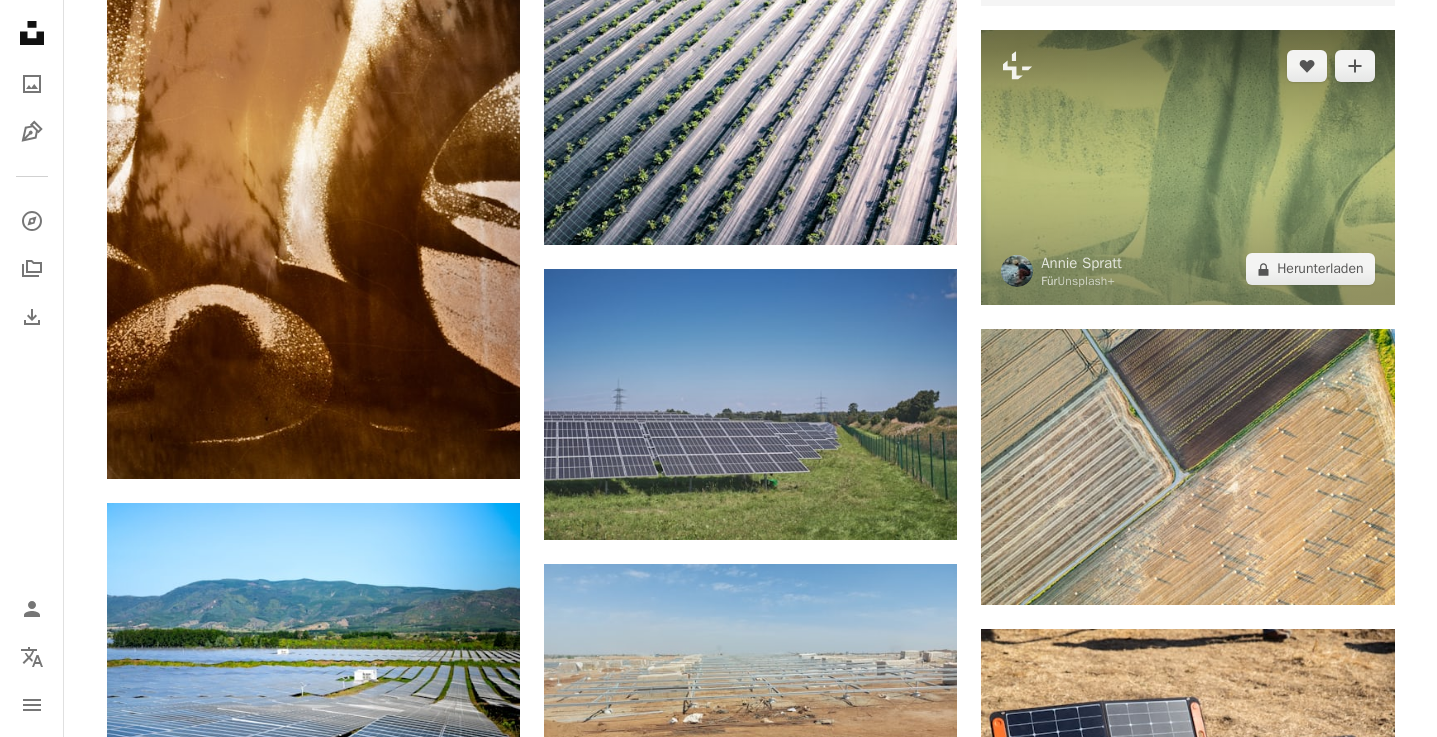 scroll, scrollTop: 7954, scrollLeft: 0, axis: vertical 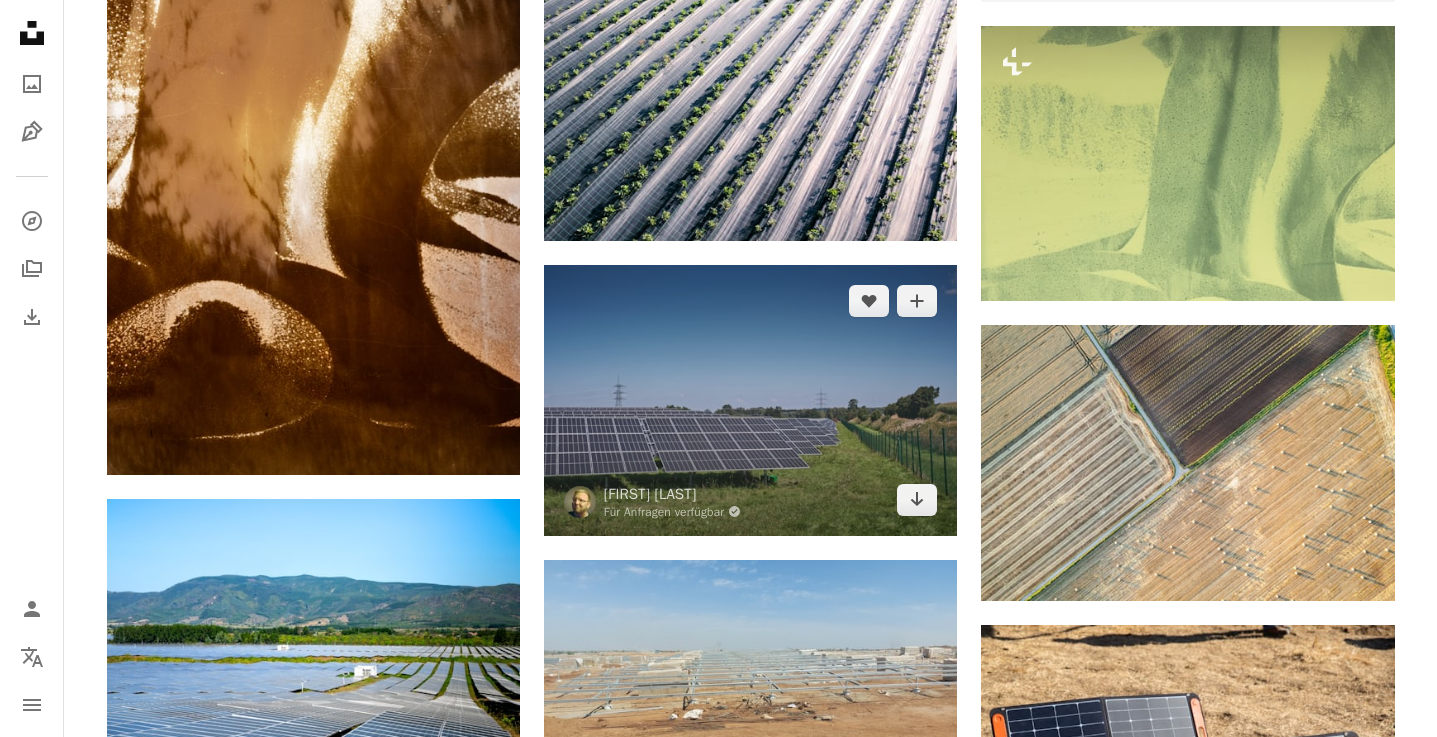 click at bounding box center (750, 400) 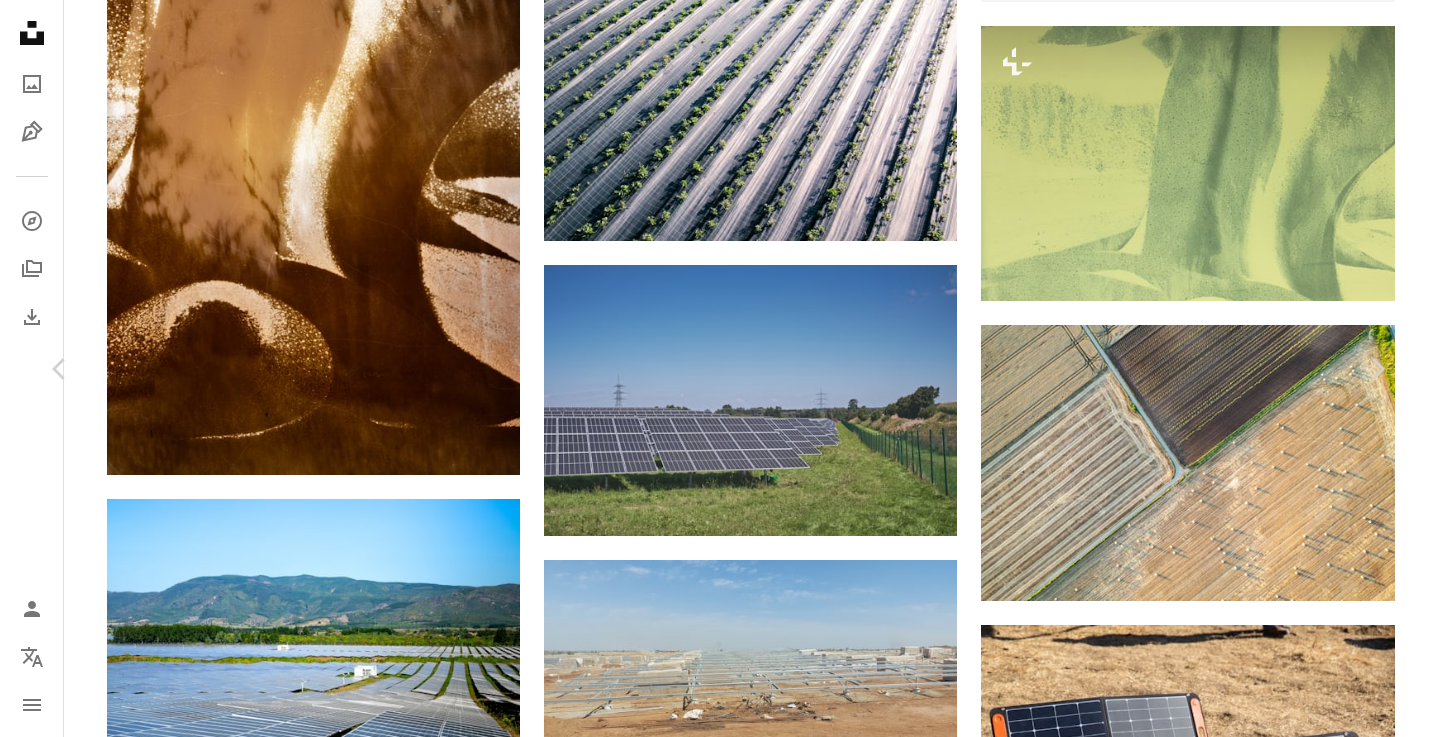 click on "Kostenlos herunterladen" at bounding box center (1171, 3682) 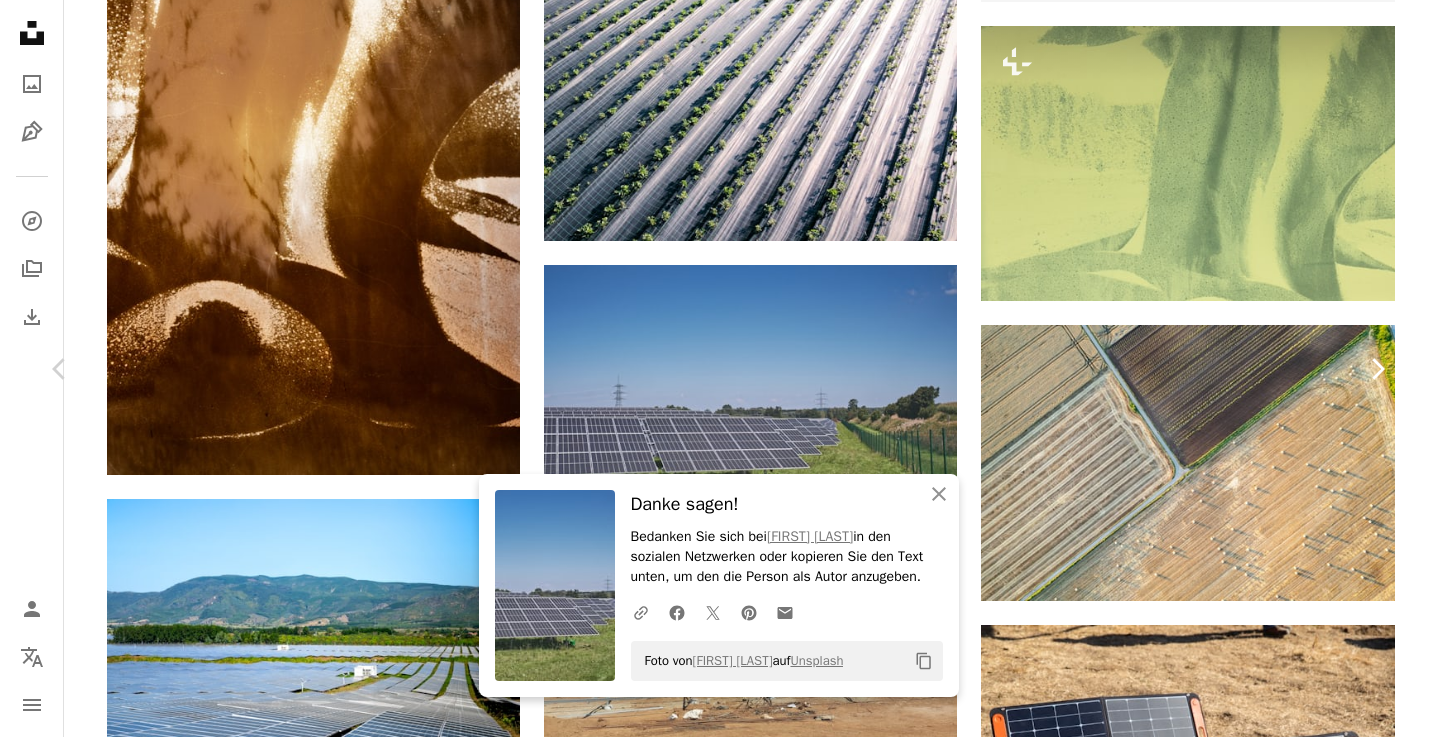 click on "Chevron right" at bounding box center (1377, 369) 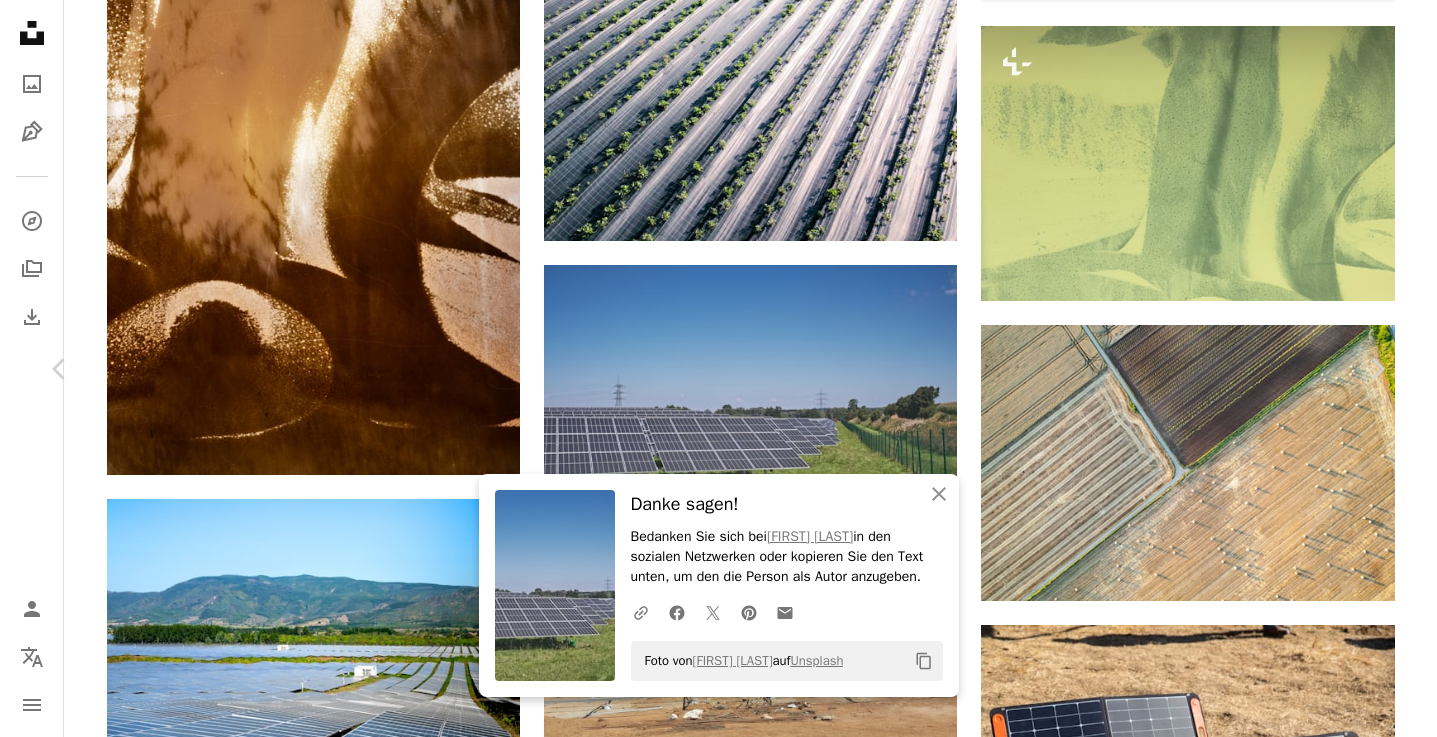click on "An X shape Chevron left Chevron right An X shape Schließen Danke sagen! Bedanken Sie sich bei  [FIRST] [LAST]  in den sozialen Netzwerken oder kopieren Sie den Text unten, um den die Person als Autor anzugeben. A URL sharing icon (chains) Facebook icon X (formerly Twitter) icon Pinterest icon An envelope Foto von  [FIRST] [LAST]  auf  Unsplash
Copy content [FIRST] [LAST] Für  Unsplash+ A heart A plus sign A lock Herunterladen Zoom in A forward-right arrow Teilen More Actions Calendar outlined Veröffentlicht am  [DAY] [MONTH] [YEAR] Safety Lizenziert unter der  Unsplash+ Lizenz Tapete Hintergrund abstrakt Ästhetisch Architektur Licht Entwurf Farbe Farbhintergrund Schatten 3D-Rendering beige erbringen Rahm warm Linien Gebilde Khaki Kostenlose Bilder Aus dieser Serie Chevron right Plus sign for Unsplash+ Plus sign for Unsplash+ Plus sign for Unsplash+ Plus sign for Unsplash+ Plus sign for Unsplash+ Plus sign for Unsplash+ Plus sign for Unsplash+ Plus sign for Unsplash+ Plus sign for Unsplash+ A heart" at bounding box center (718, 4003) 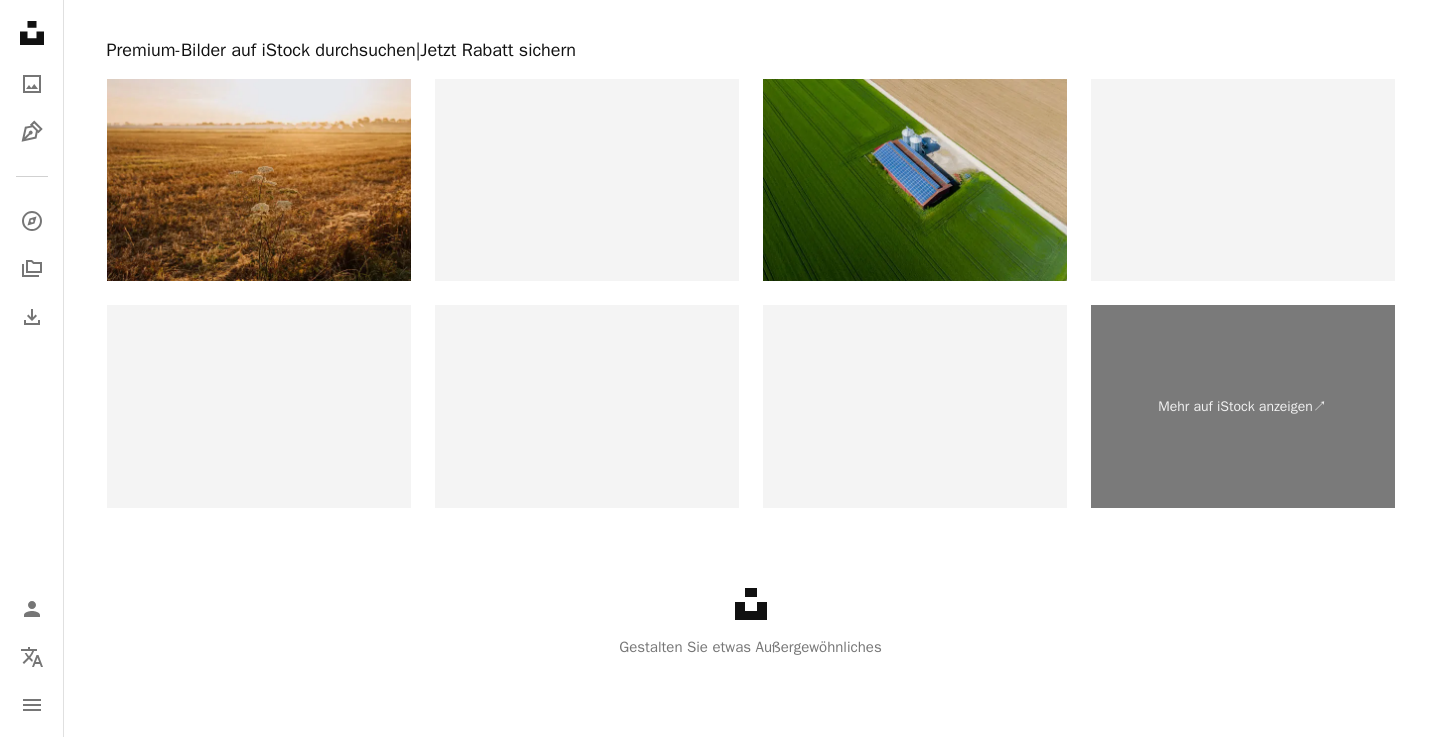 scroll, scrollTop: 10849, scrollLeft: 0, axis: vertical 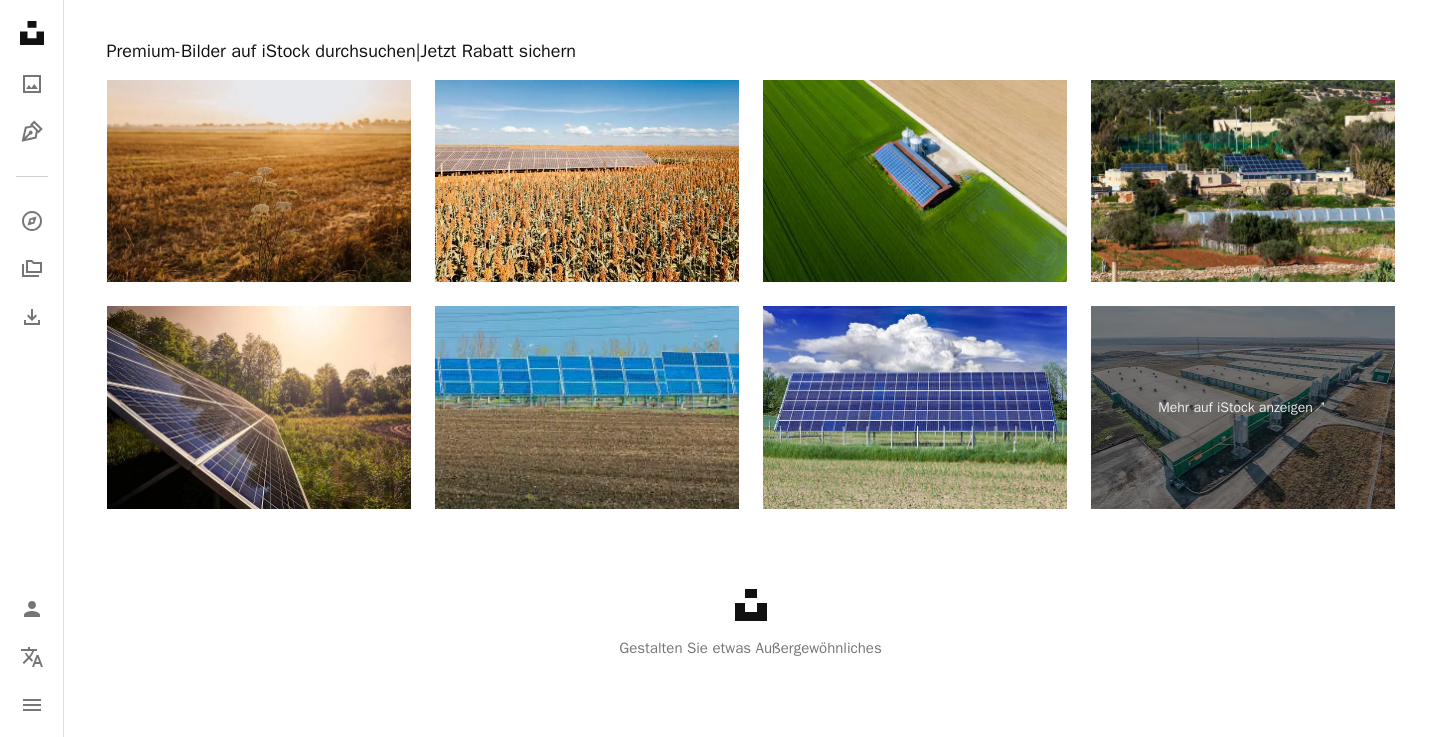 click at bounding box center [587, 407] 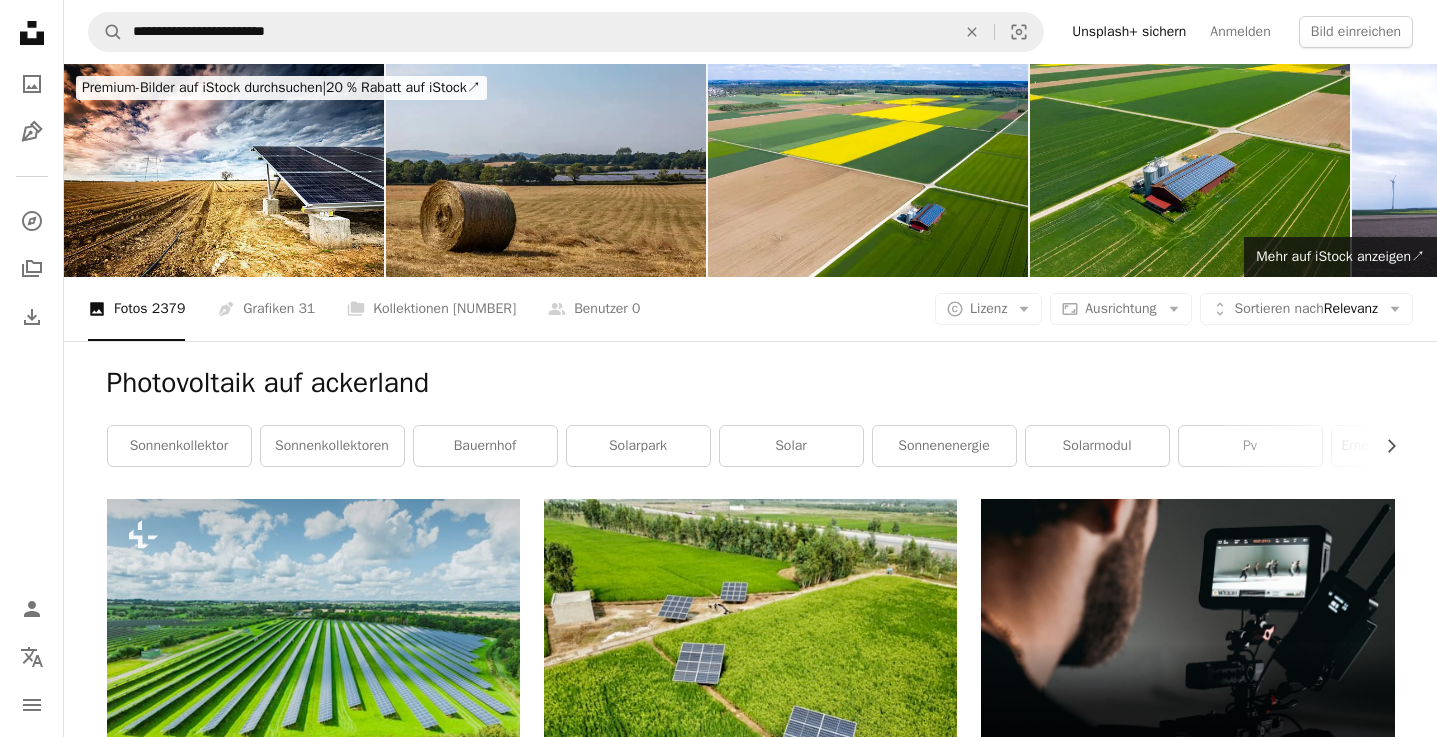 scroll, scrollTop: 0, scrollLeft: 0, axis: both 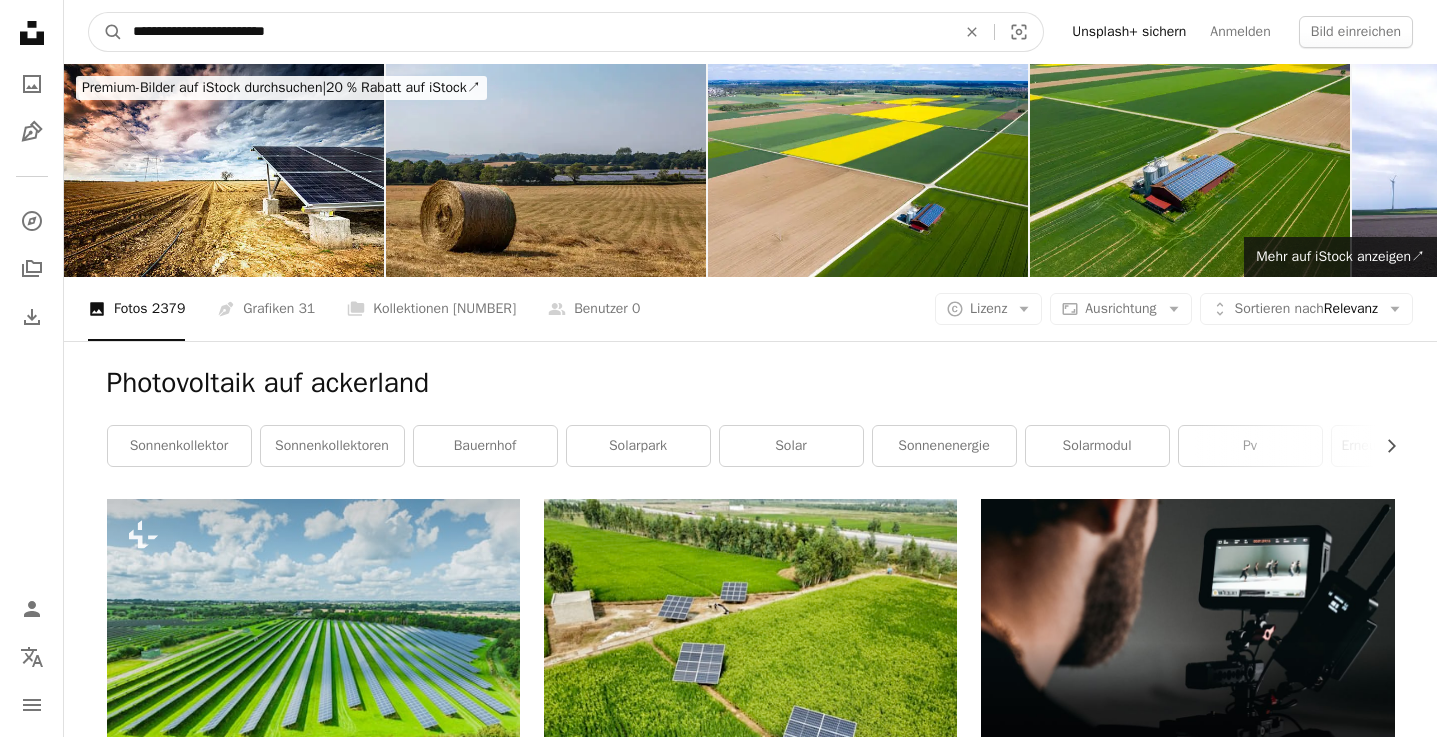 drag, startPoint x: 321, startPoint y: 34, endPoint x: -3, endPoint y: -22, distance: 328.8039 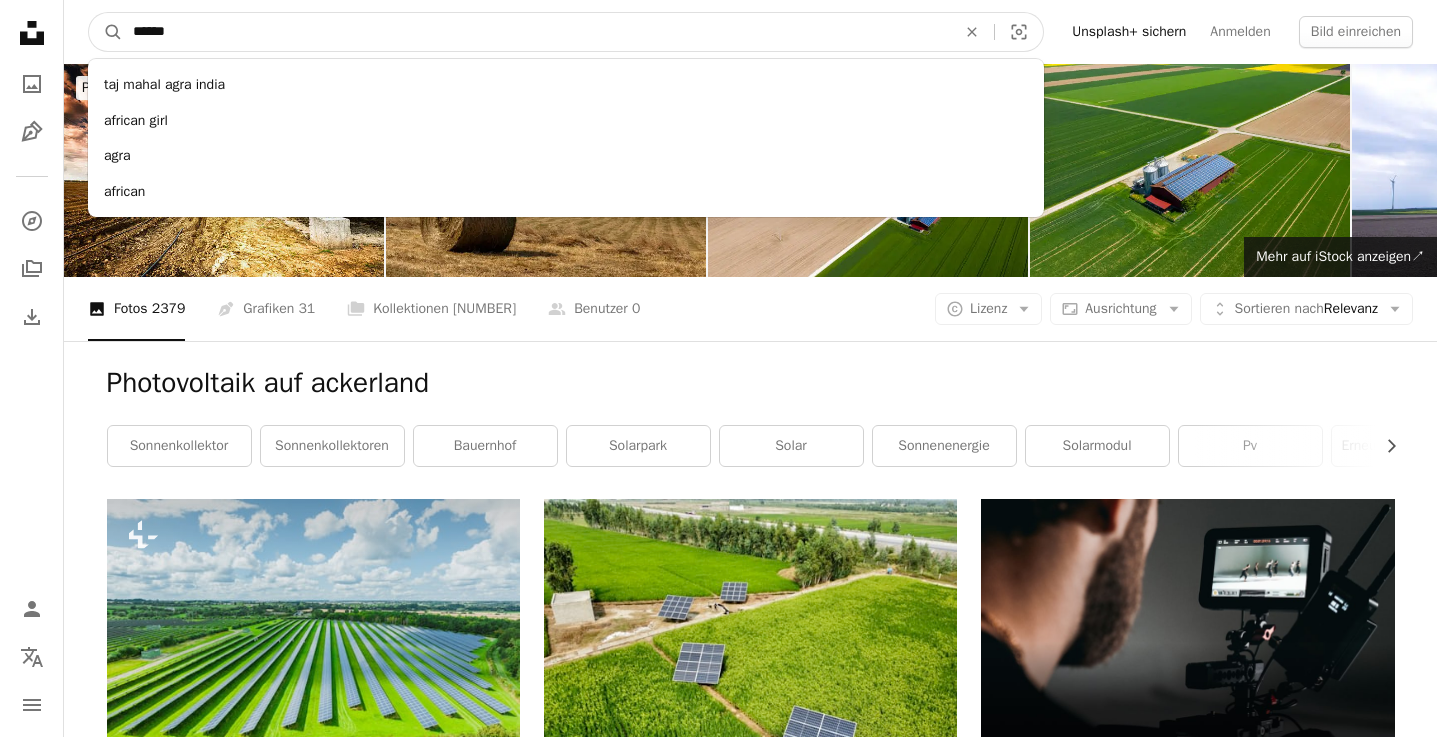 type on "*******" 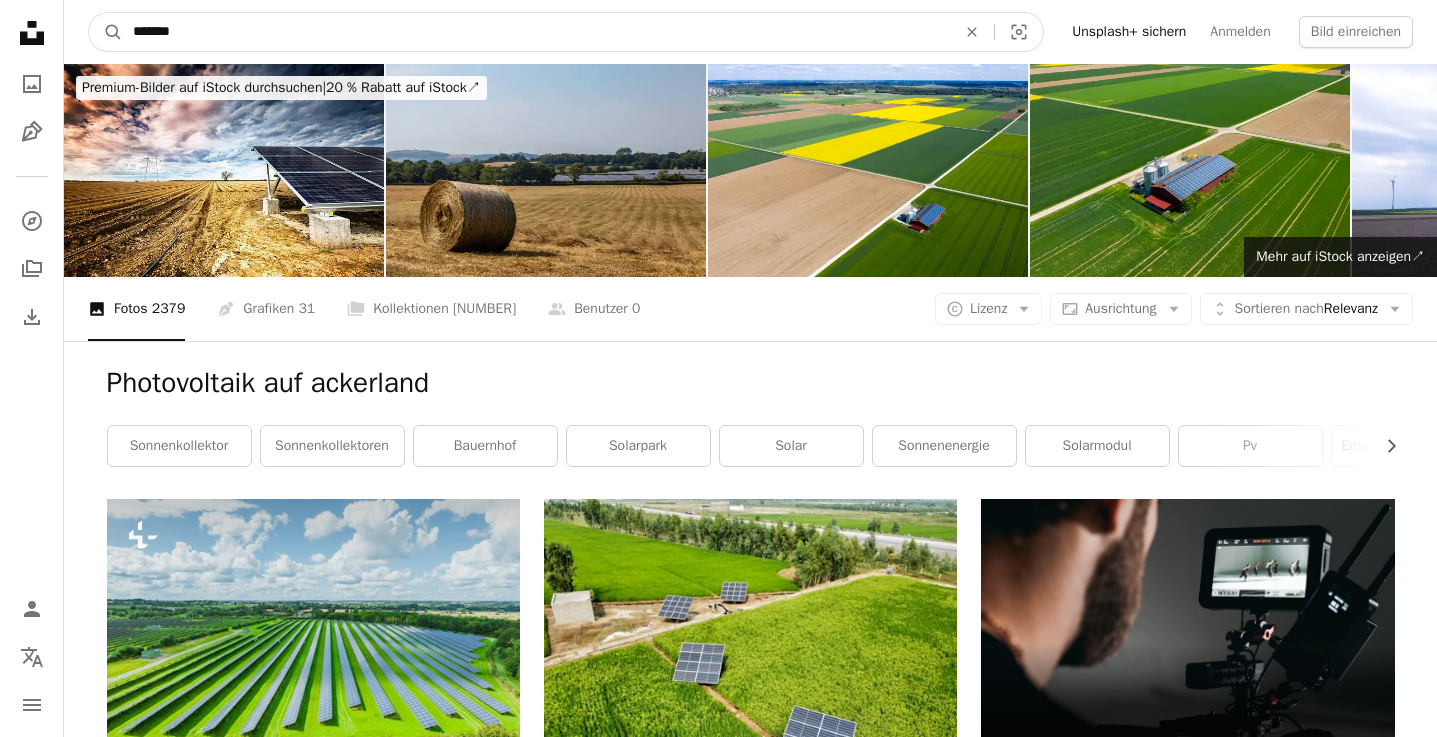 click on "A magnifying glass" at bounding box center [106, 32] 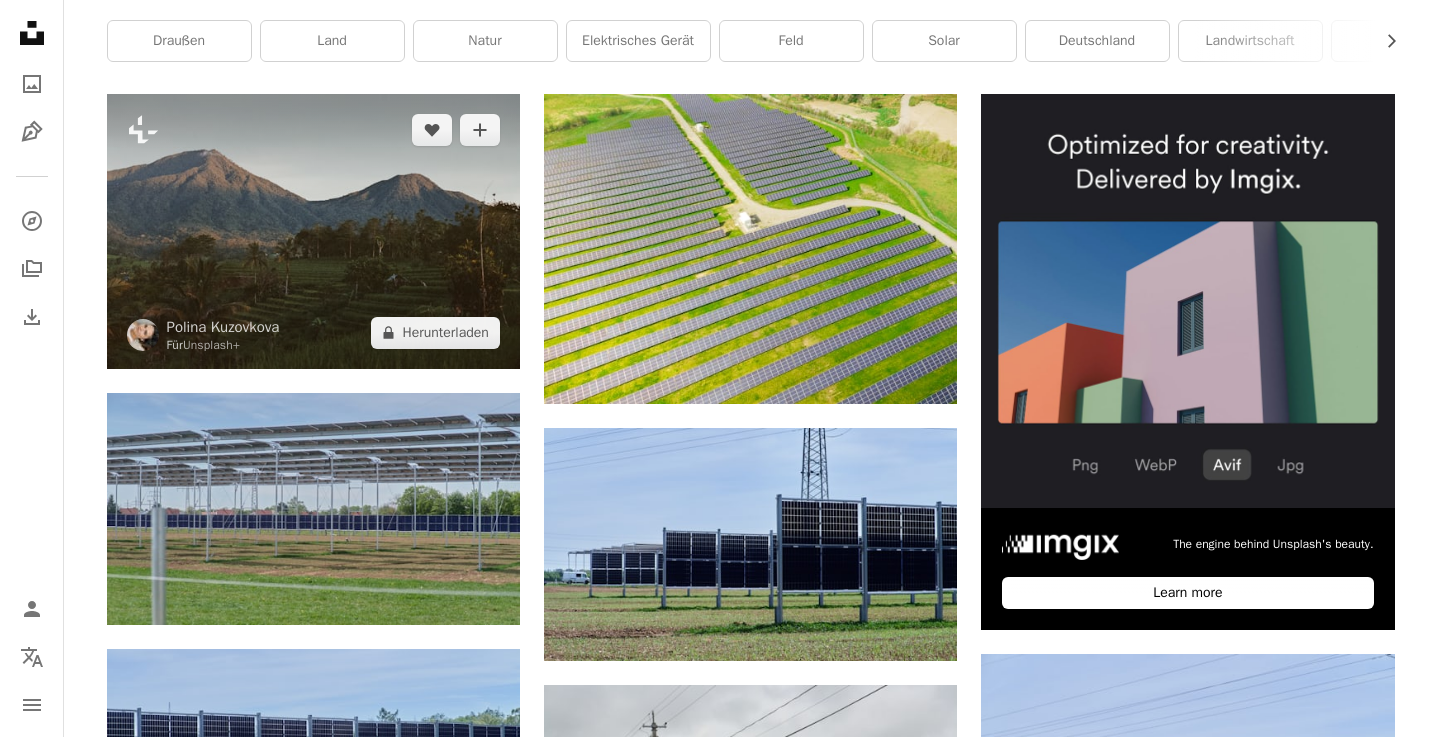 scroll, scrollTop: 396, scrollLeft: 0, axis: vertical 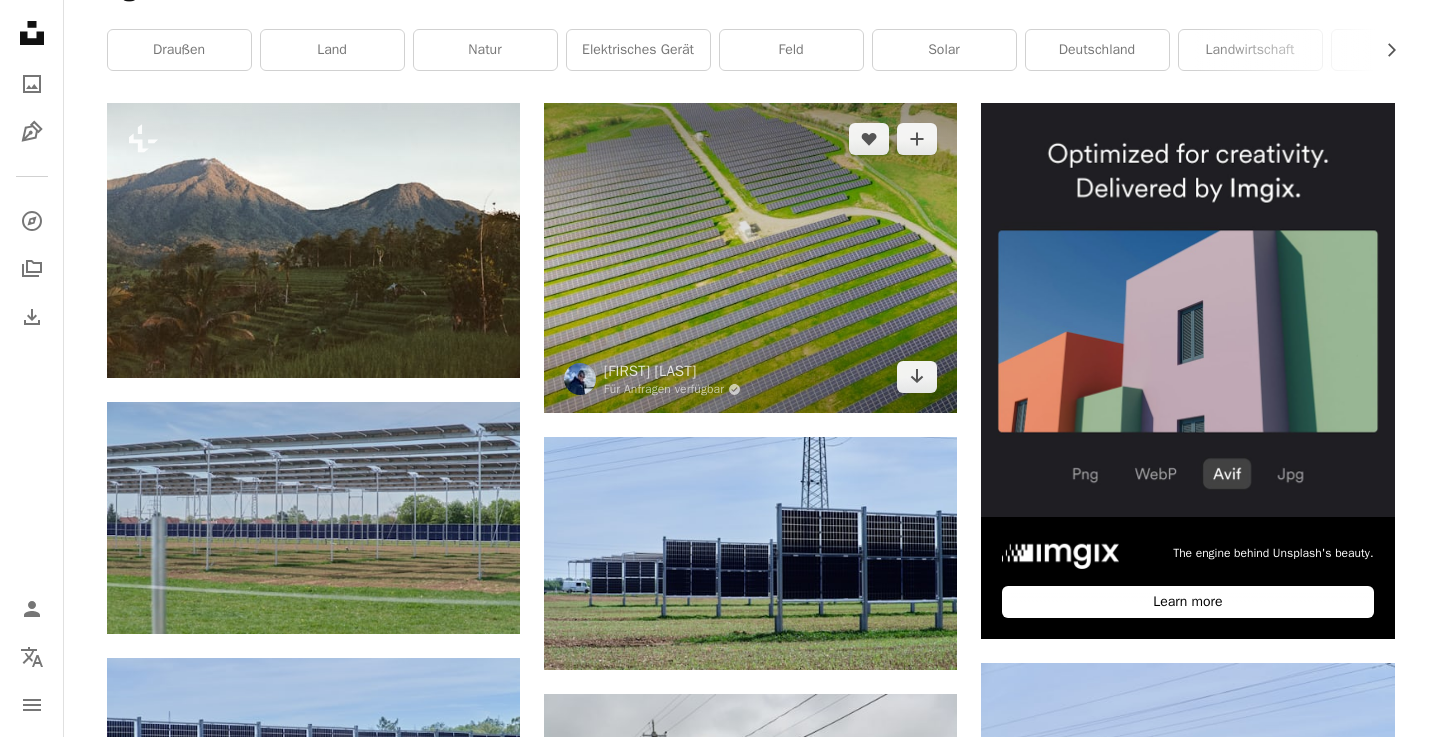 click at bounding box center (750, 258) 